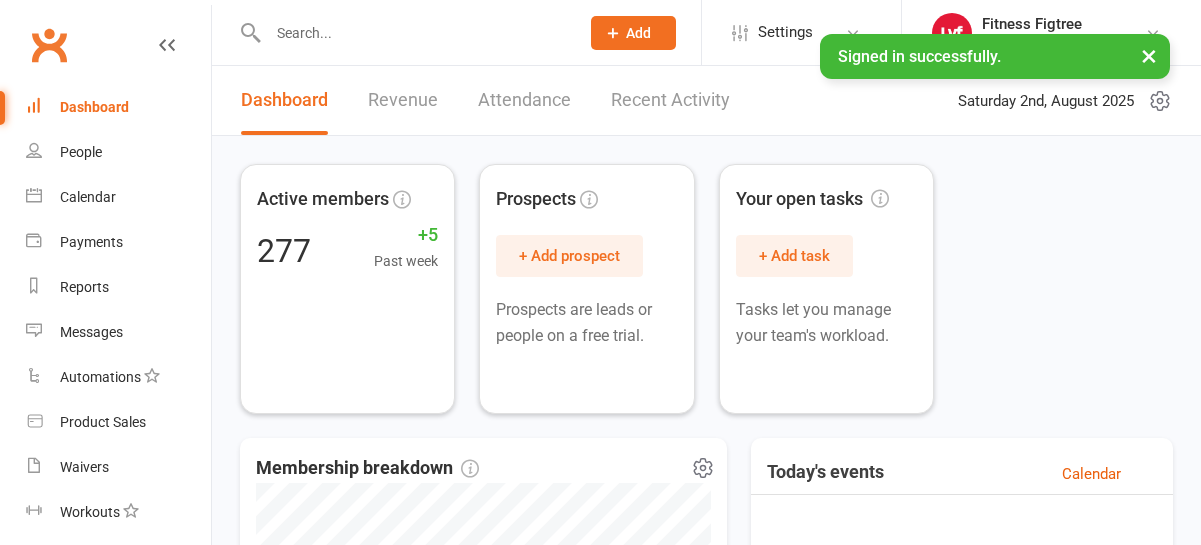 scroll, scrollTop: 0, scrollLeft: 0, axis: both 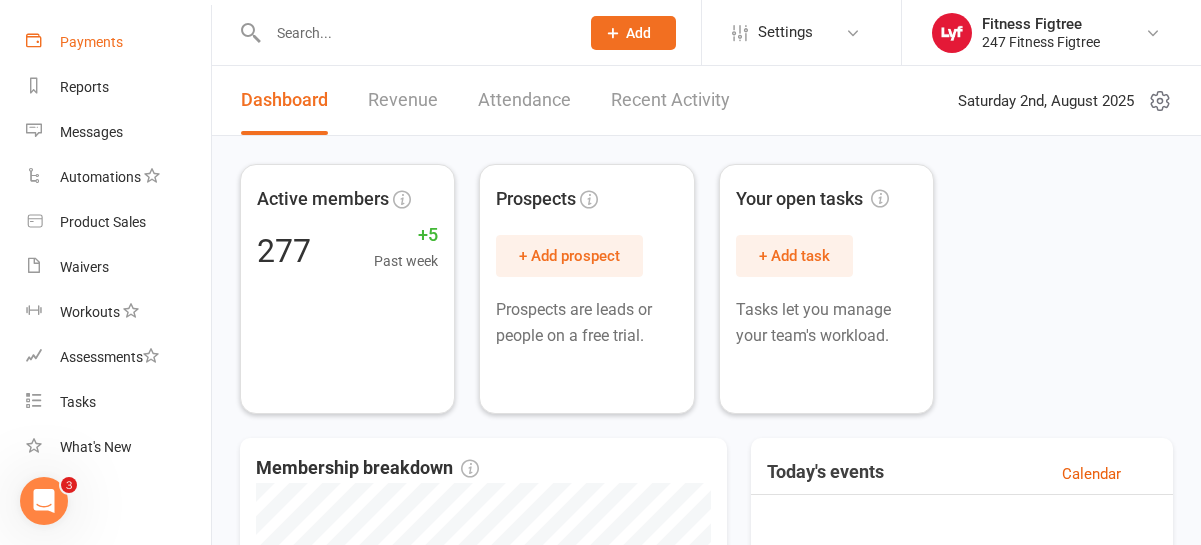 click on "Payments" at bounding box center (118, 42) 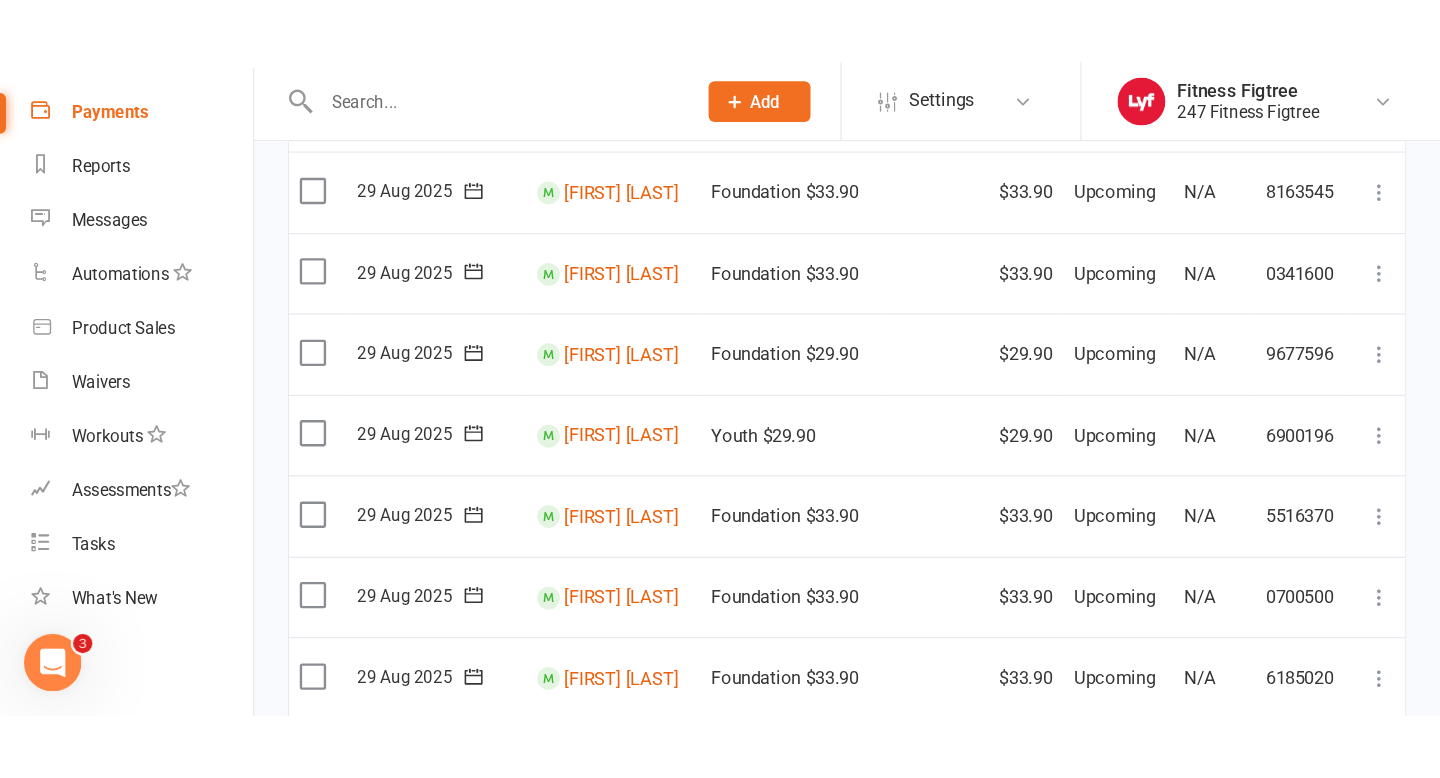 scroll, scrollTop: 0, scrollLeft: 0, axis: both 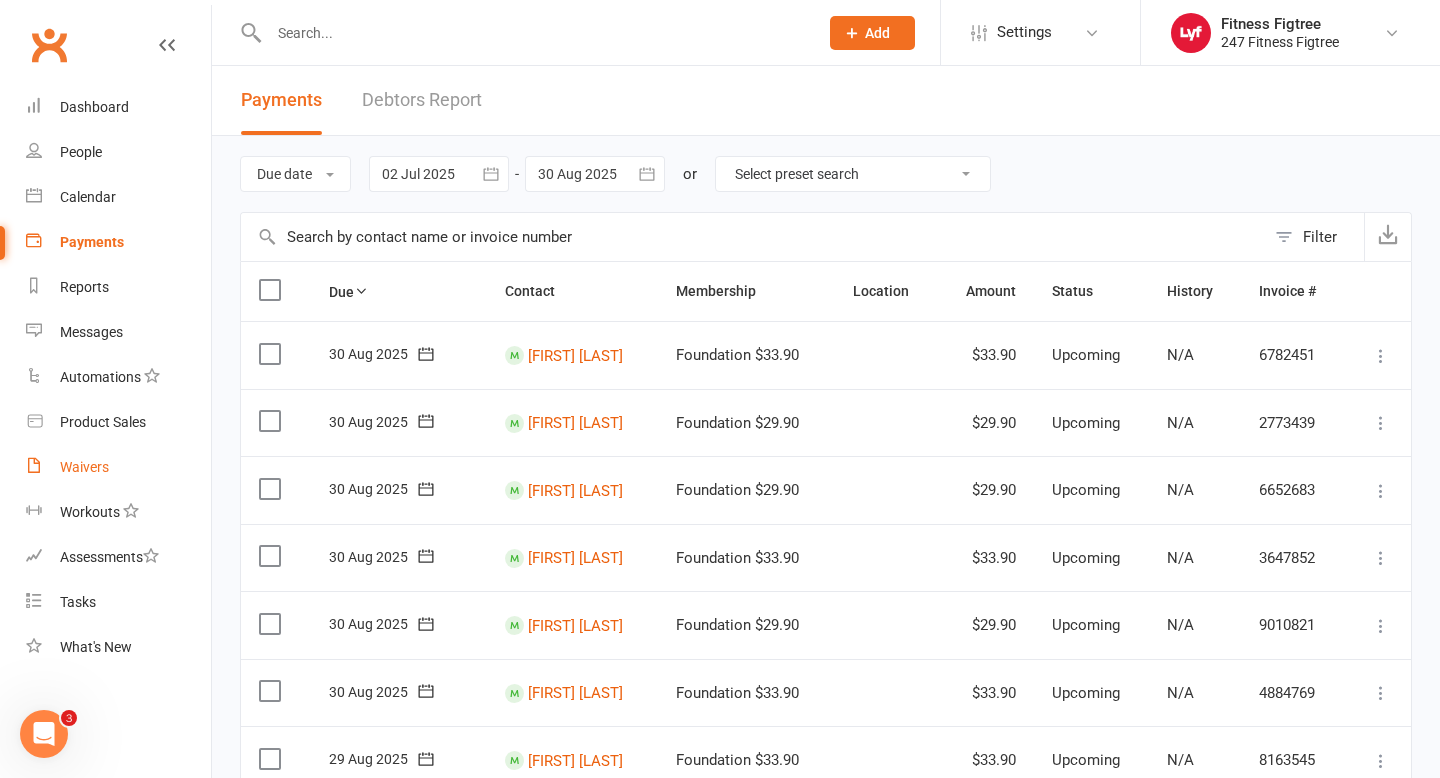 click on "Waivers" at bounding box center [118, 467] 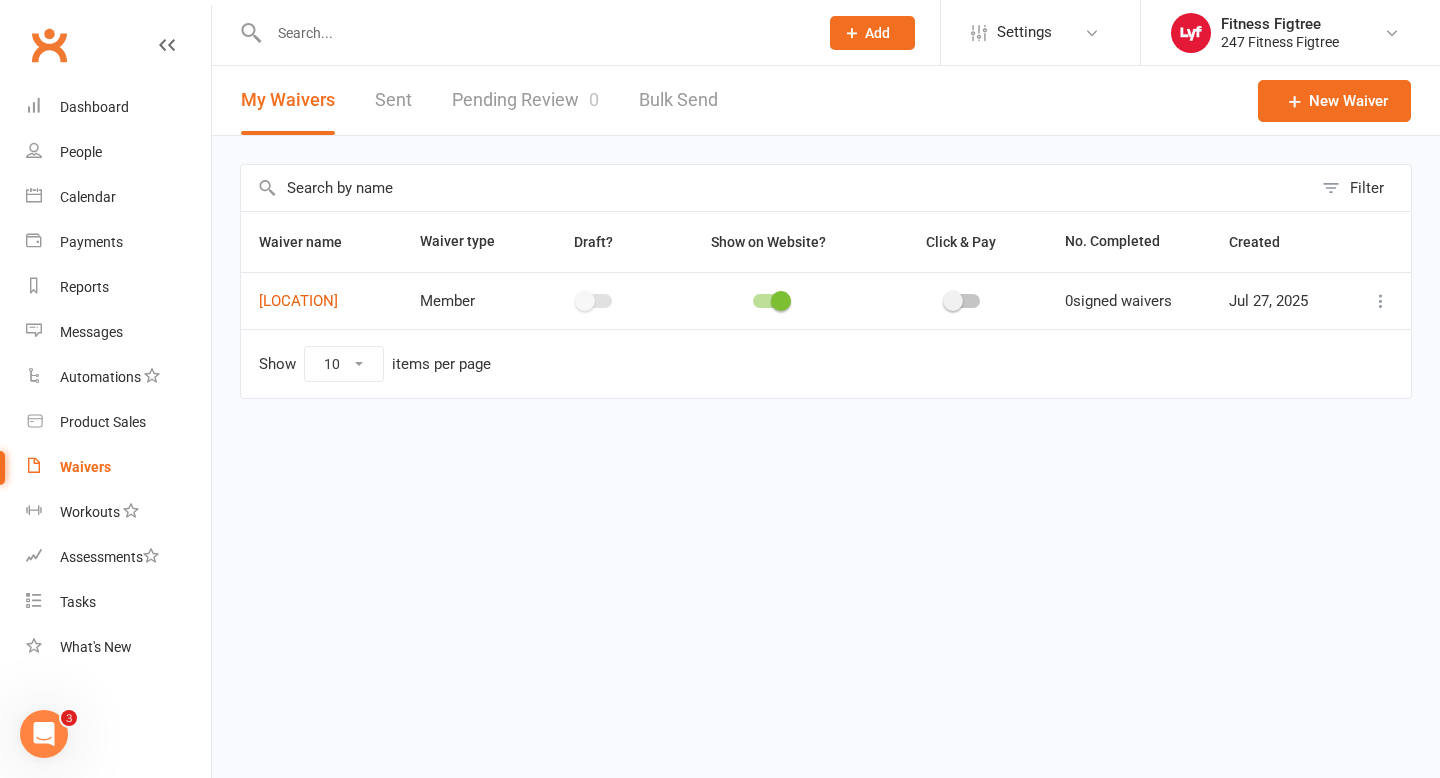 click on "0" at bounding box center [594, 99] 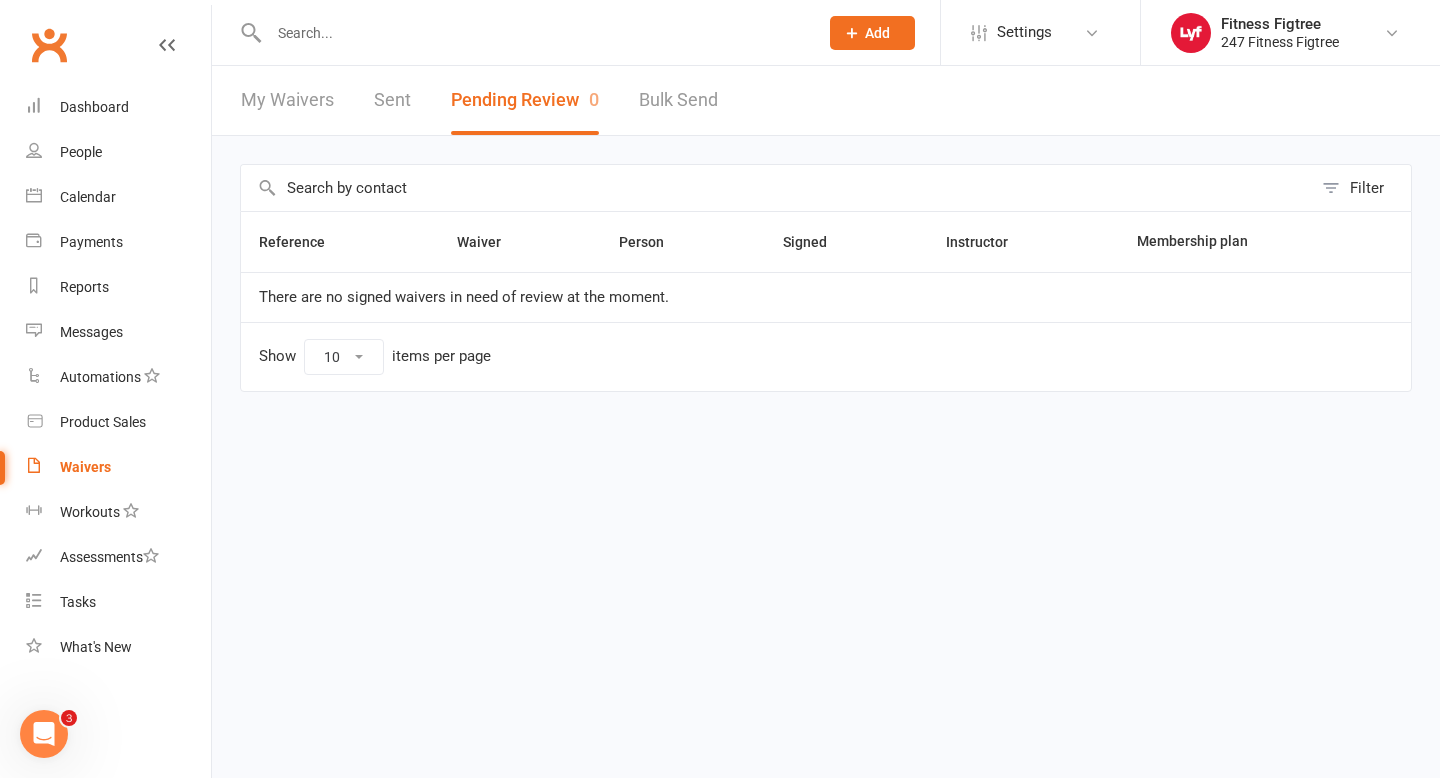 click on "My Waivers Sent Pending Review 0 Bulk Send" at bounding box center (479, 100) 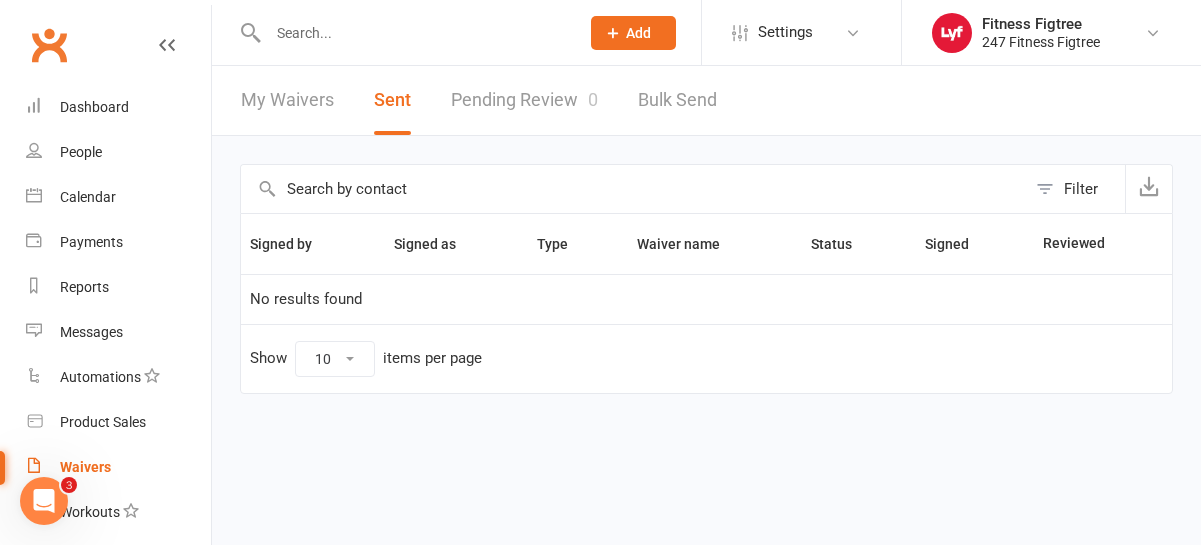 click at bounding box center (402, 32) 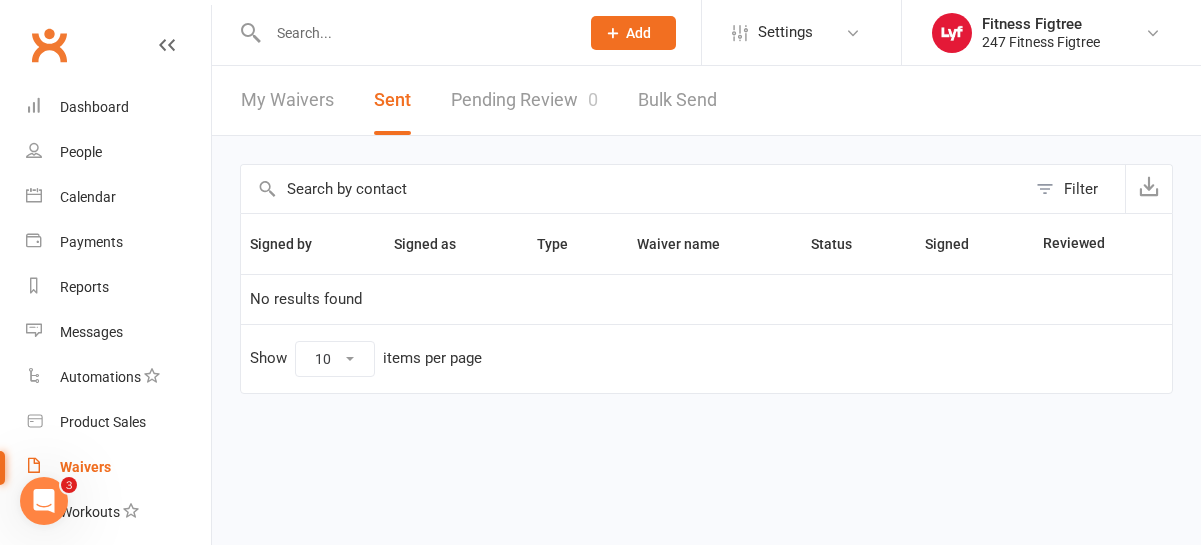 click at bounding box center (413, 33) 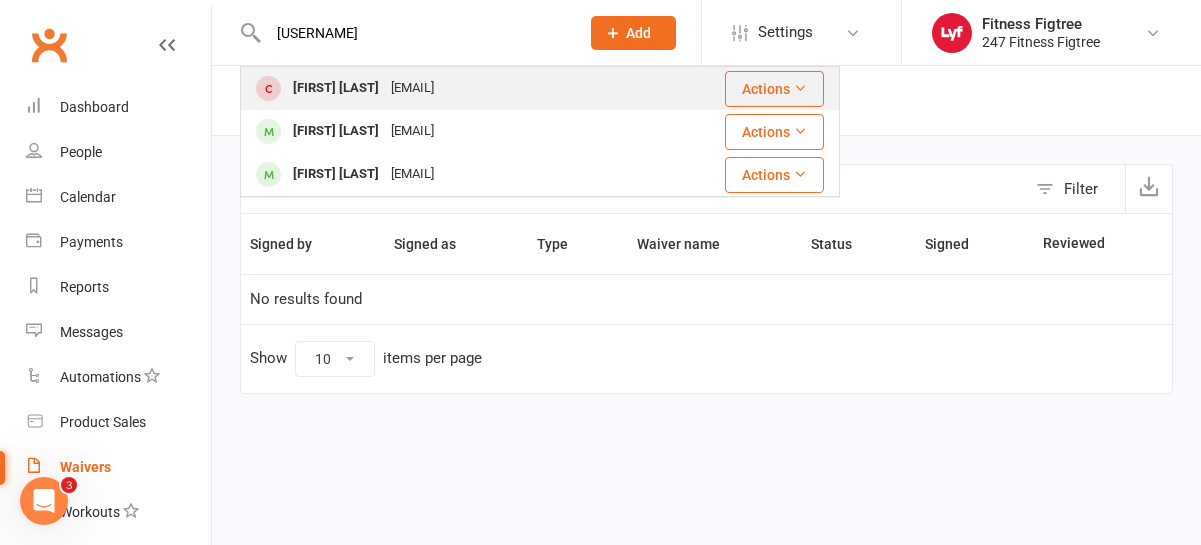 type on "mitcg" 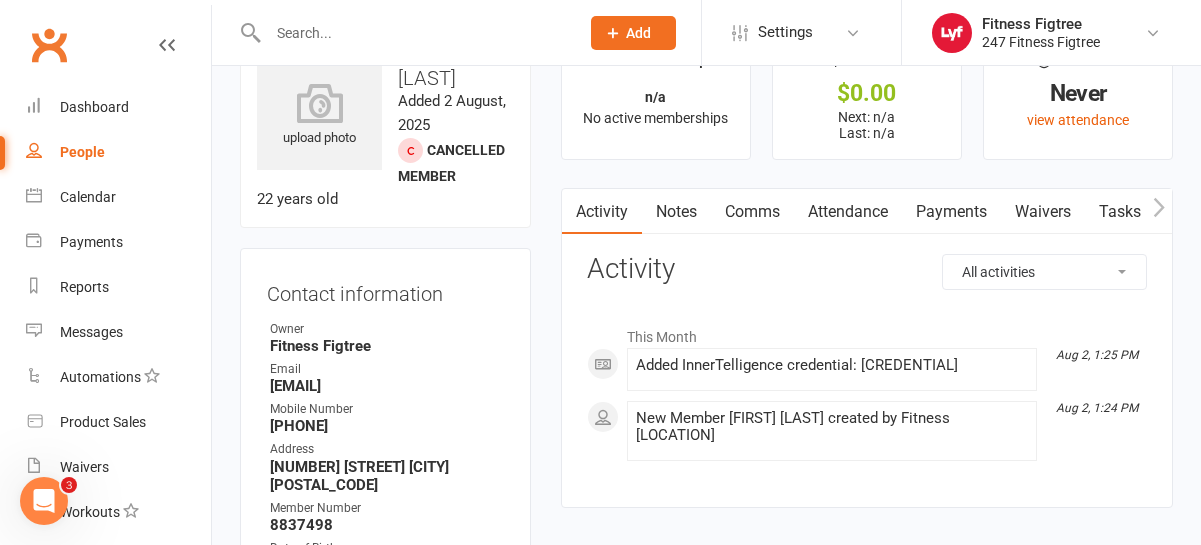 scroll, scrollTop: 0, scrollLeft: 0, axis: both 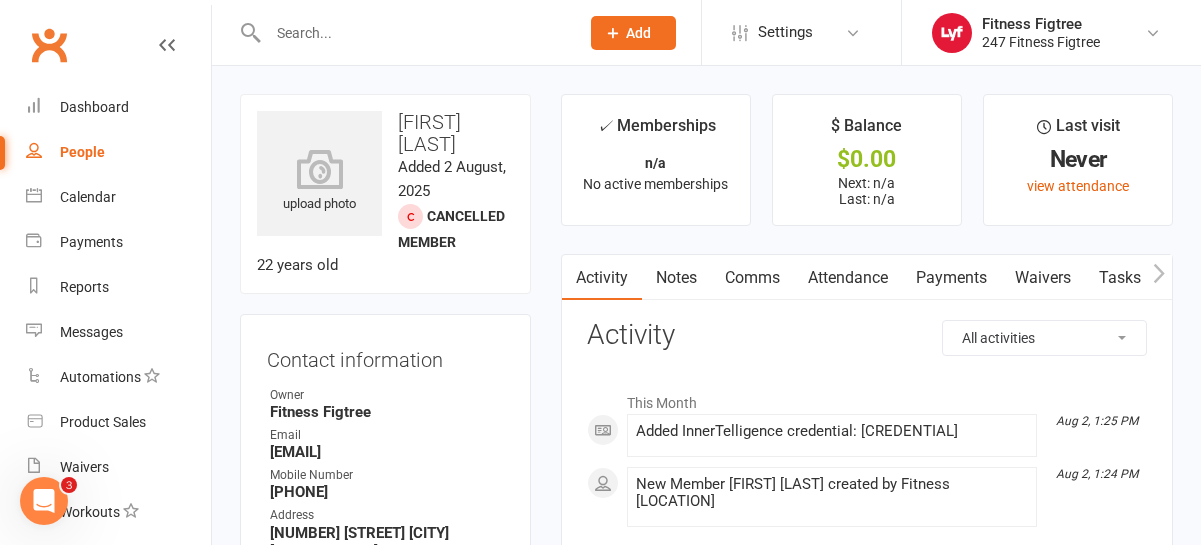 click on "Comms" at bounding box center [752, 278] 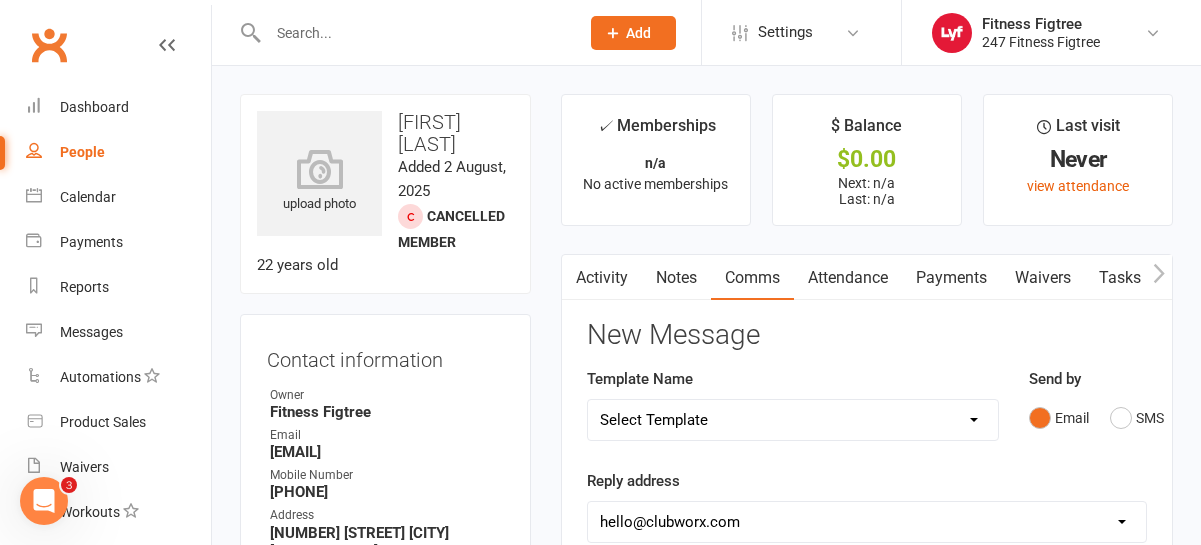 click on "Attendance" at bounding box center (848, 278) 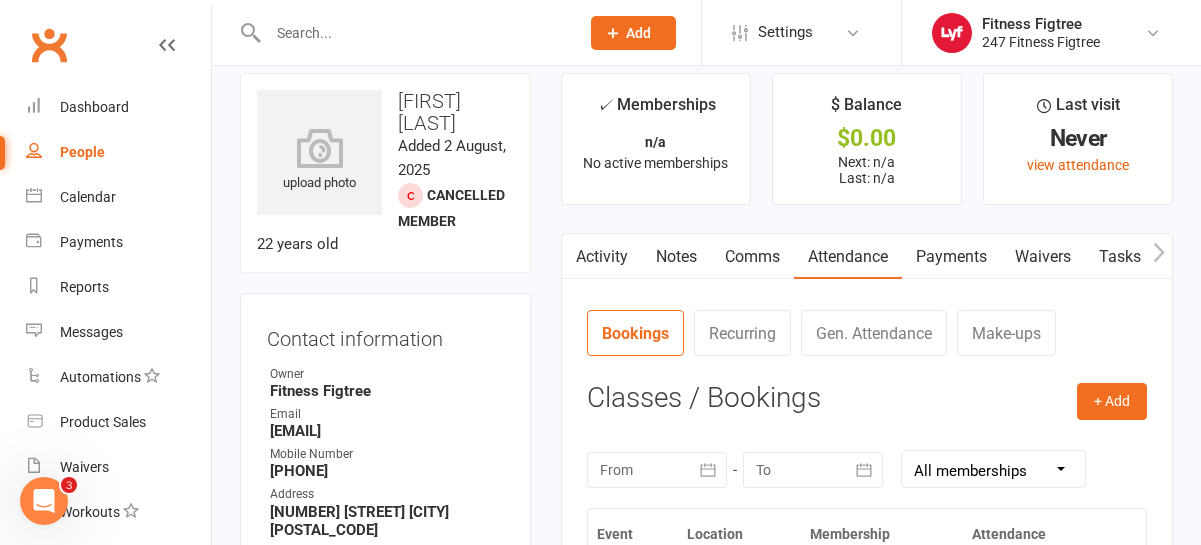 scroll, scrollTop: 0, scrollLeft: 0, axis: both 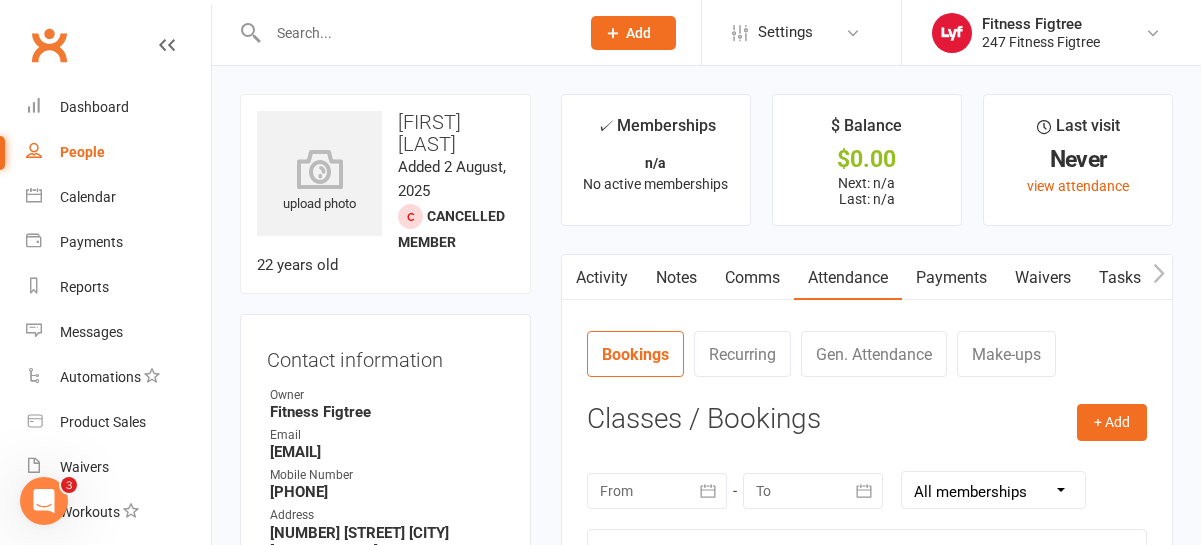click on "Attendance" at bounding box center [848, 278] 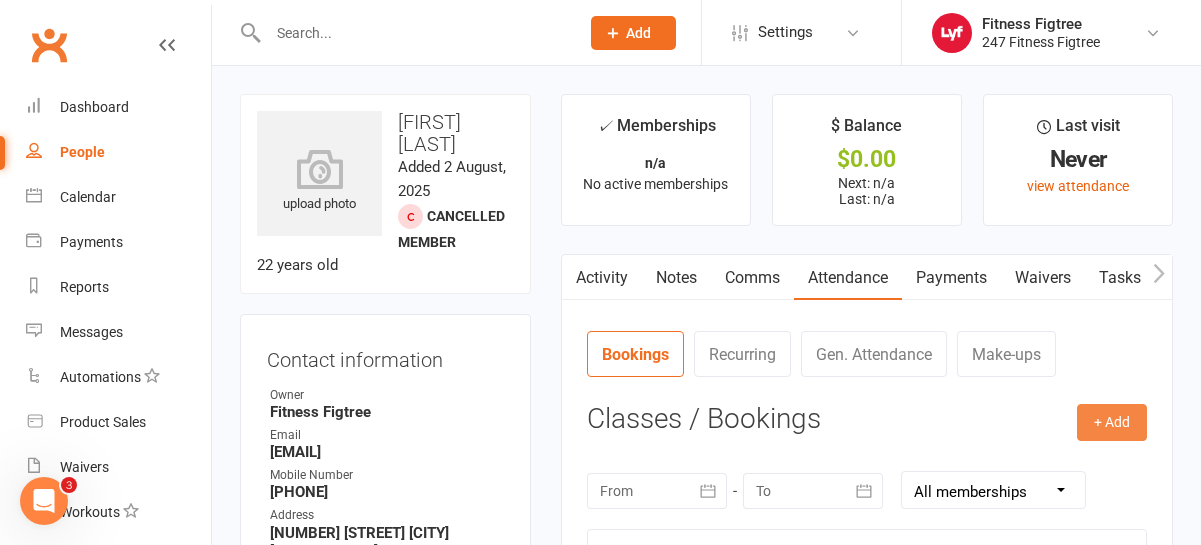 scroll, scrollTop: 38, scrollLeft: 0, axis: vertical 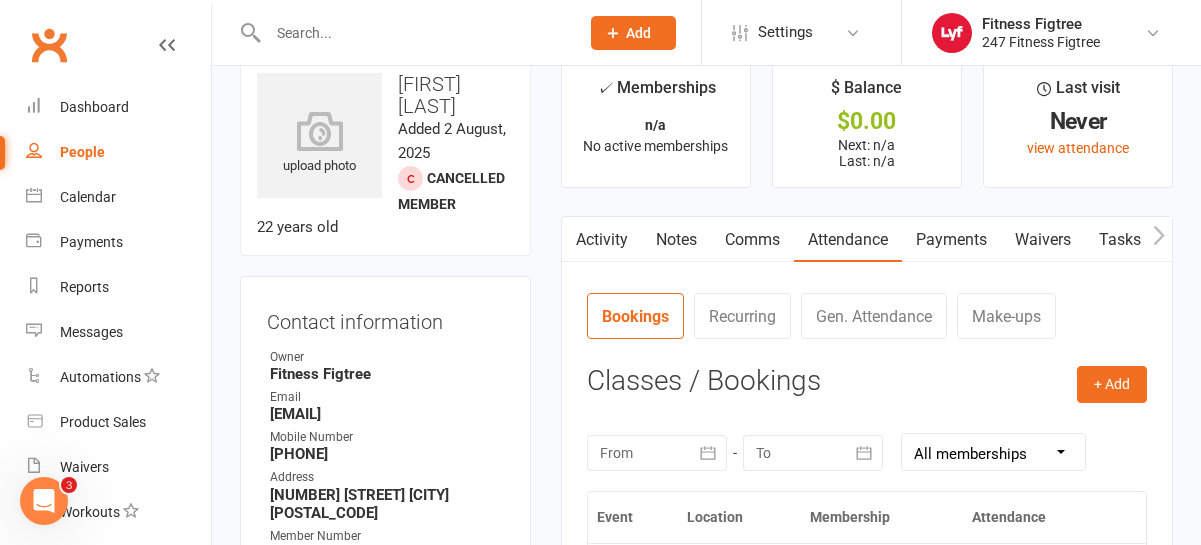 click on "Notes" at bounding box center (676, 240) 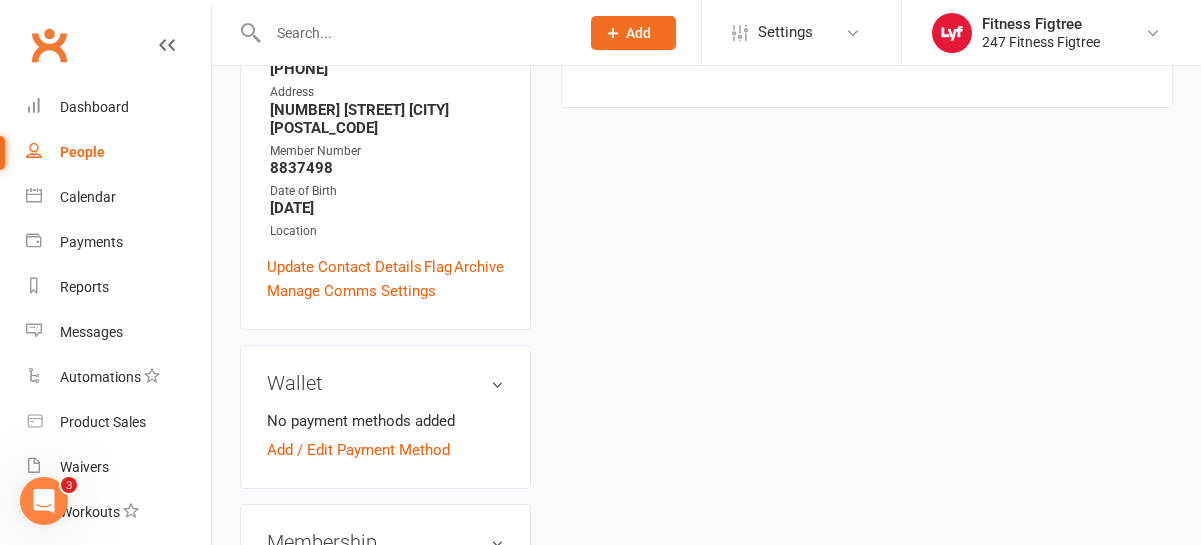 scroll, scrollTop: 428, scrollLeft: 0, axis: vertical 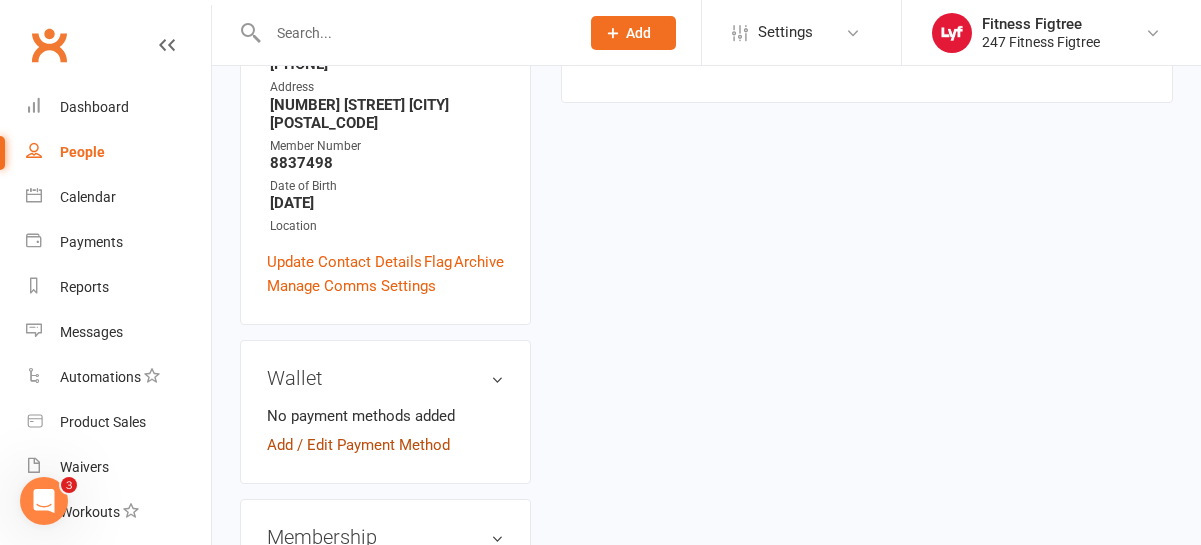 click on "Add / Edit Payment Method" at bounding box center [358, 445] 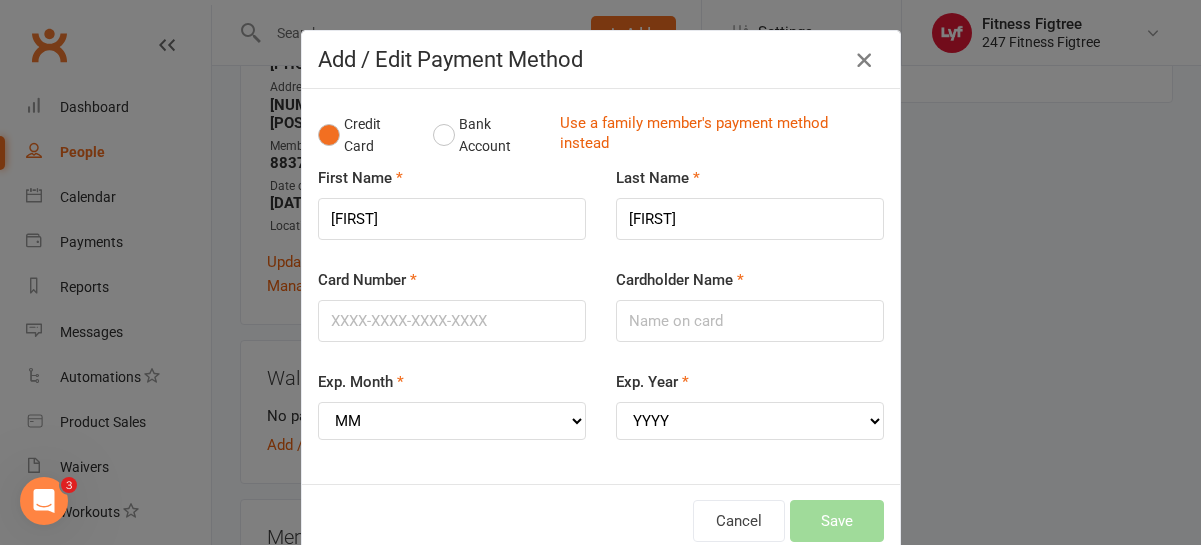 click at bounding box center [864, 60] 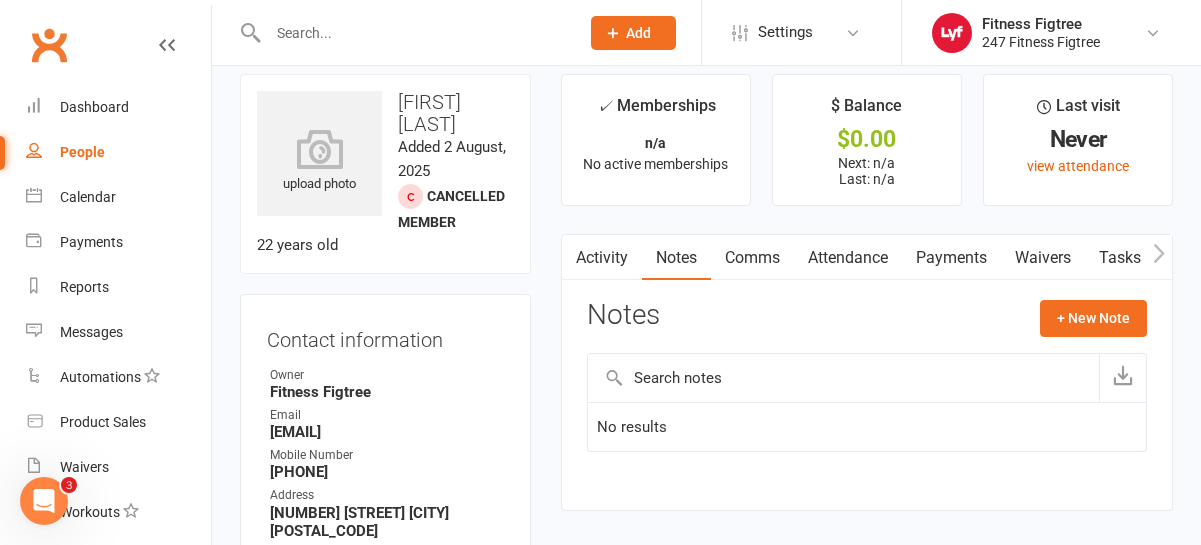 scroll, scrollTop: 0, scrollLeft: 0, axis: both 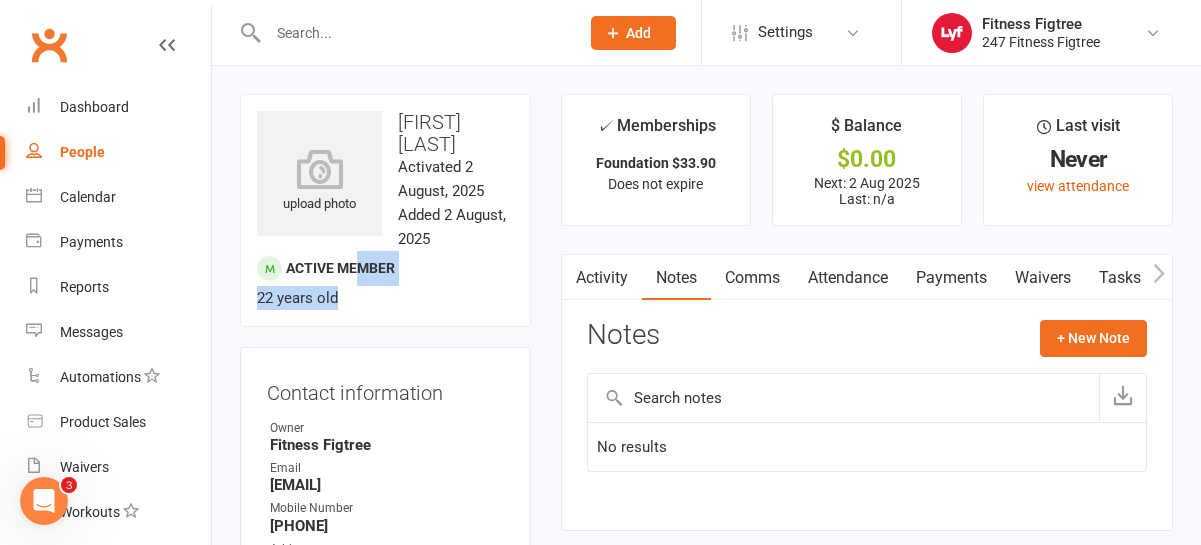 drag, startPoint x: 319, startPoint y: 321, endPoint x: 274, endPoint y: 299, distance: 50.08992 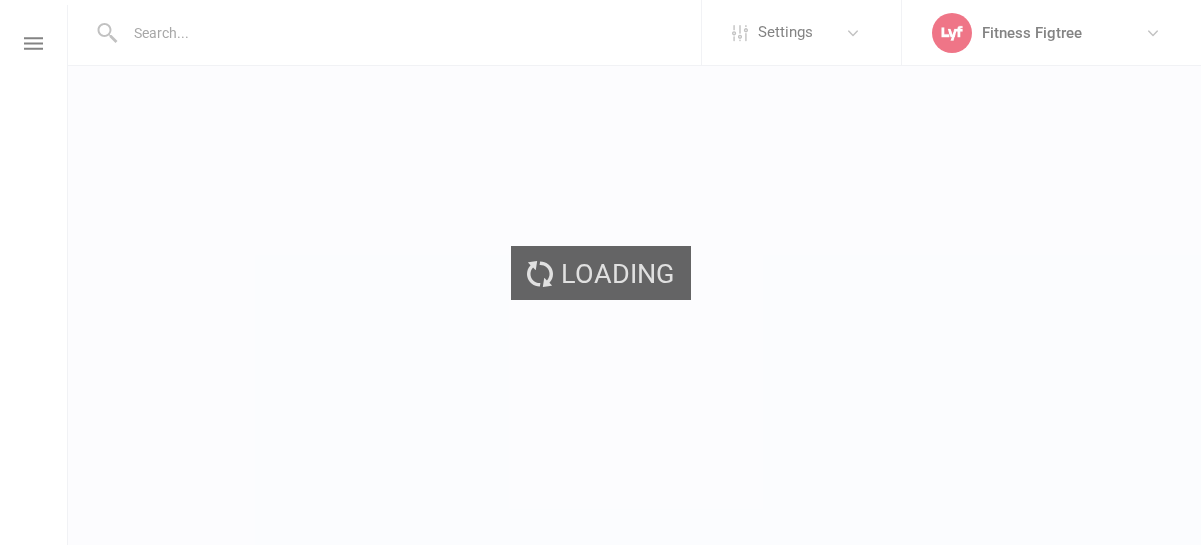 scroll, scrollTop: 0, scrollLeft: 0, axis: both 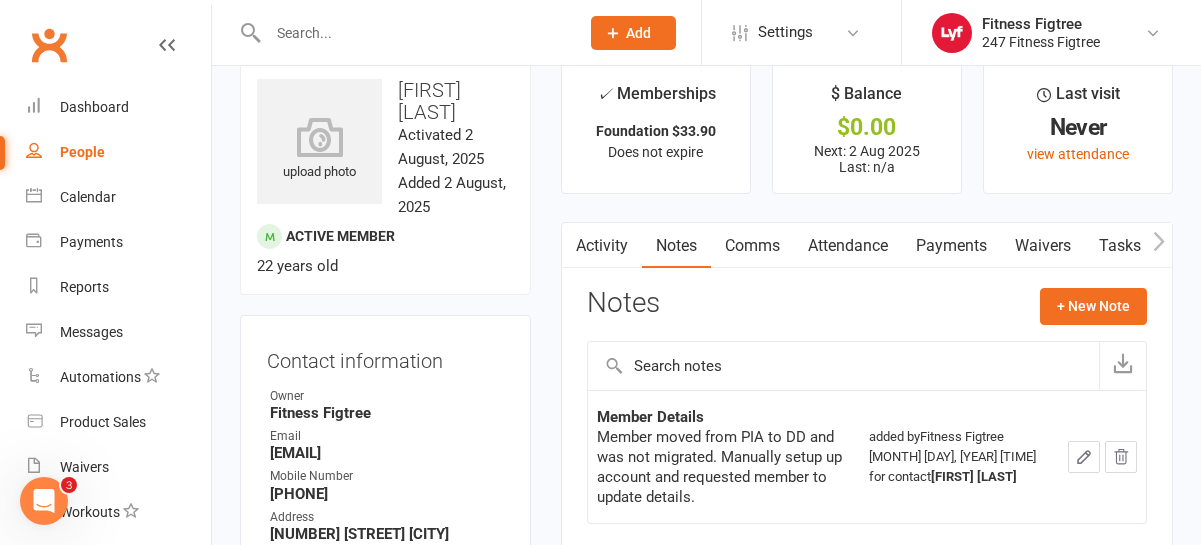 click on "Payments" at bounding box center [951, 246] 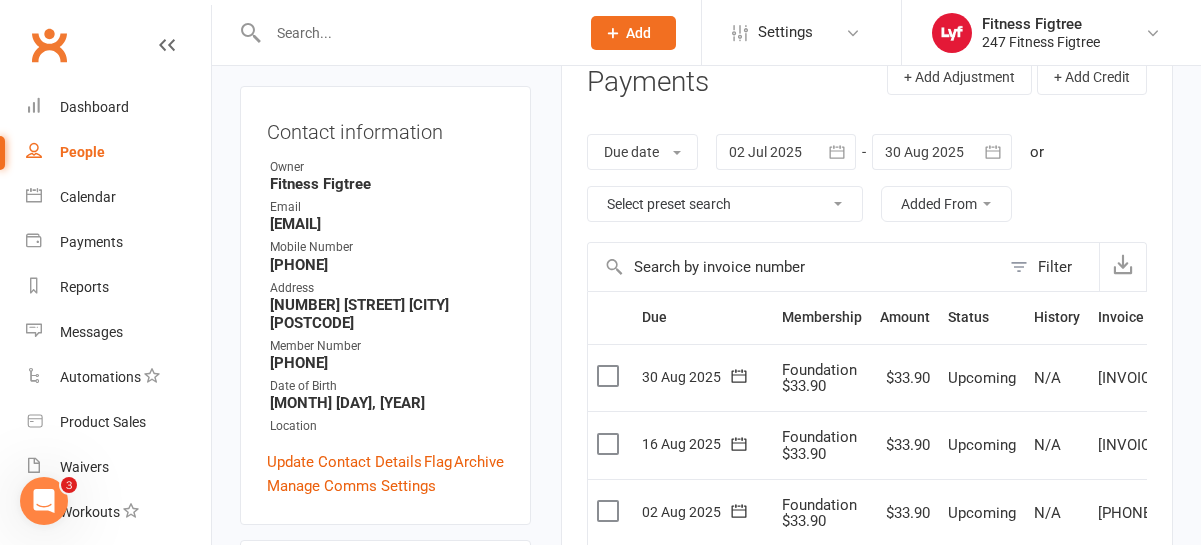 scroll, scrollTop: 370, scrollLeft: 0, axis: vertical 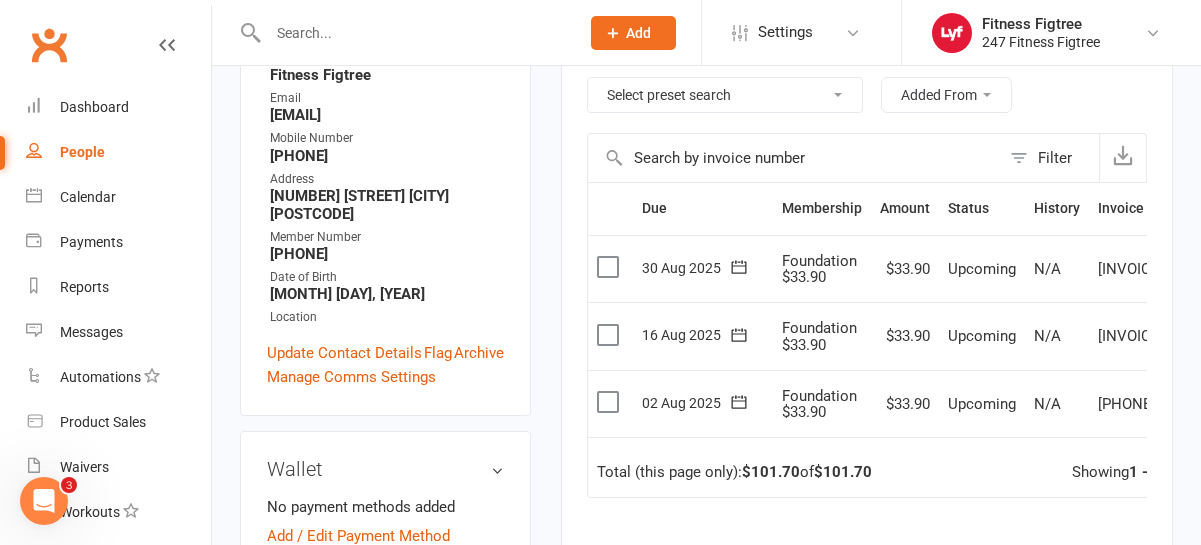 click on "02 Aug 2025" at bounding box center (688, 402) 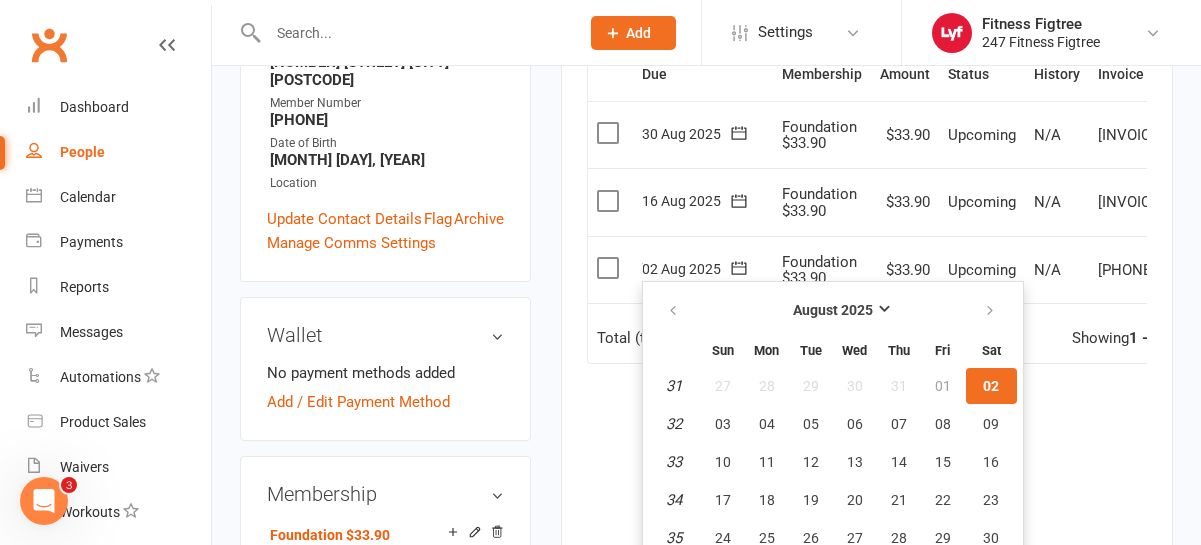 scroll, scrollTop: 511, scrollLeft: 0, axis: vertical 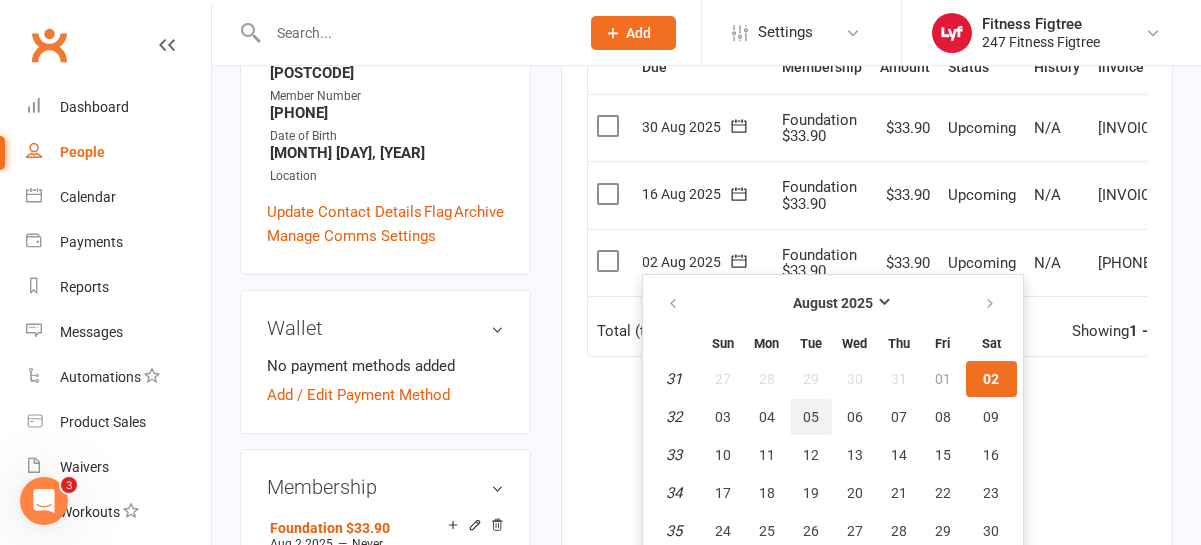 click on "05" at bounding box center [811, 417] 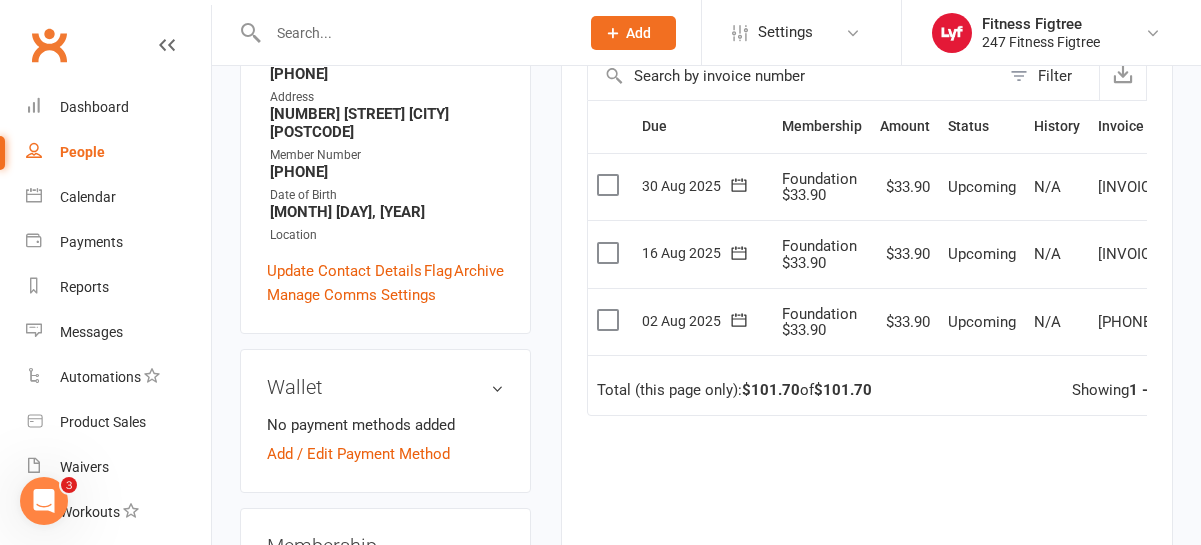 scroll, scrollTop: 424, scrollLeft: 0, axis: vertical 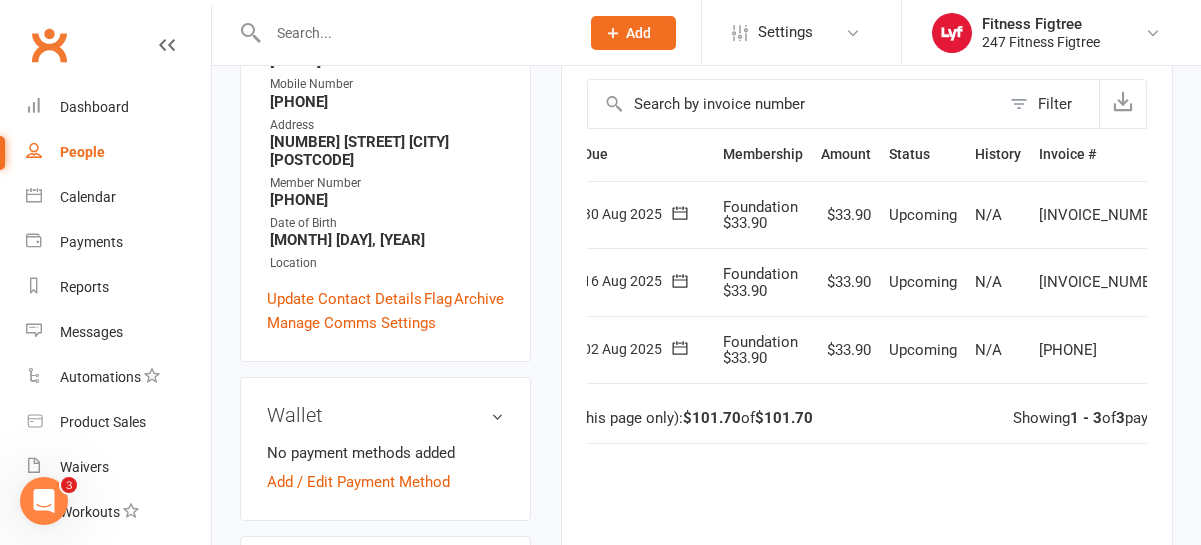 click at bounding box center [1203, 350] 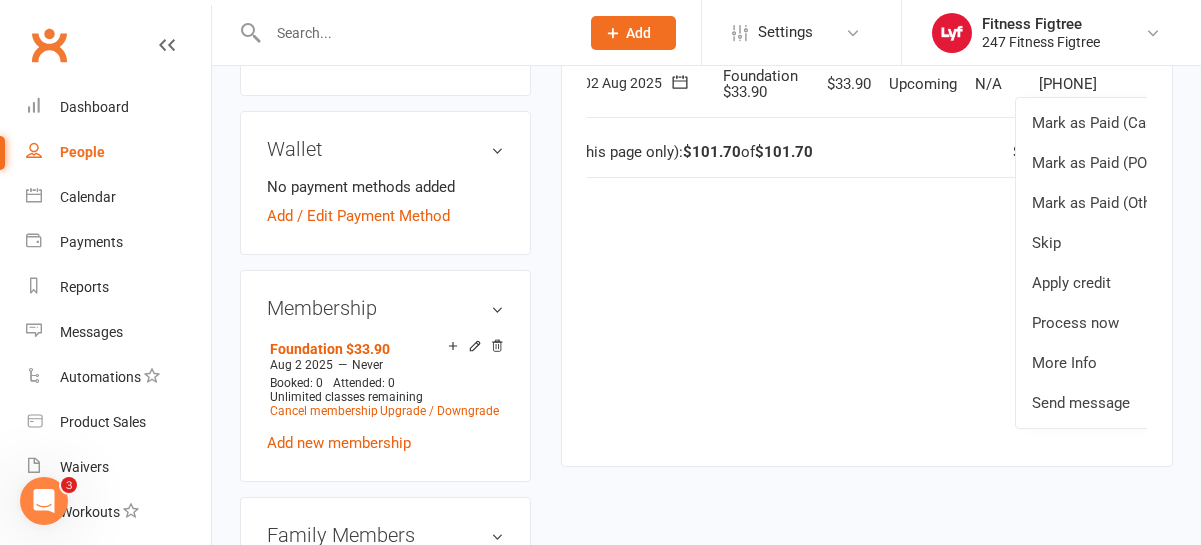 scroll, scrollTop: 689, scrollLeft: 0, axis: vertical 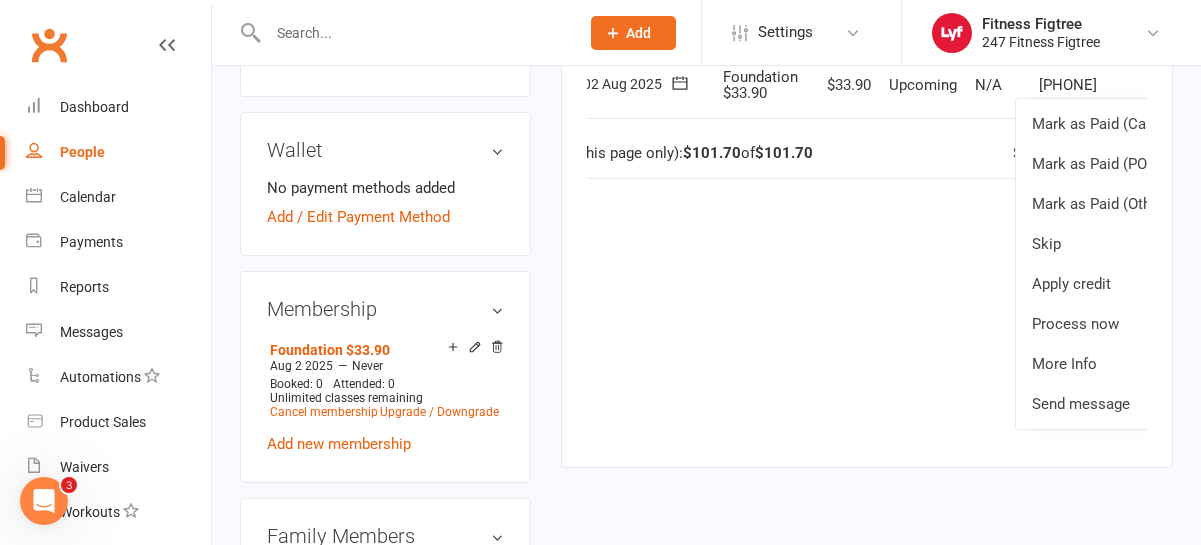 click on "Due  Contact  Membership Amount  Status History Invoice # Select this 30 [MONTH] [YEAR]
[FIRST] [LAST]
Foundation $33.90 $33.90 Upcoming N/A 0502547 Mark as Paid (Cash)  Mark as Paid (POS)  Mark as Paid (Other)  Skip  Change amount  Apply credit  Bulk reschedule from this date  Process now More Info Send message Select this 16 [MONTH] [YEAR]
[FIRST] [LAST]
Foundation $33.90 $33.90 Upcoming N/A 0810594 Mark as Paid (Cash)  Mark as Paid (POS)  Mark as Paid (Other)  Skip  Change amount  Apply credit  Bulk reschedule from this date  Process now More Info Send message Select this 02 [MONTH] [YEAR]
[FIRST] [LAST]
Foundation $33.90 $33.90 Upcoming N/A 8865585 Mark as Paid (Cash)  Mark as Paid (POS)  Mark as Paid (Other)  Skip  Apply credit  Process now More Info Send message Total (this page only):  $101.70  of  $101.70 Showing  1 - 3  of  3  payments" at bounding box center (867, 149) 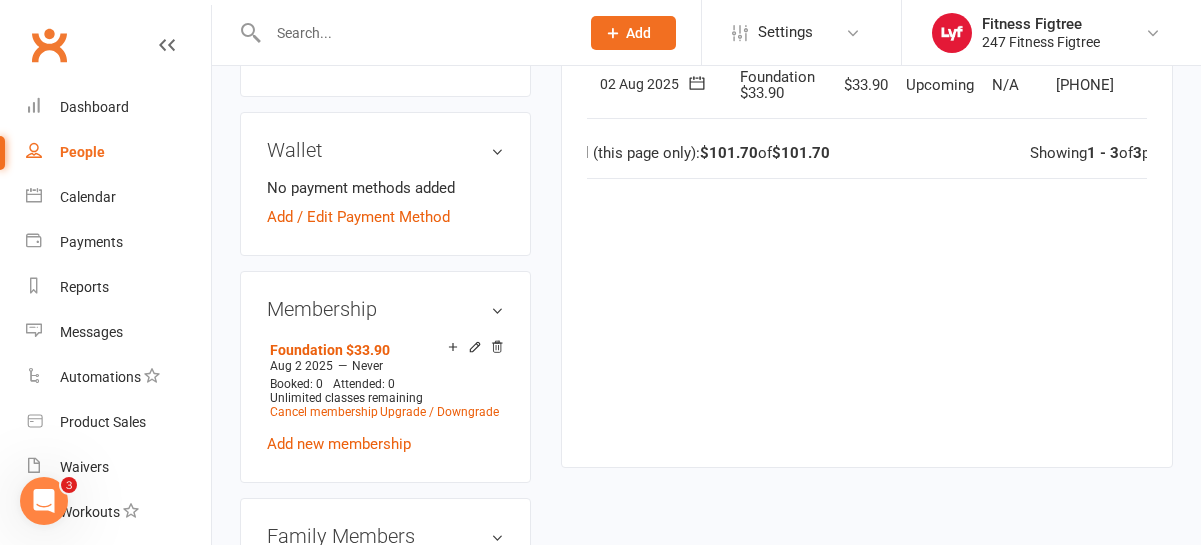 scroll, scrollTop: 0, scrollLeft: 0, axis: both 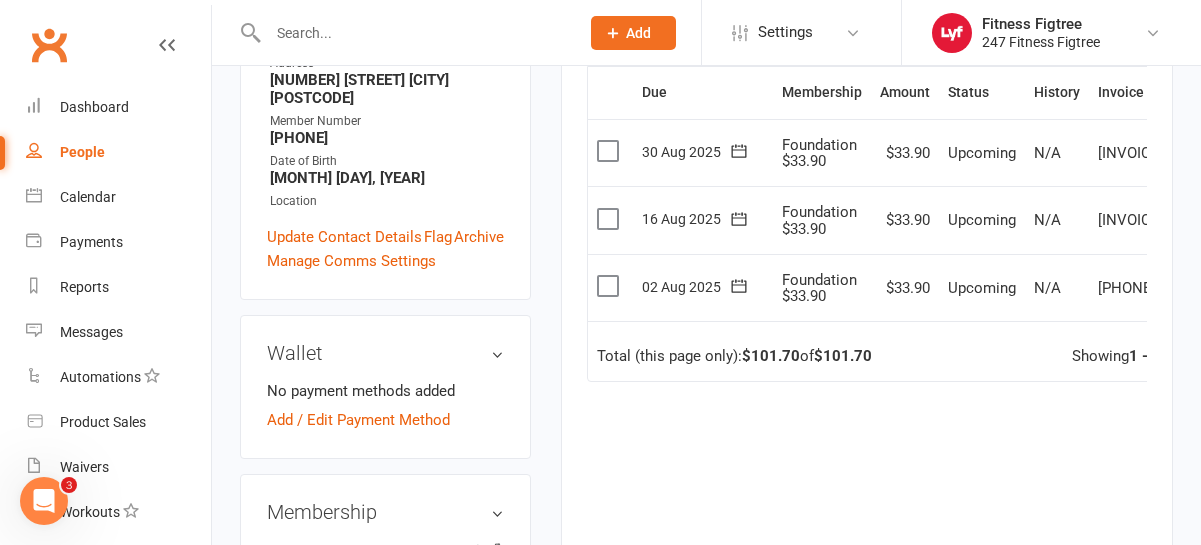 click 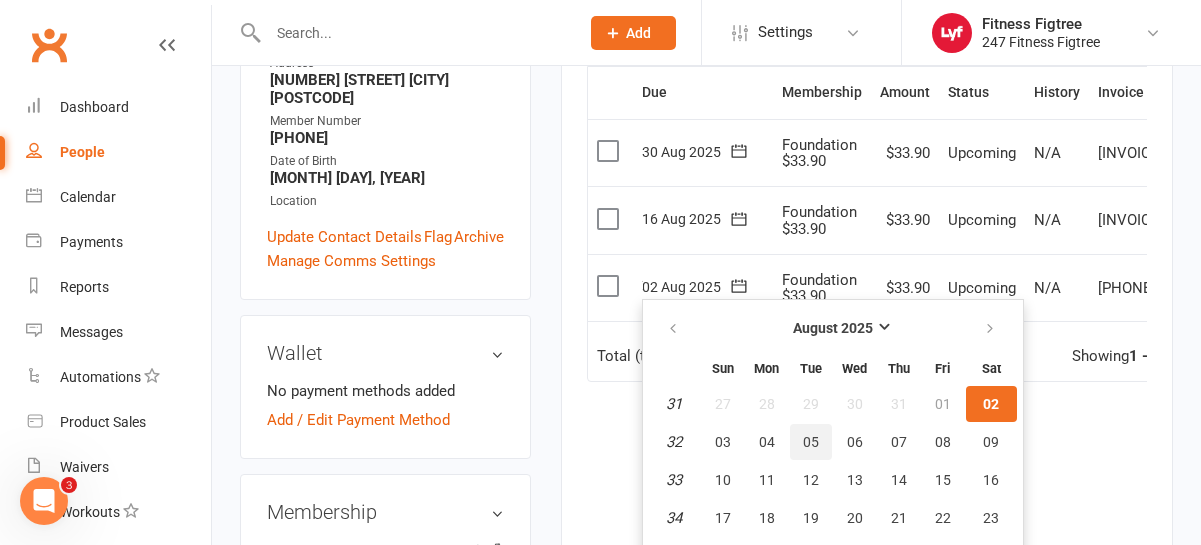 click on "05" at bounding box center [811, 442] 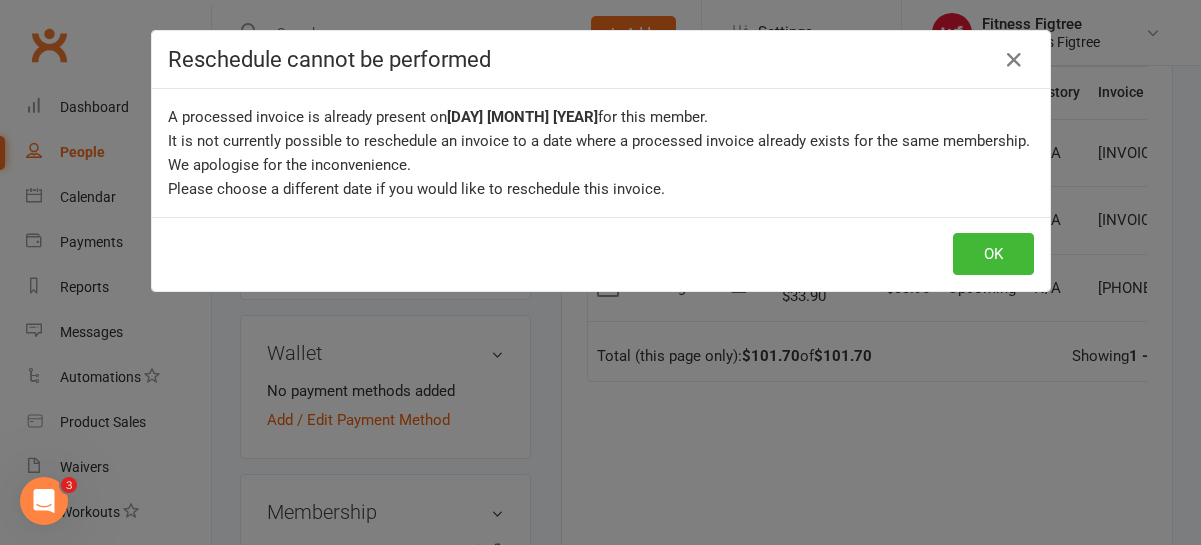 click on "Reschedule cannot be performed A processed invoice is already present on  5 Aug 2025  for this member. It is not currently possible to reschedule an invoice to a date where a processed invoice already exists for the same membership. We apologise for the inconvenience. Please choose a different date if you would like to reschedule this invoice. OK" at bounding box center (600, 272) 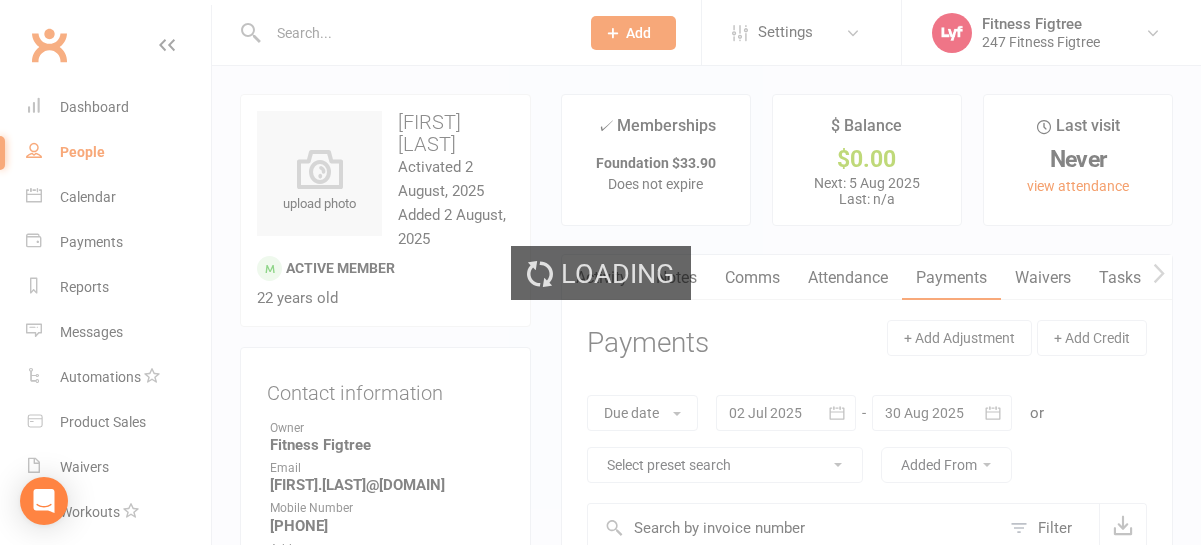 scroll, scrollTop: 0, scrollLeft: 0, axis: both 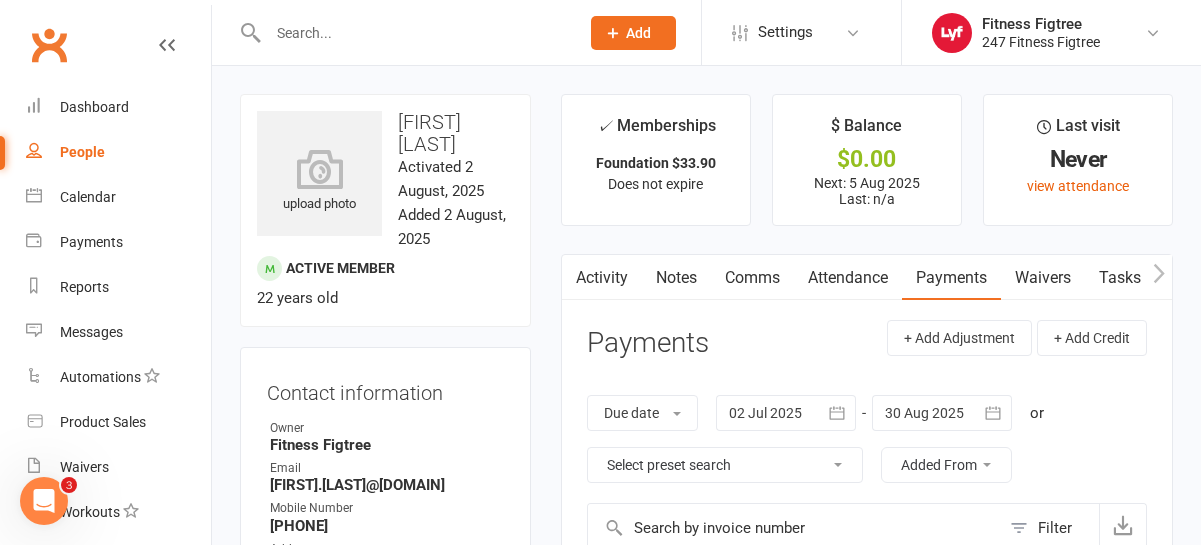 click at bounding box center [402, 32] 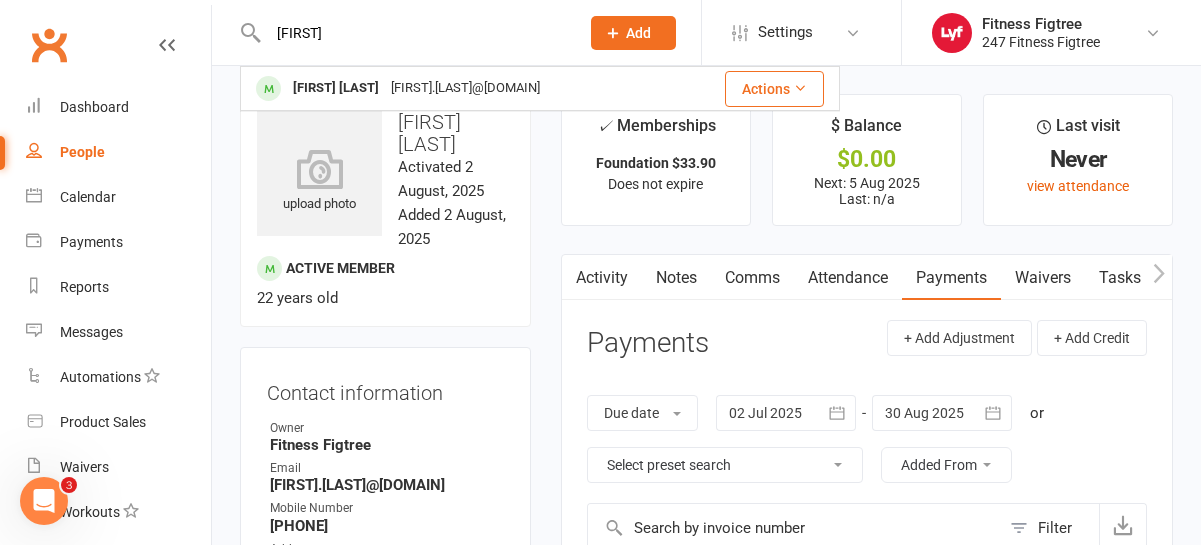 type on "kieth" 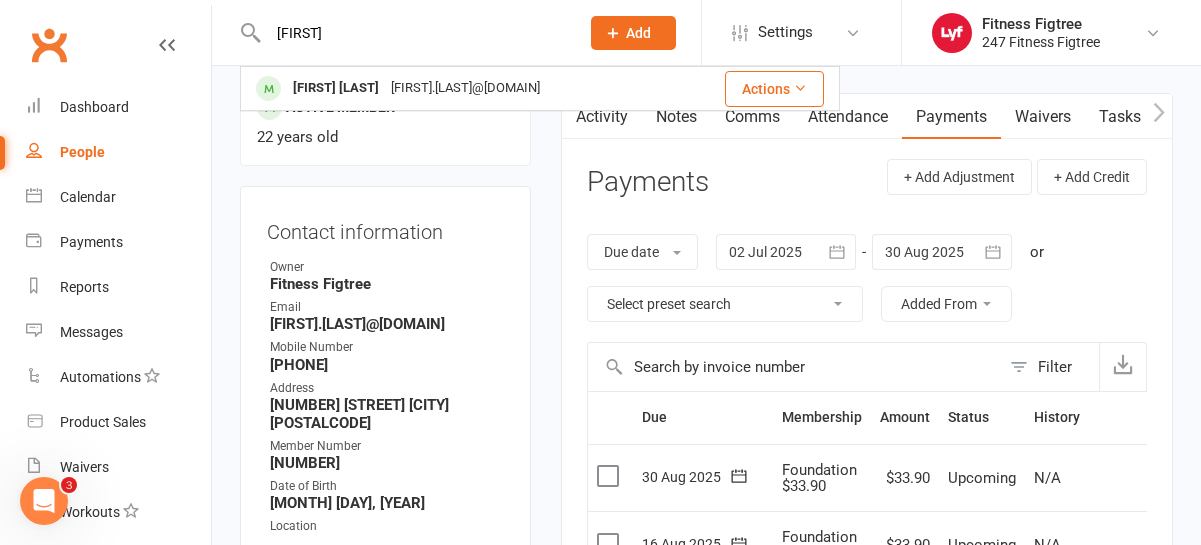 scroll, scrollTop: 0, scrollLeft: 0, axis: both 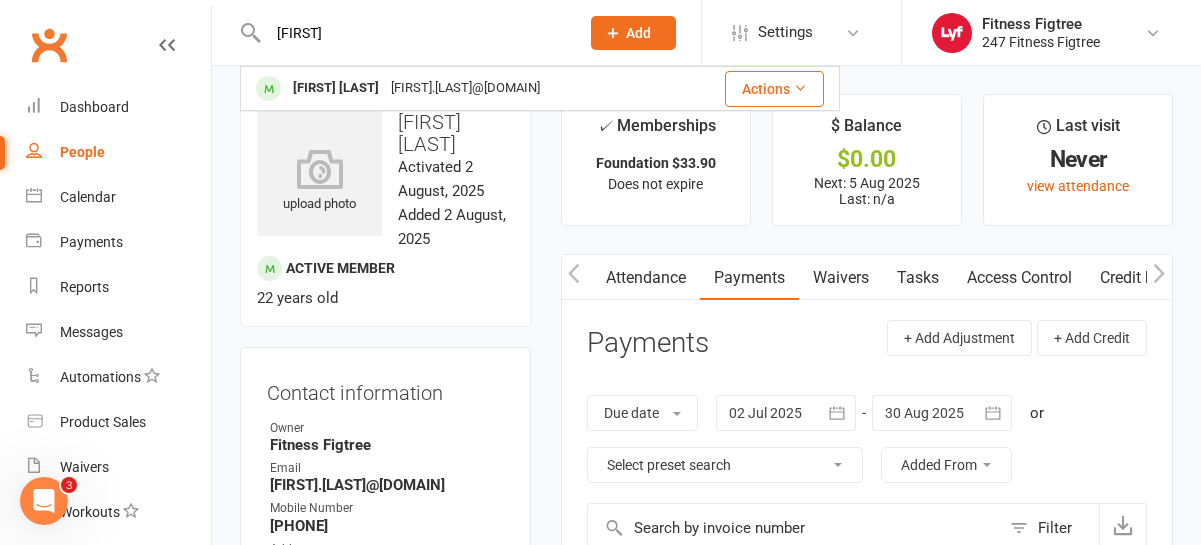 click on "Tasks" at bounding box center [918, 278] 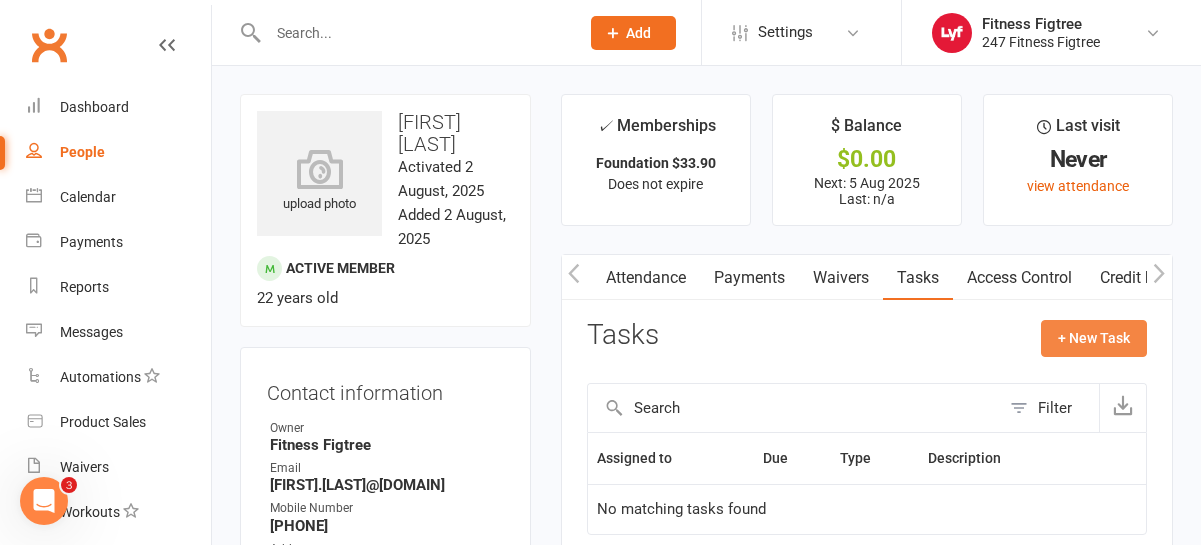 click on "+ New Task" 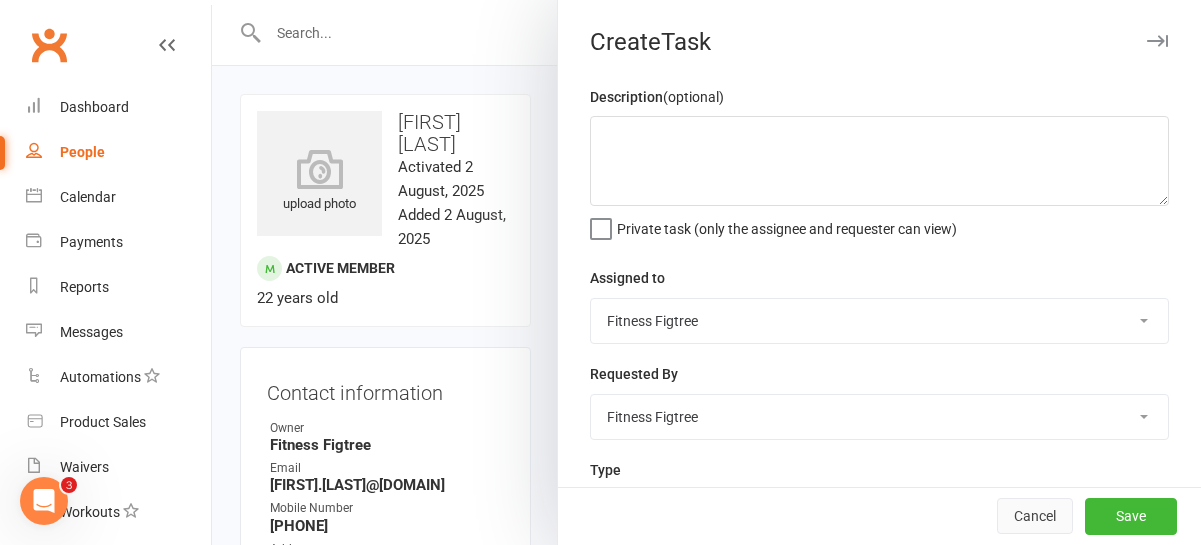 click on "Cancel" at bounding box center [1035, 517] 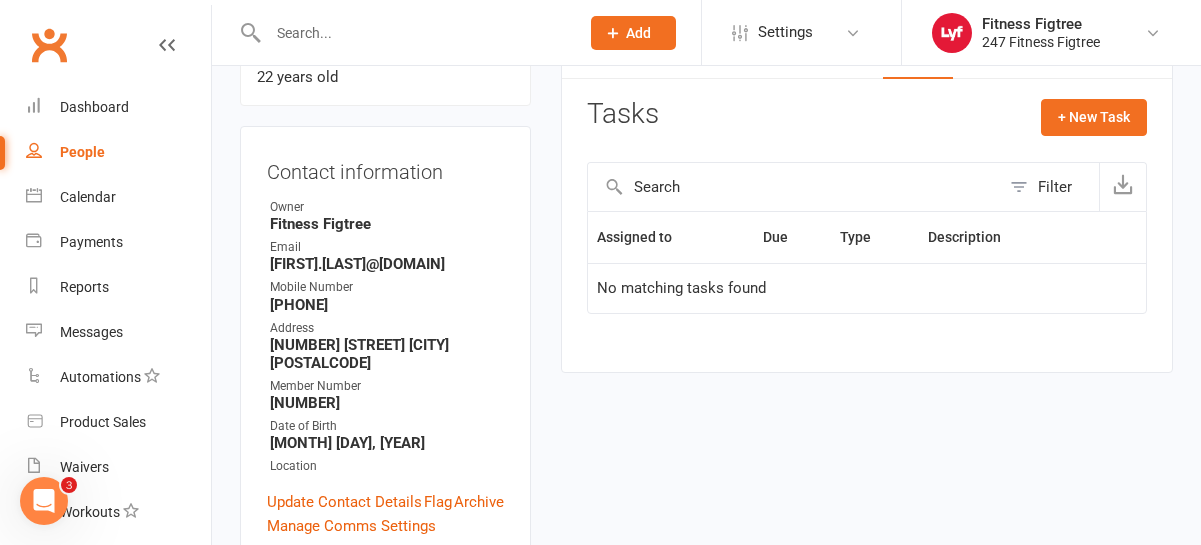 scroll, scrollTop: 0, scrollLeft: 0, axis: both 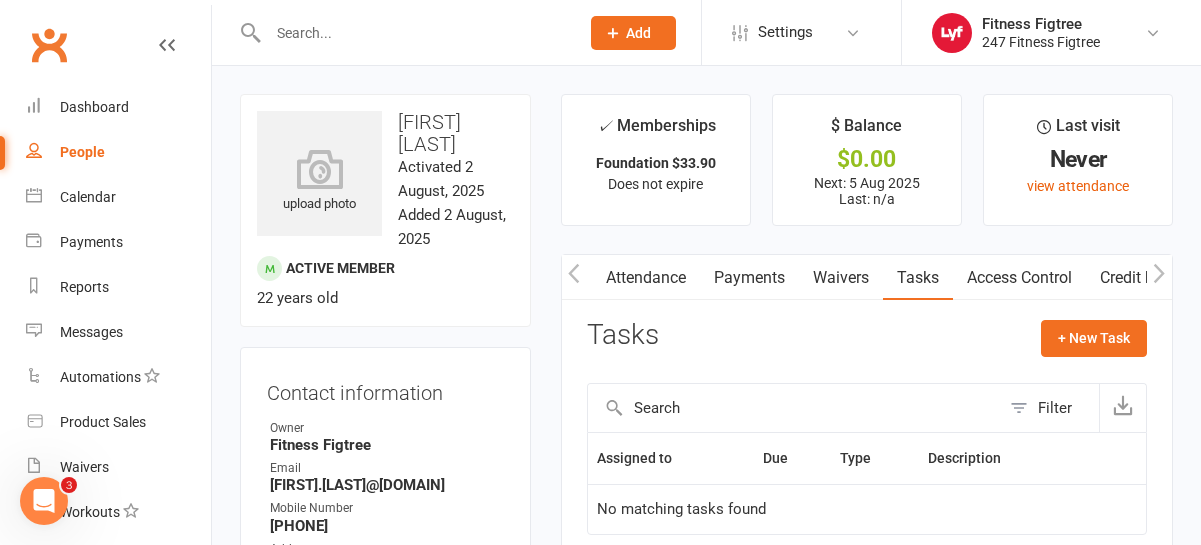 click on "Tasks + New Task" 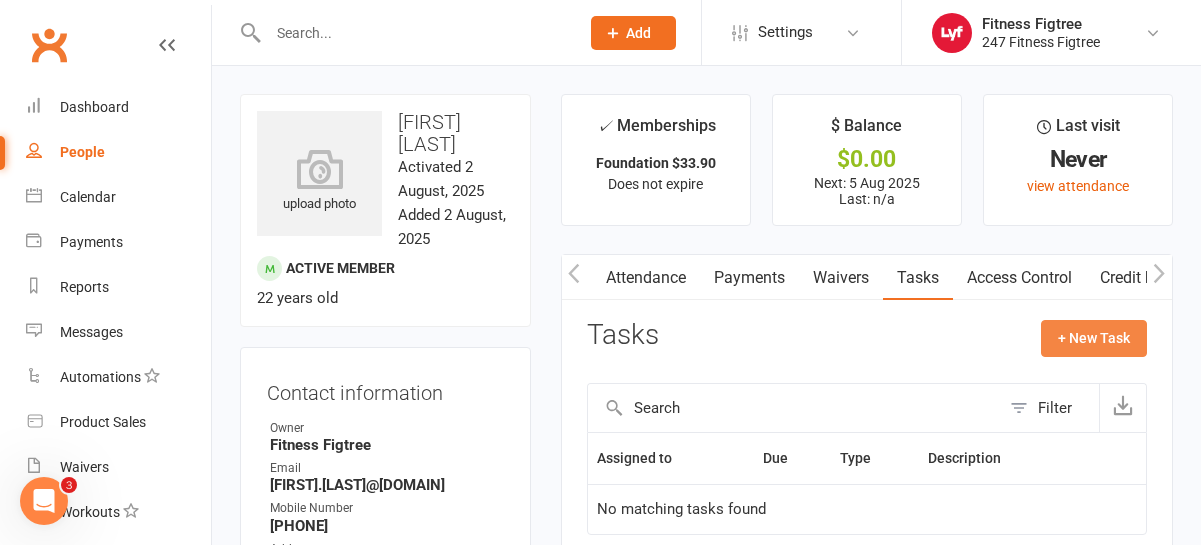 click on "+ New Task" 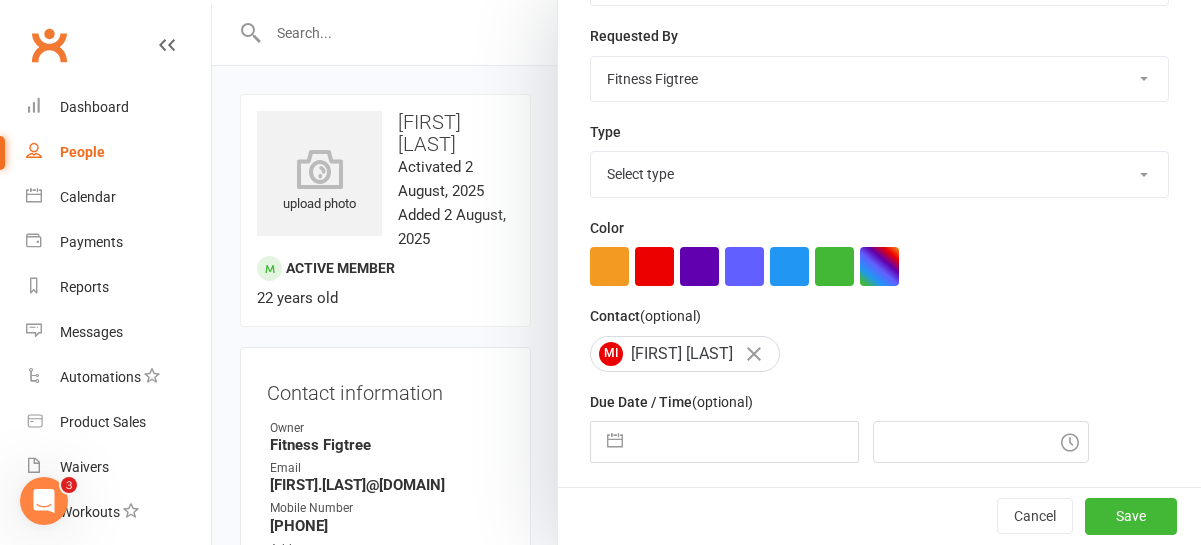 scroll, scrollTop: 409, scrollLeft: 0, axis: vertical 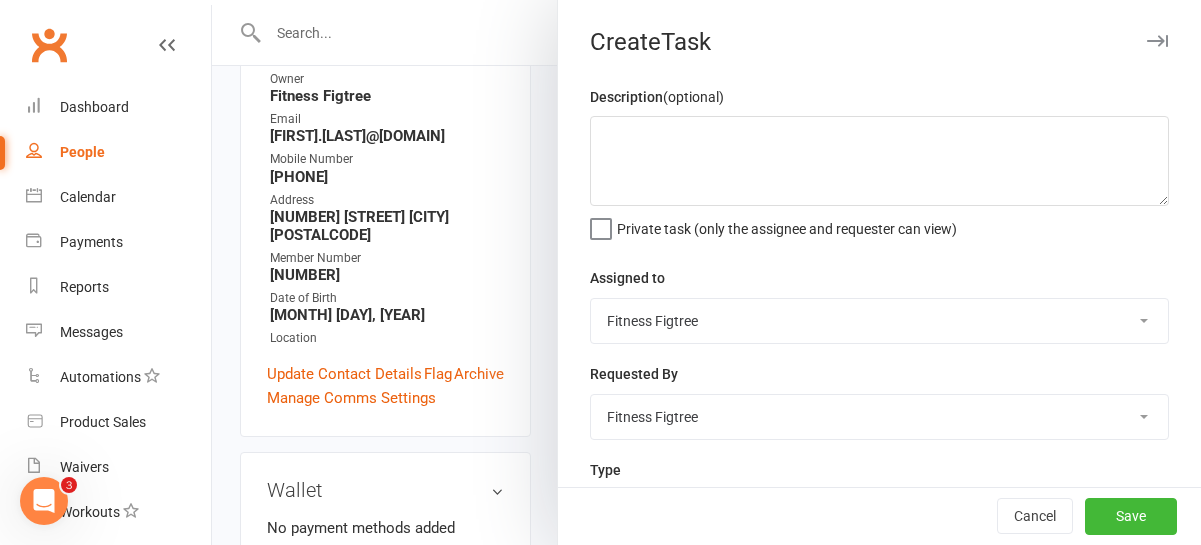 click at bounding box center (1157, 41) 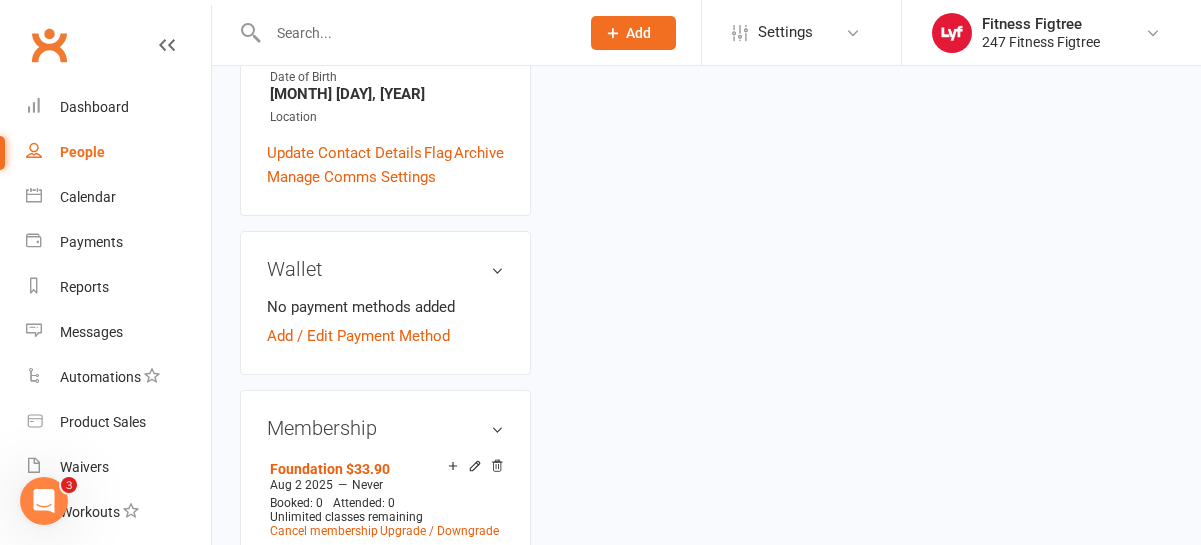 scroll, scrollTop: 0, scrollLeft: 0, axis: both 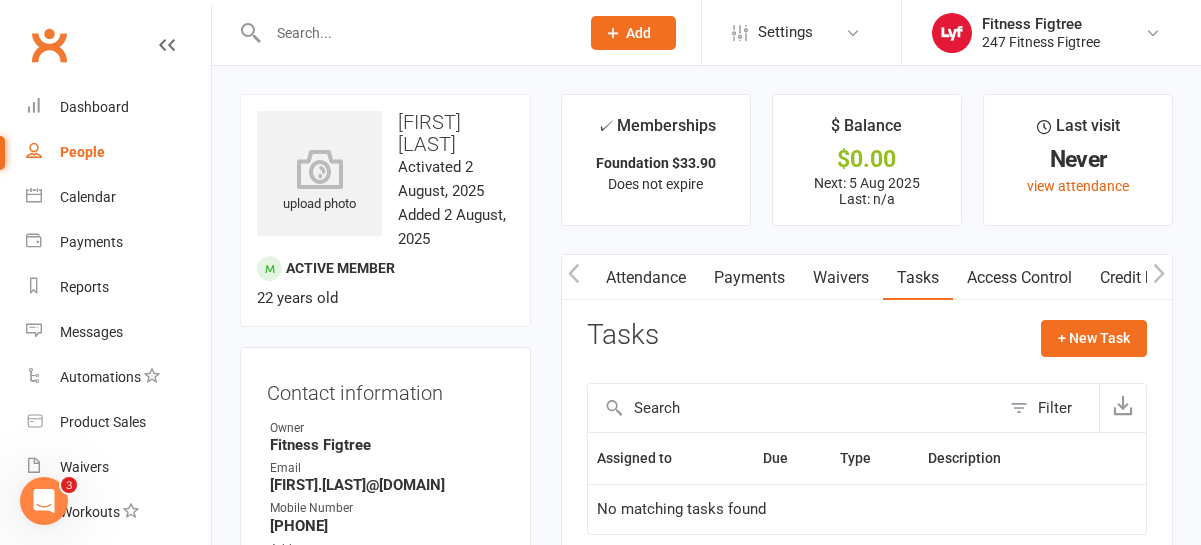 click at bounding box center (574, 277) 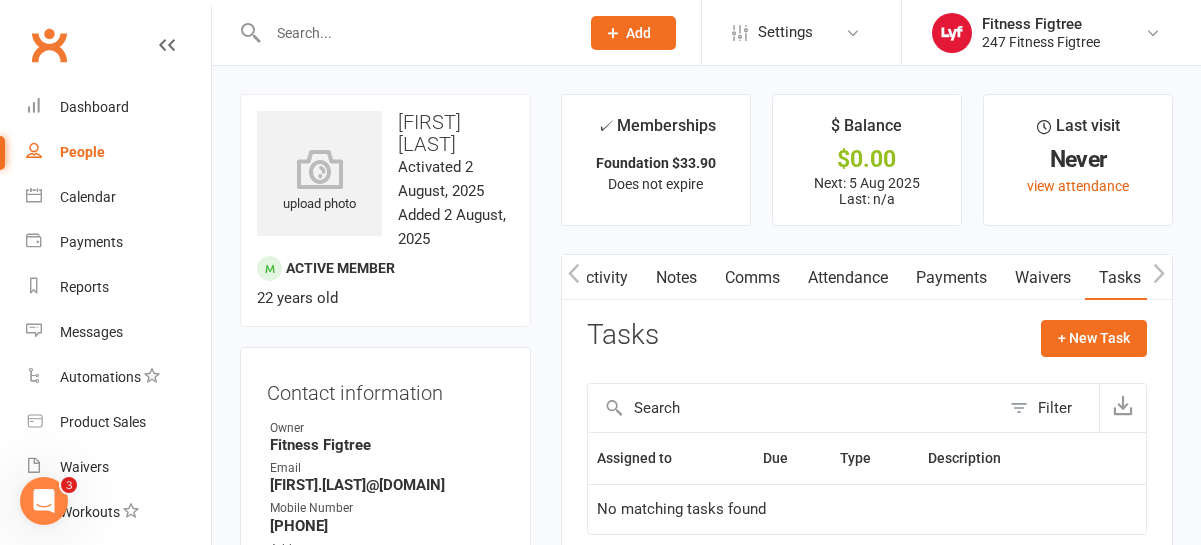 scroll, scrollTop: 0, scrollLeft: 0, axis: both 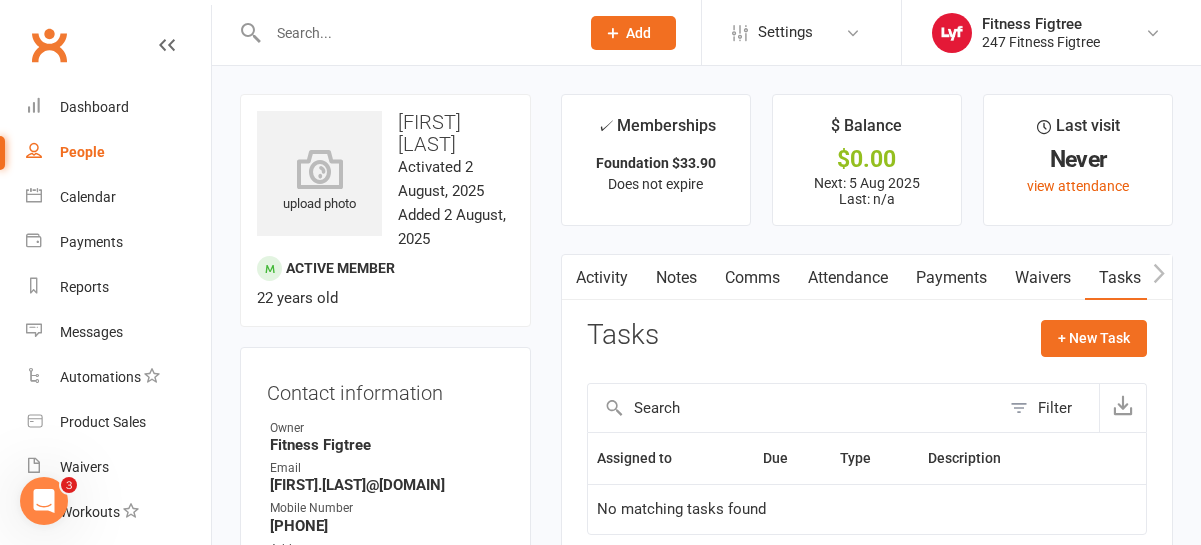 click on "Activity" at bounding box center [602, 278] 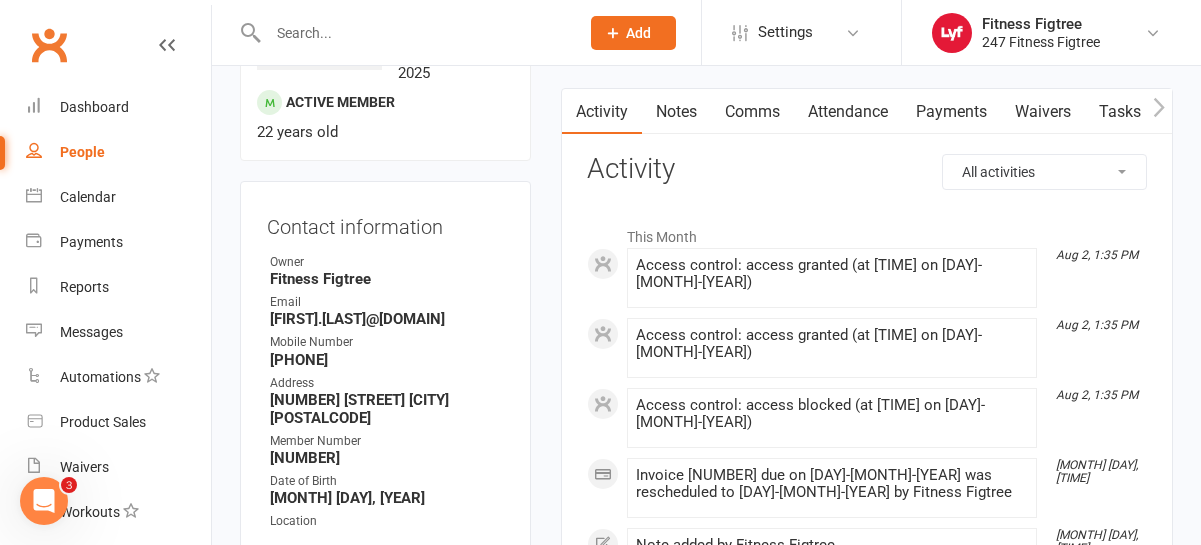 scroll, scrollTop: 163, scrollLeft: 0, axis: vertical 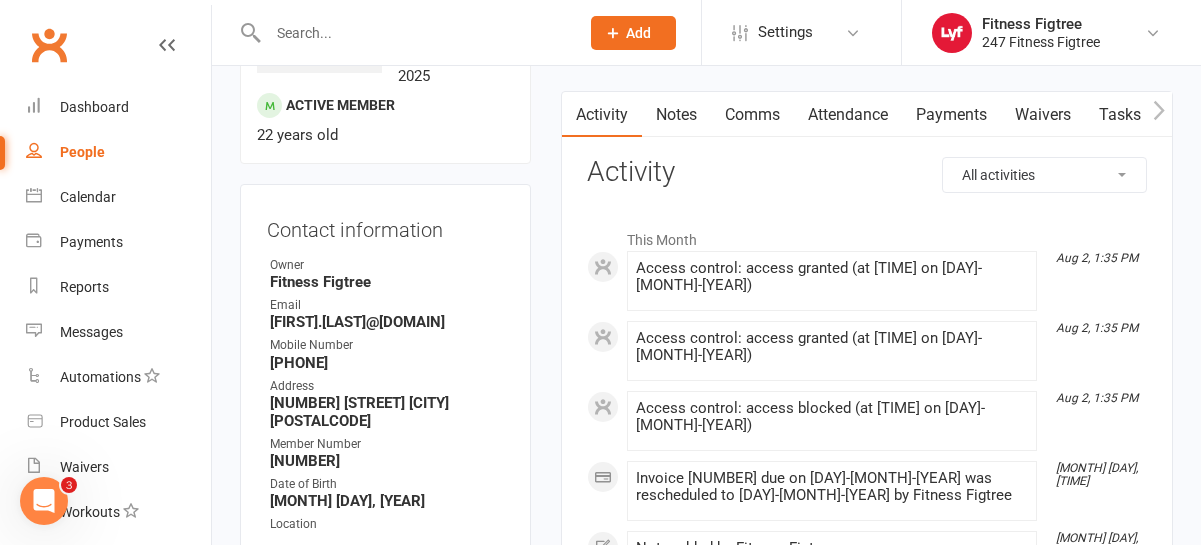click on "Comms" at bounding box center (752, 115) 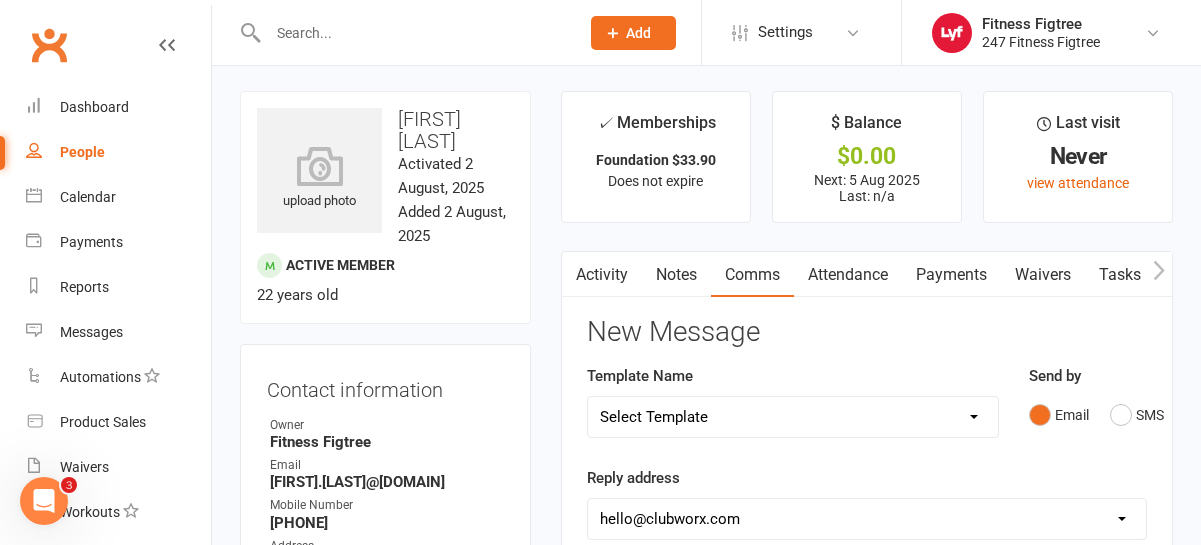 scroll, scrollTop: 0, scrollLeft: 0, axis: both 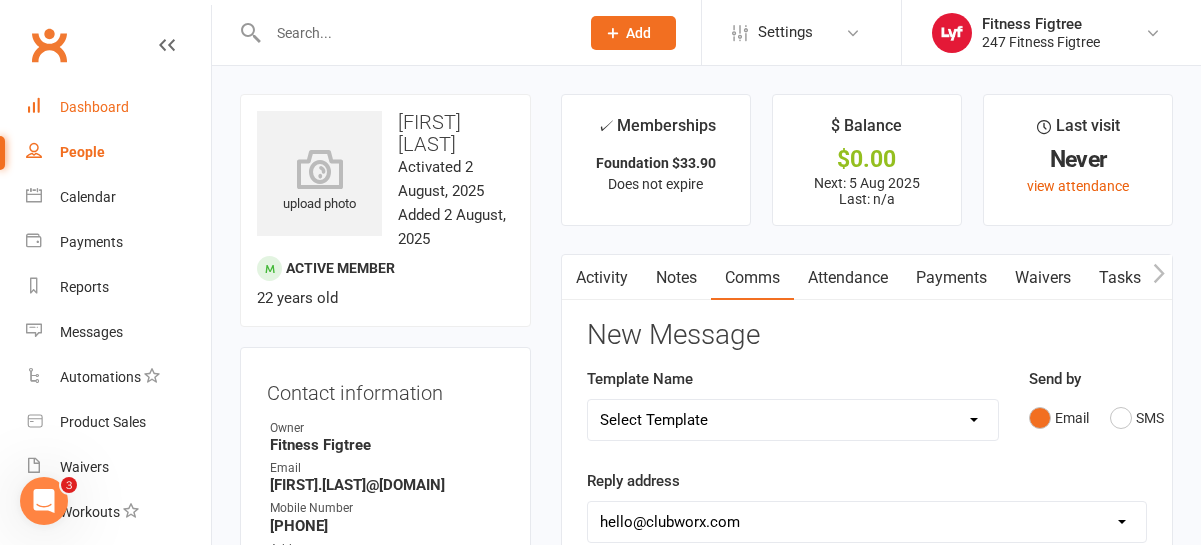 click on "Dashboard" at bounding box center (94, 107) 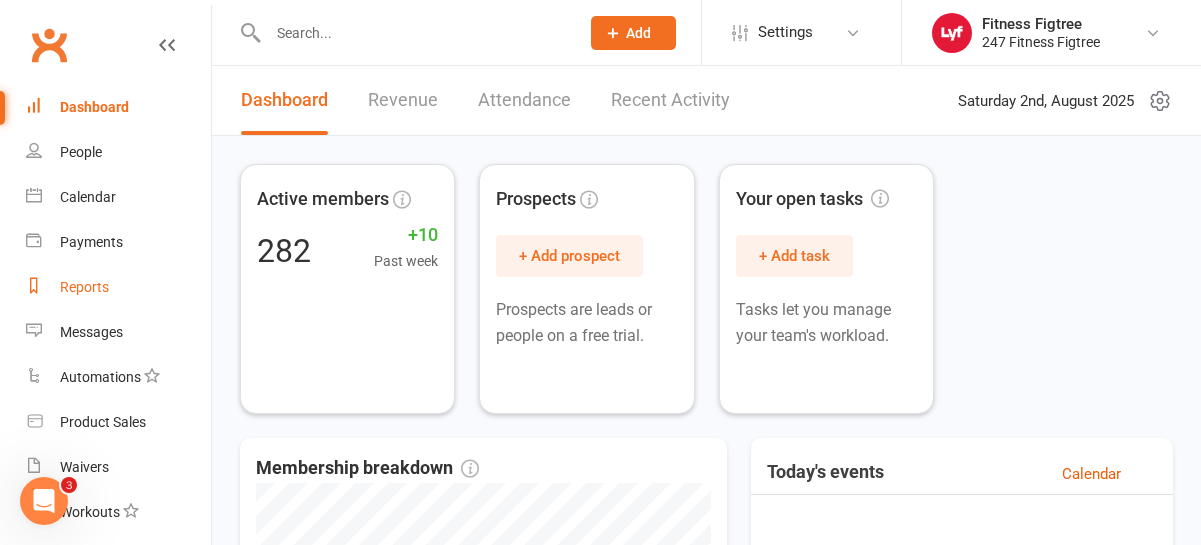 click on "Reports" at bounding box center (118, 287) 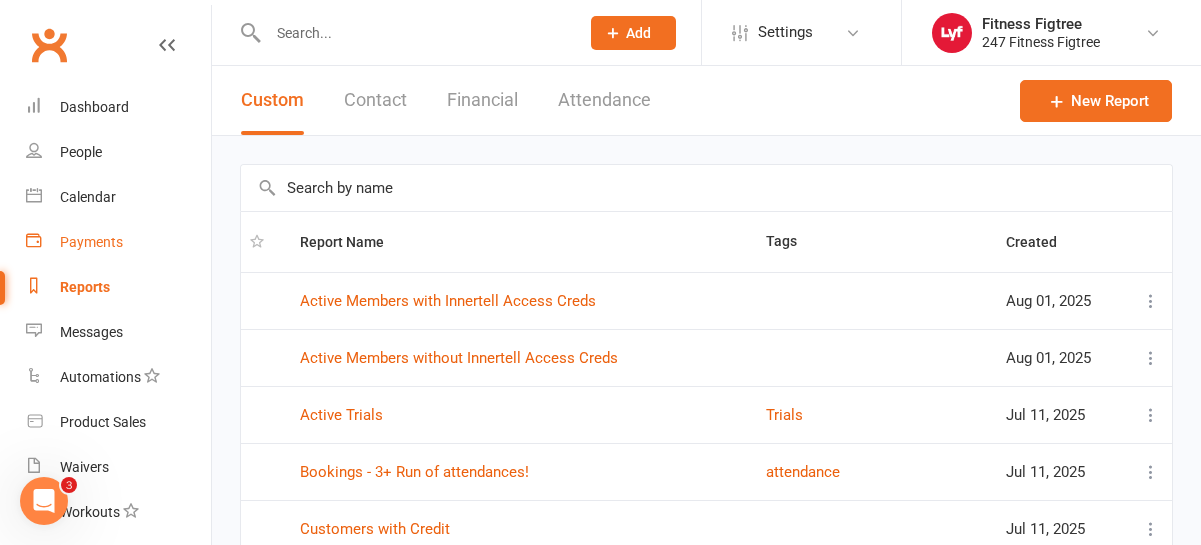 click on "Payments" at bounding box center [91, 242] 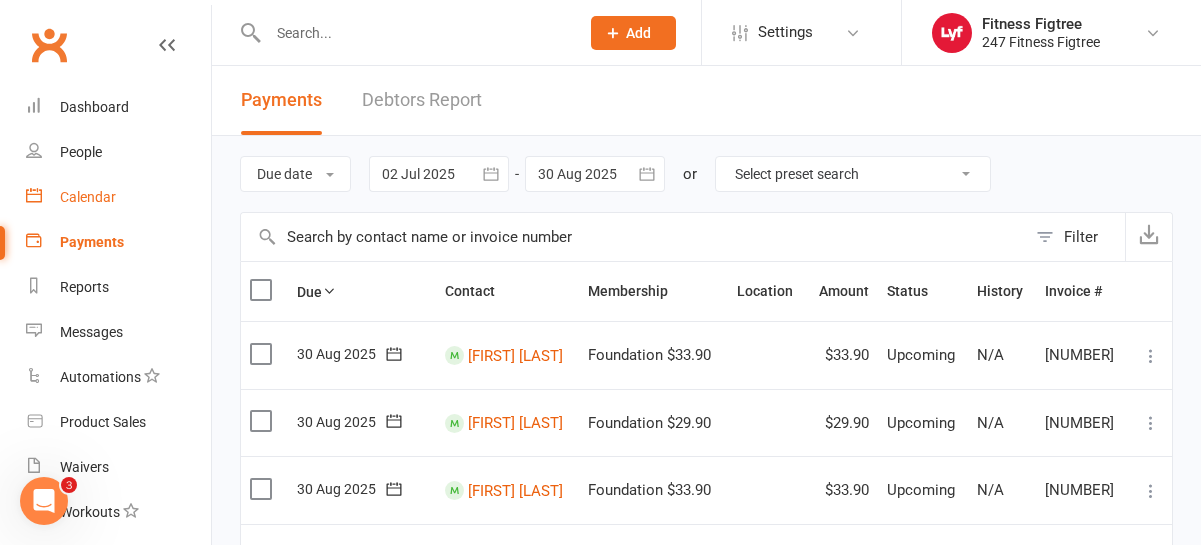 click on "Calendar" at bounding box center (118, 197) 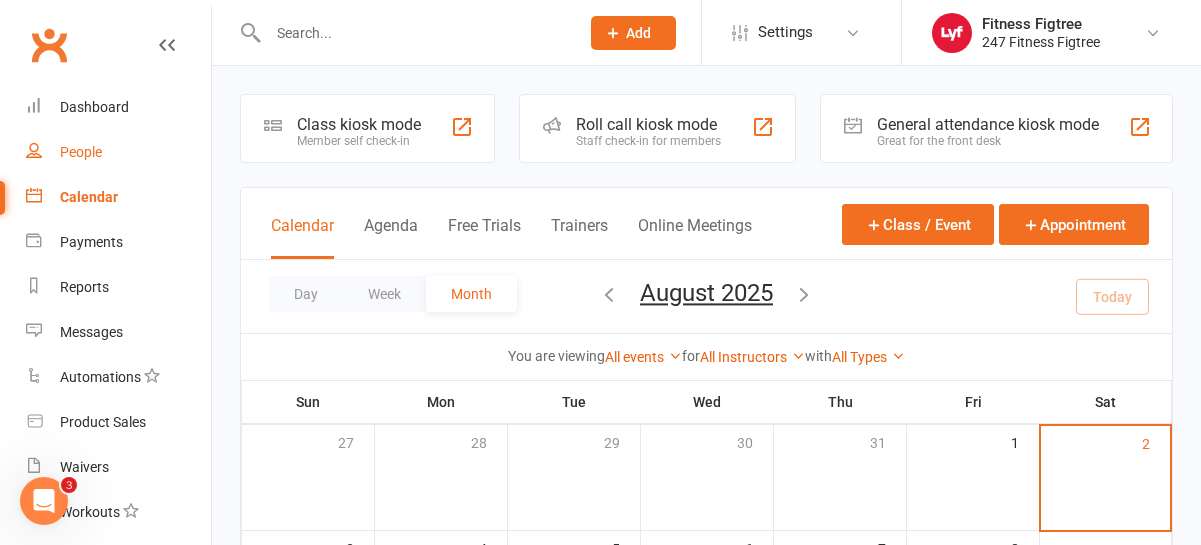 click on "People" at bounding box center (81, 152) 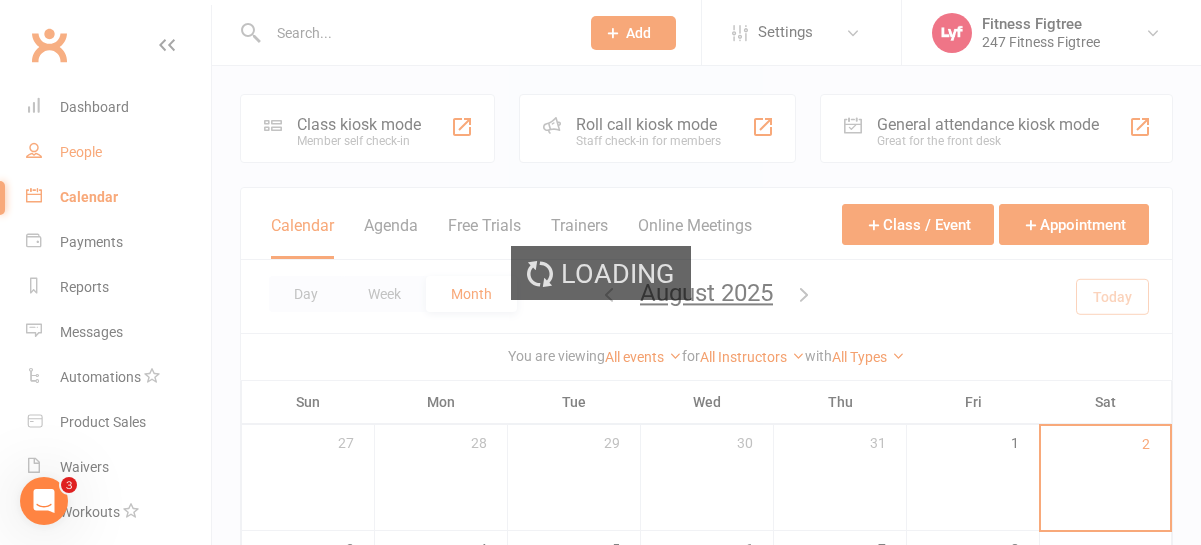select on "50" 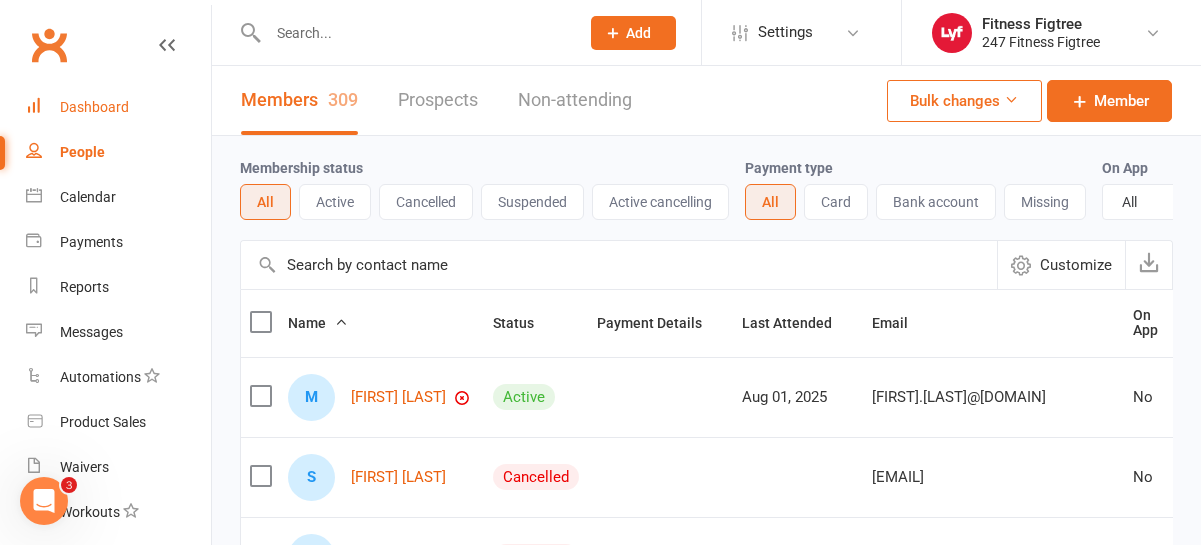 click on "Dashboard" at bounding box center [118, 107] 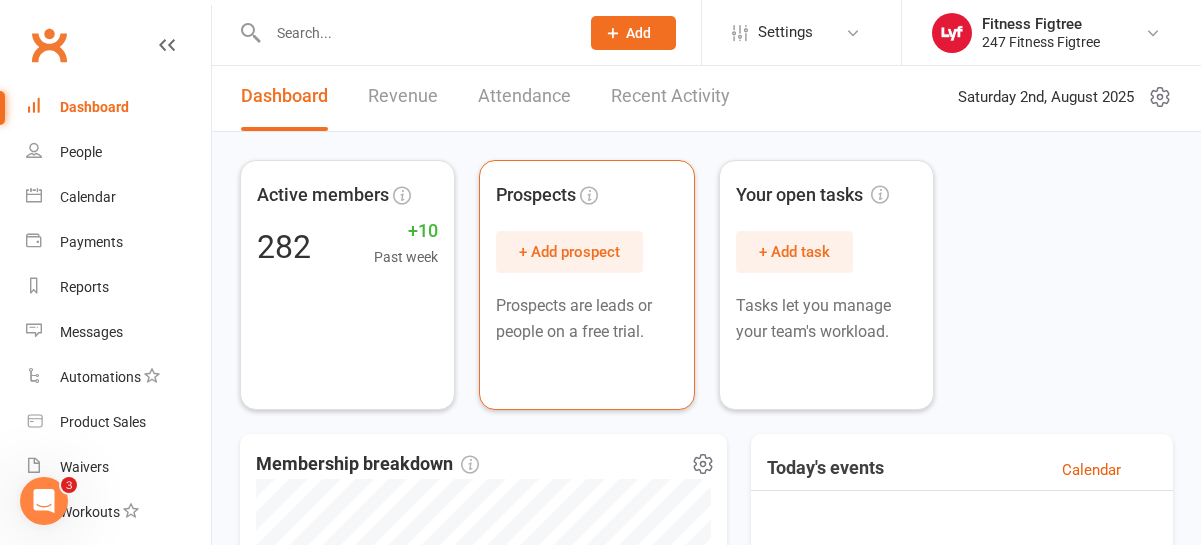 scroll, scrollTop: 0, scrollLeft: 0, axis: both 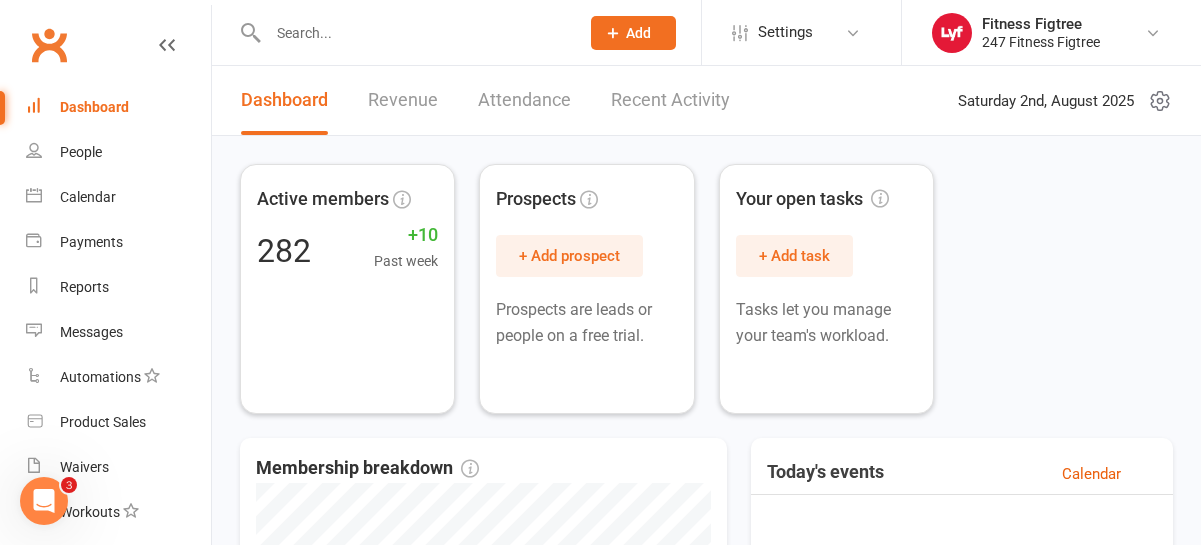 click at bounding box center (413, 33) 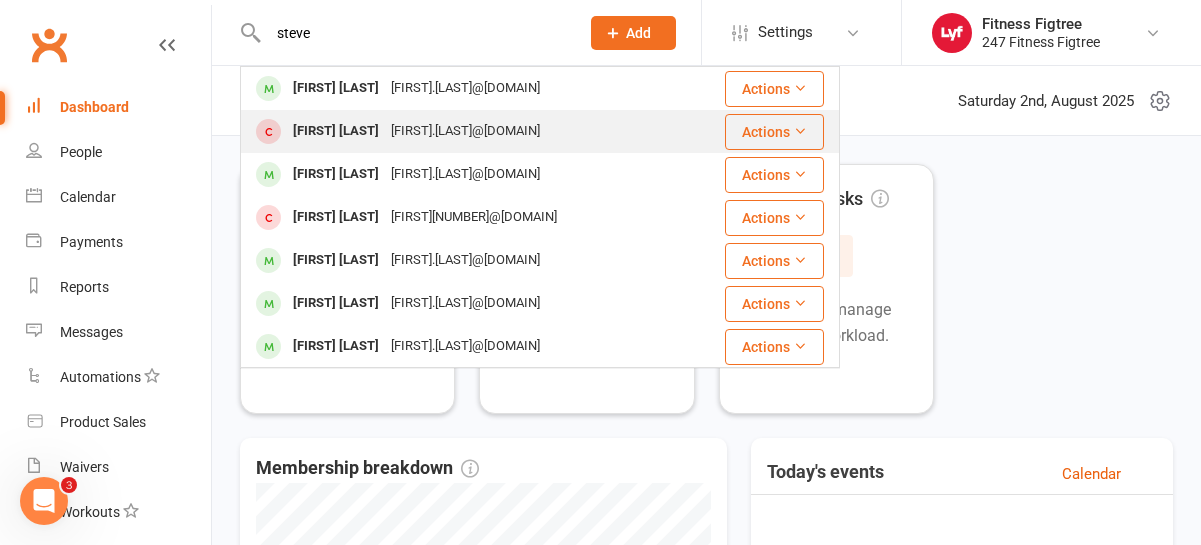 type on "steve" 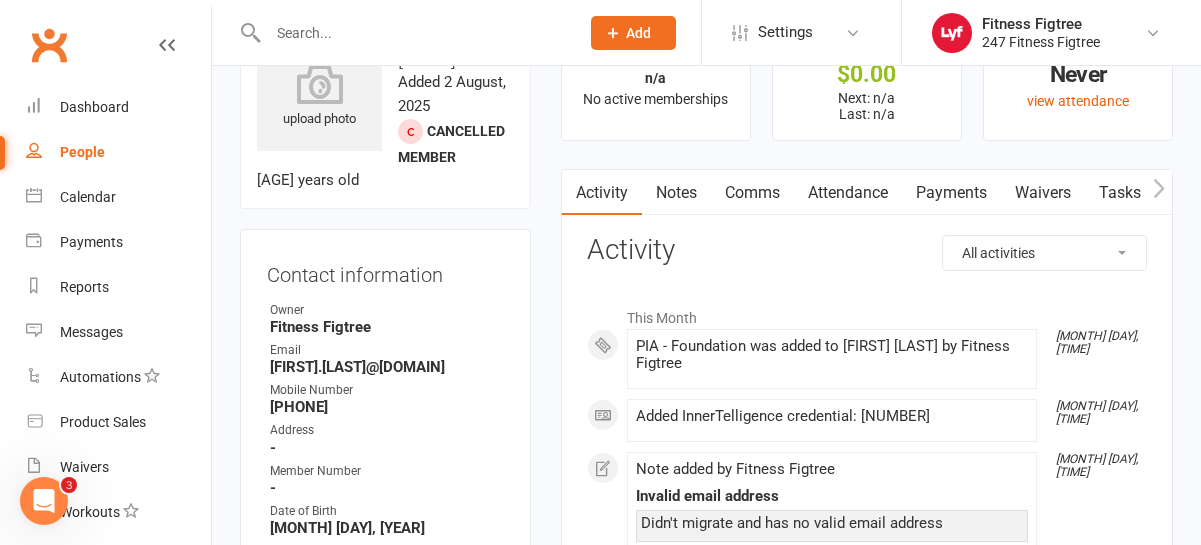 scroll, scrollTop: 86, scrollLeft: 0, axis: vertical 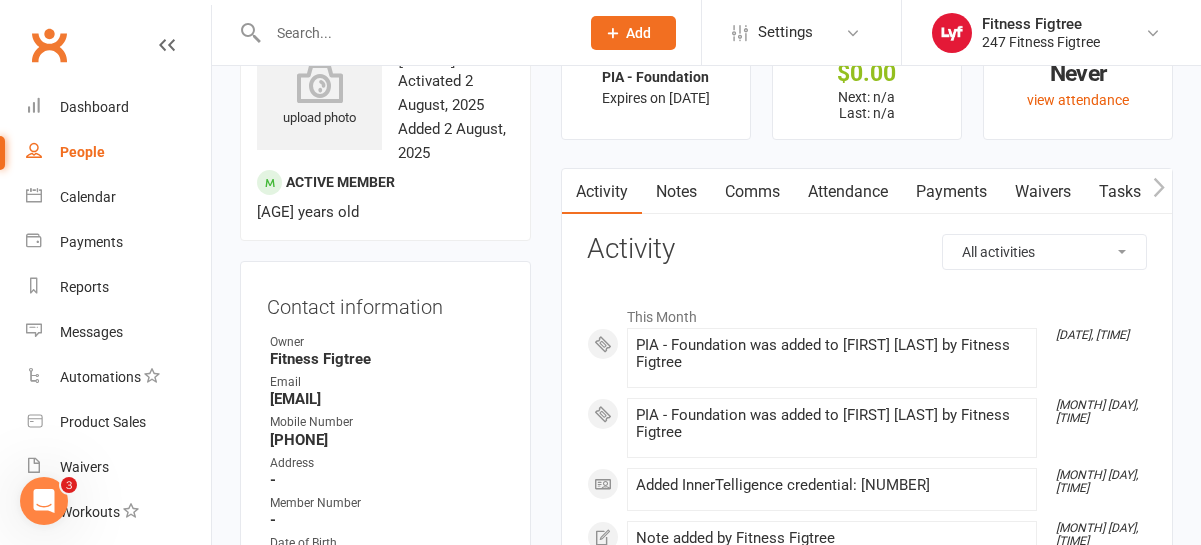 click at bounding box center [402, 32] 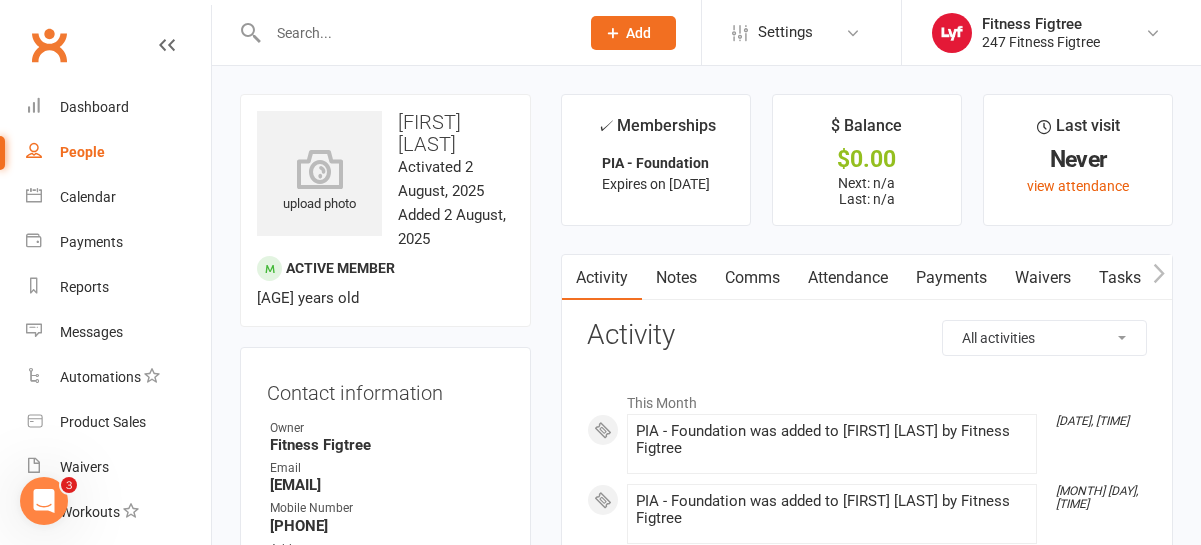click at bounding box center [402, 32] 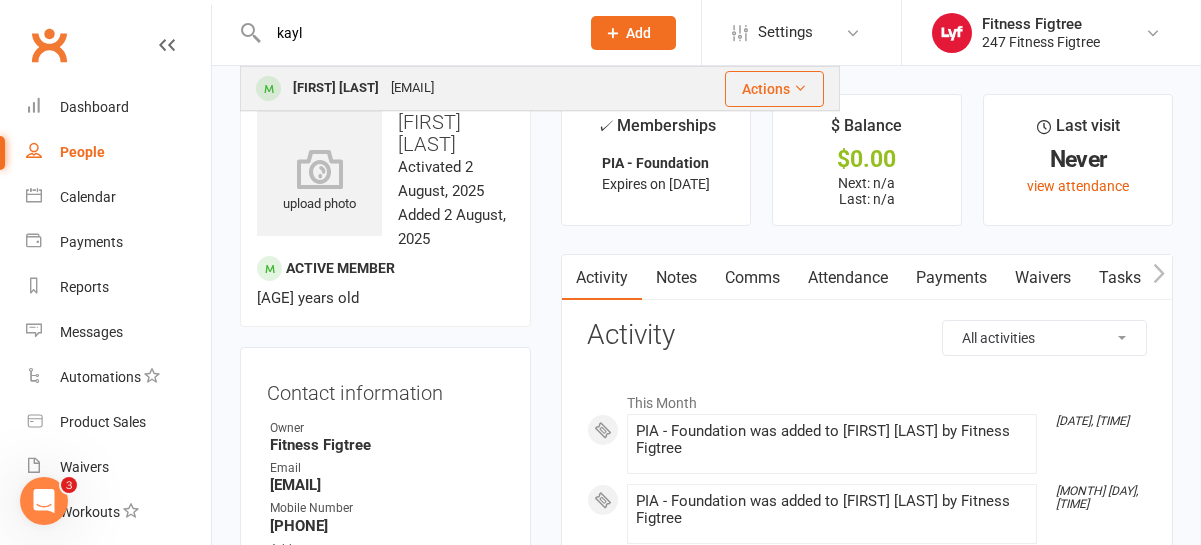 type on "kayl" 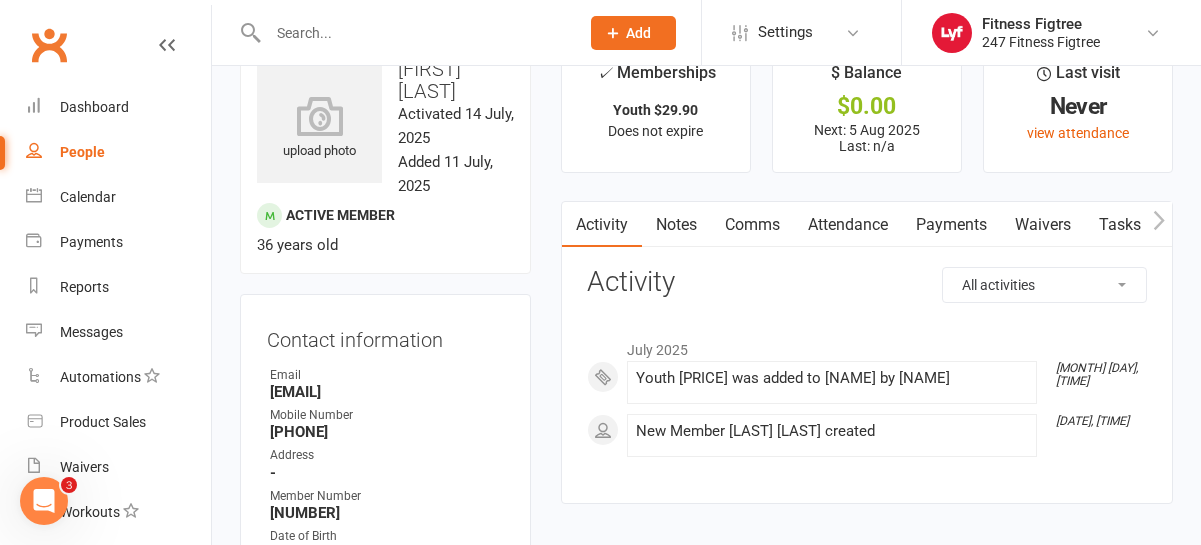scroll, scrollTop: 60, scrollLeft: 0, axis: vertical 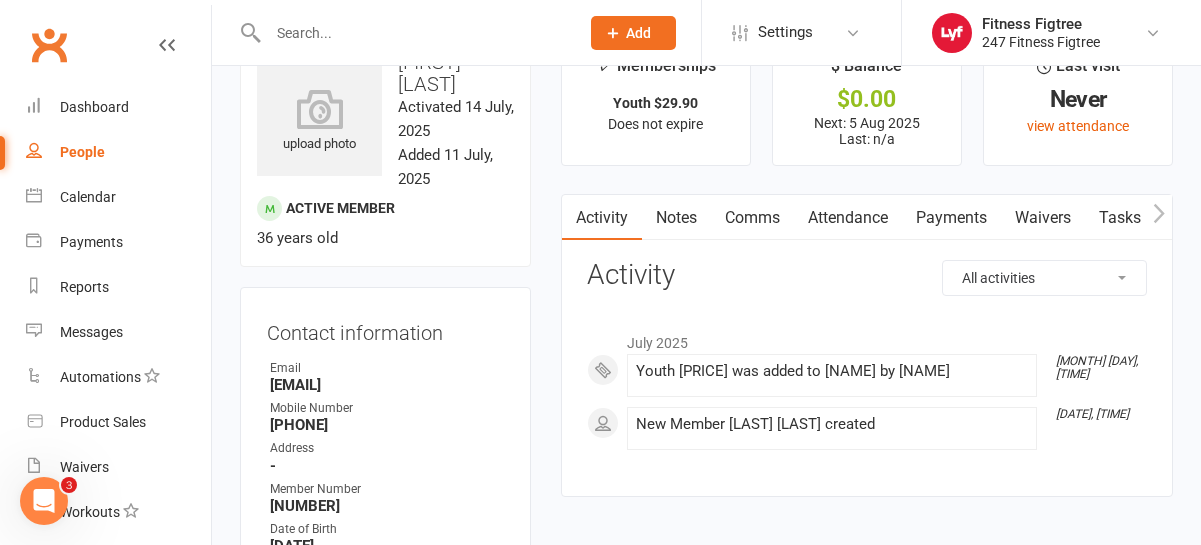 click on "Waivers" at bounding box center [1043, 218] 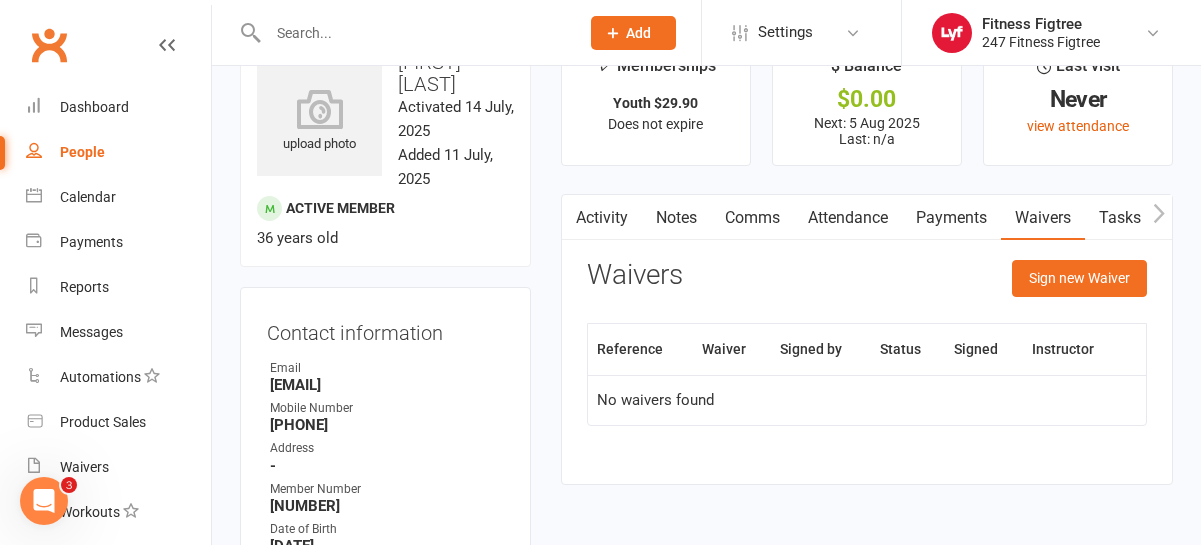 click on "Payments" at bounding box center (951, 218) 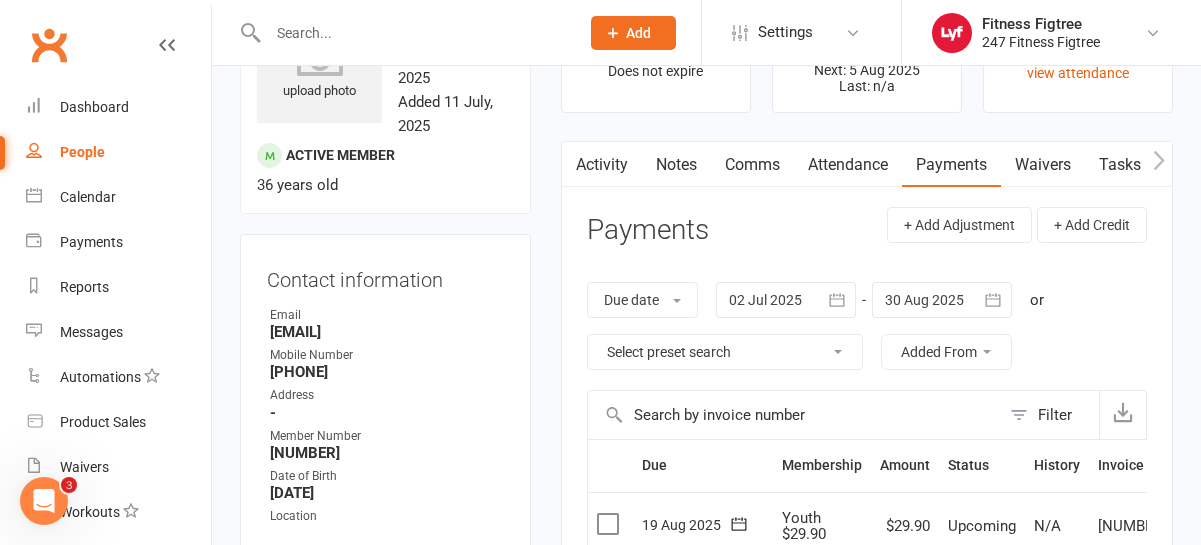 scroll, scrollTop: 0, scrollLeft: 0, axis: both 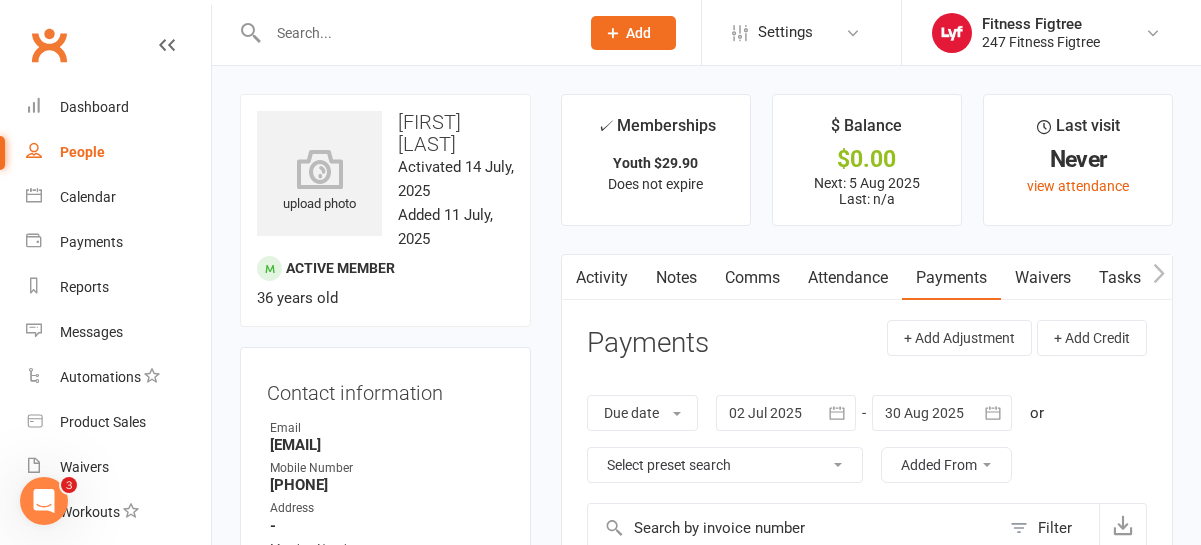 click on "Comms" at bounding box center (752, 278) 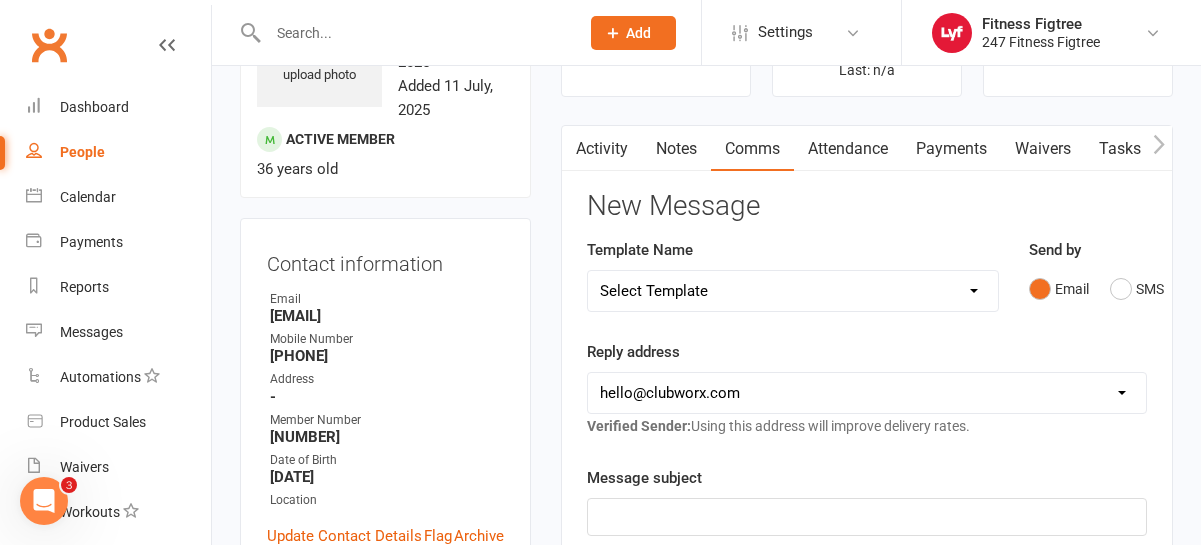 scroll, scrollTop: 279, scrollLeft: 0, axis: vertical 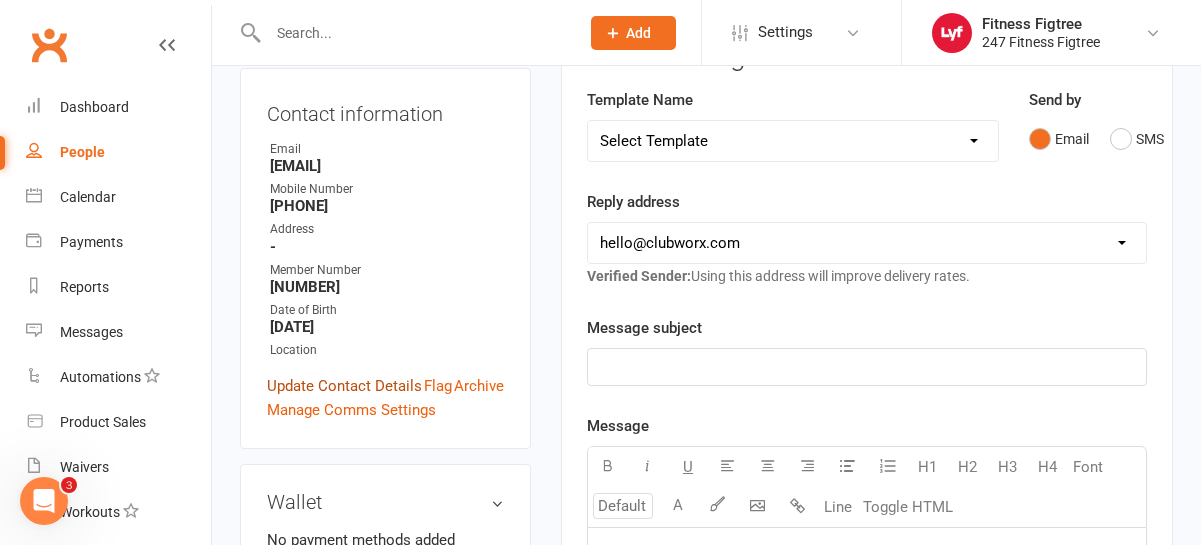 click on "Update Contact Details" at bounding box center (344, 386) 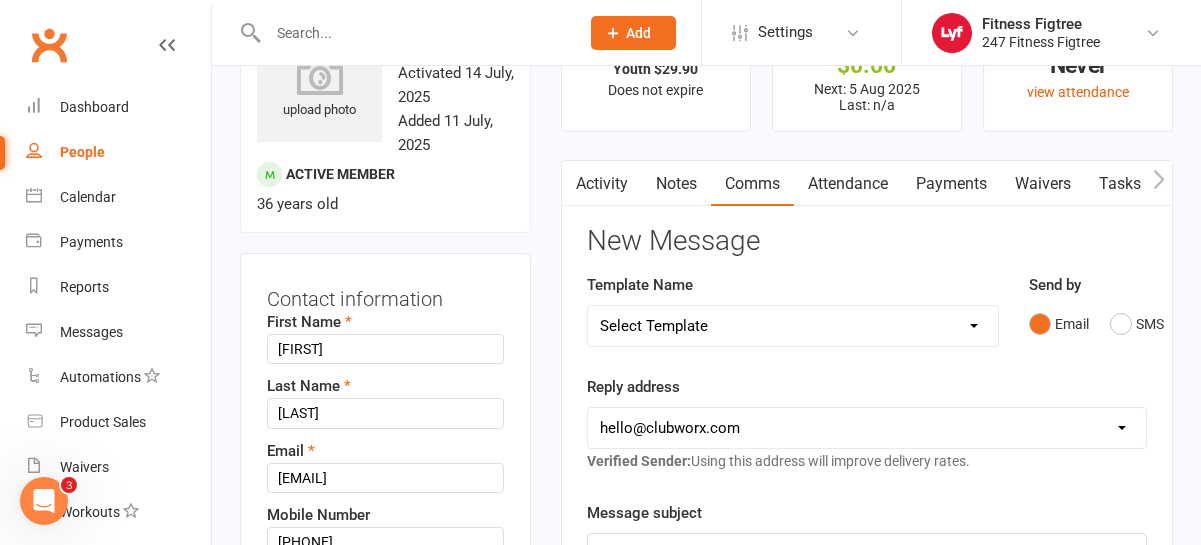 scroll, scrollTop: 161, scrollLeft: 0, axis: vertical 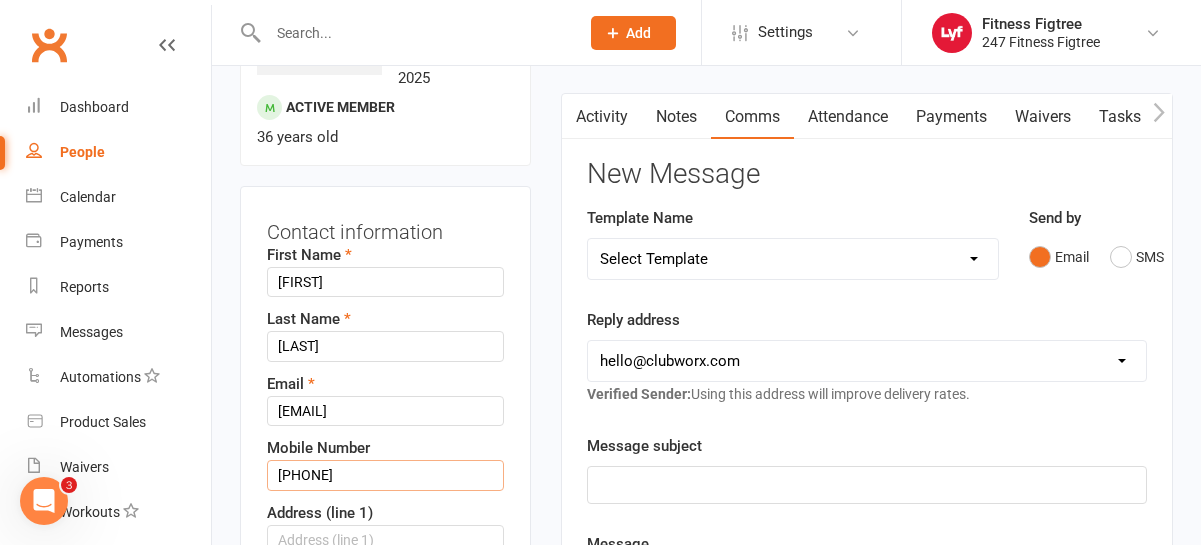 drag, startPoint x: 299, startPoint y: 477, endPoint x: 250, endPoint y: 474, distance: 49.09175 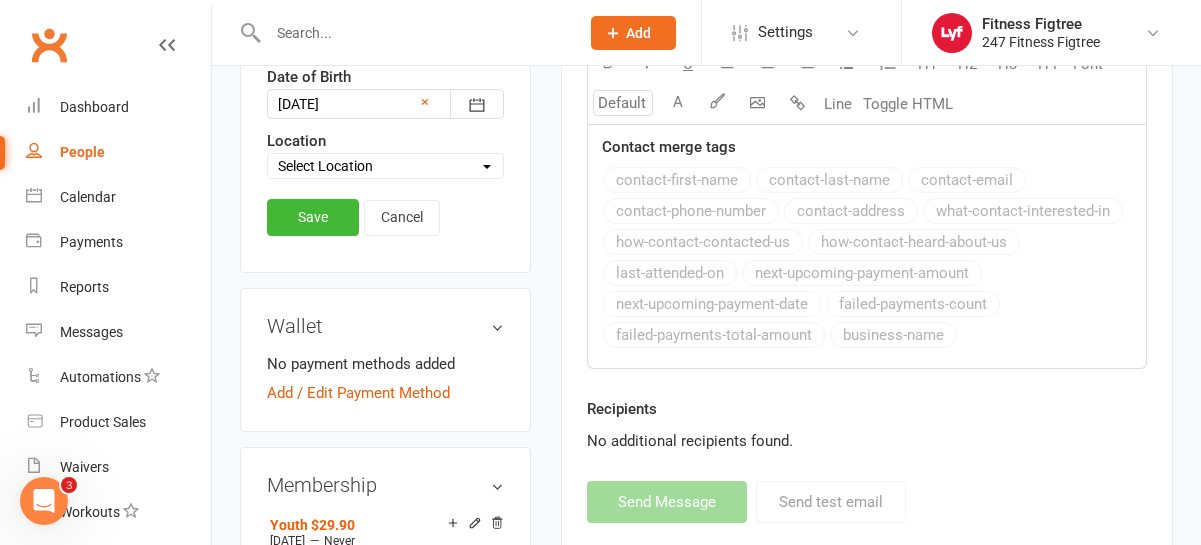 scroll, scrollTop: 979, scrollLeft: 0, axis: vertical 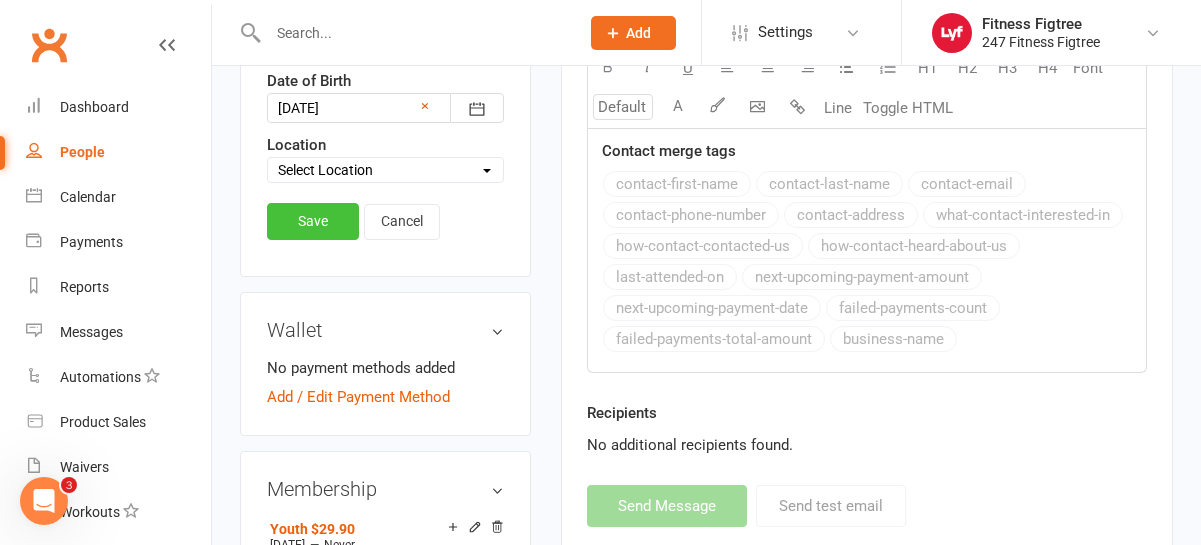 type on "[PHONE]" 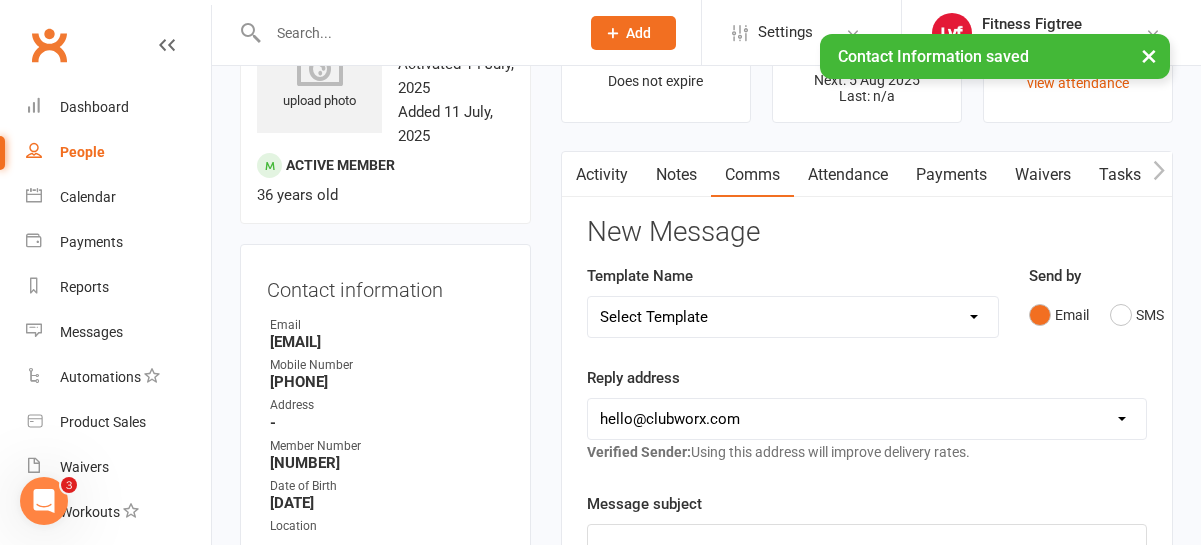 scroll, scrollTop: 0, scrollLeft: 0, axis: both 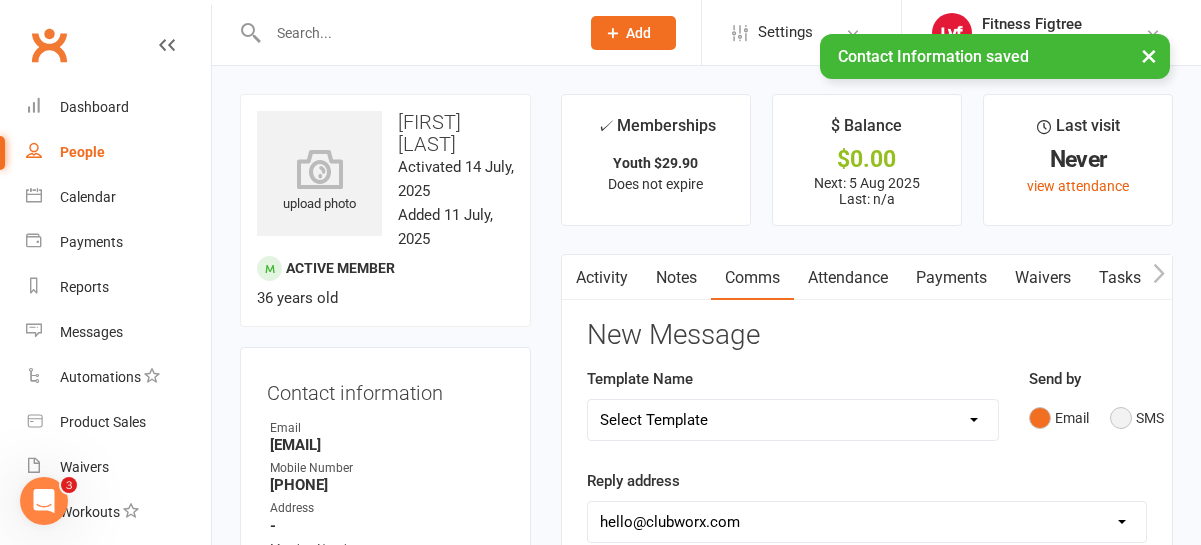 click on "SMS" at bounding box center (1137, 418) 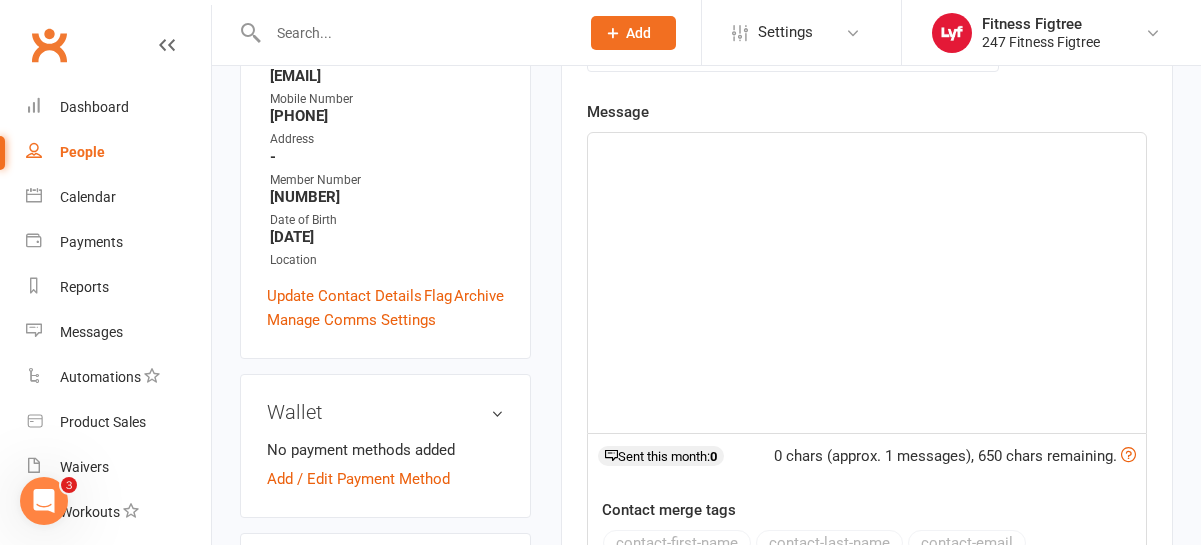 scroll, scrollTop: 367, scrollLeft: 0, axis: vertical 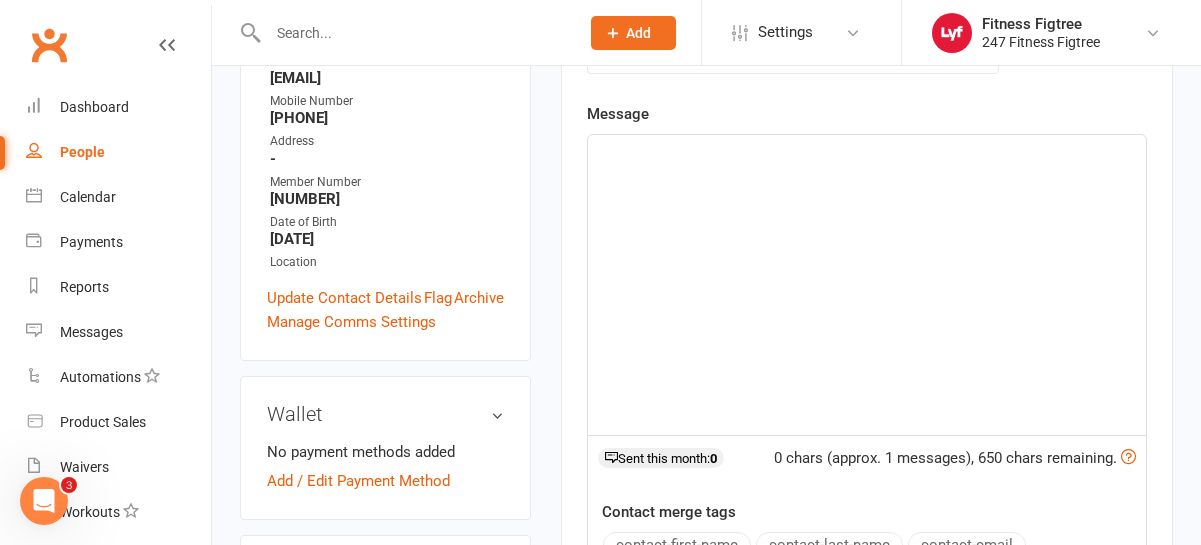 click on "﻿" 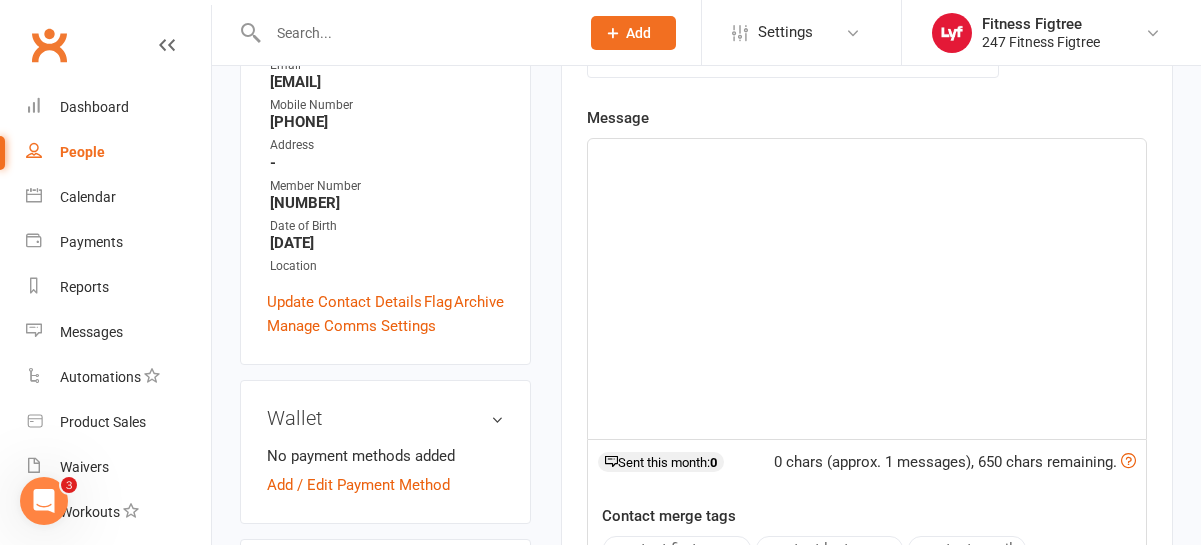 scroll, scrollTop: 377, scrollLeft: 0, axis: vertical 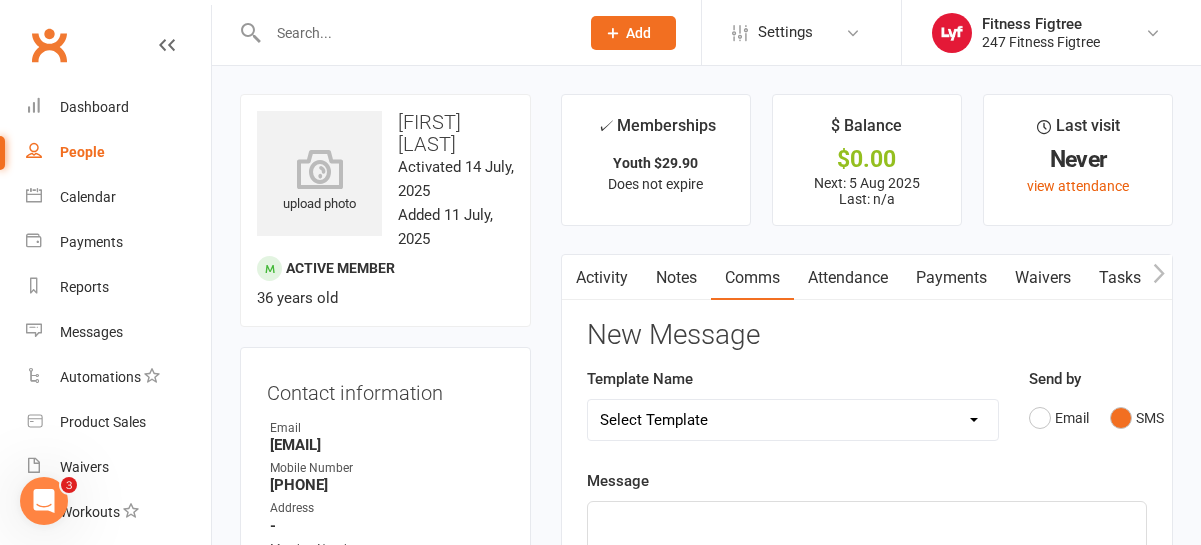 click on "Select Template [SMS] [Default template - review before using] Appointment reminder [SMS] [Default template - review before using] Missed class [SMS] [Default template - review before using] Initial response to enquiry [SMS] [Default template - review before using] Flash sale [Email] [Default template - review before using] Newsletter Email Template - Monthly Edition [SMS] [Default template - review before using] Sign up offer [SMS] [Default template - review before using] Inactive member [SMS] [Default template - review before using] Membership upgrade [SMS] [Default template - review before using] Suspension confirmation [SMS] [Default template - review before using] Follow up from free trial class [Email] [Default template - review before using] Message 1 - New Paid Trial: Welcome Email (Sent Immediately After Signup) [SMS] [Default template - review before using] Message 2 - New Paid Trial: SMS Reminder (Sent 1 Day After Signup) [SMS] [Default template - review before using] Failed payment" at bounding box center [793, 420] 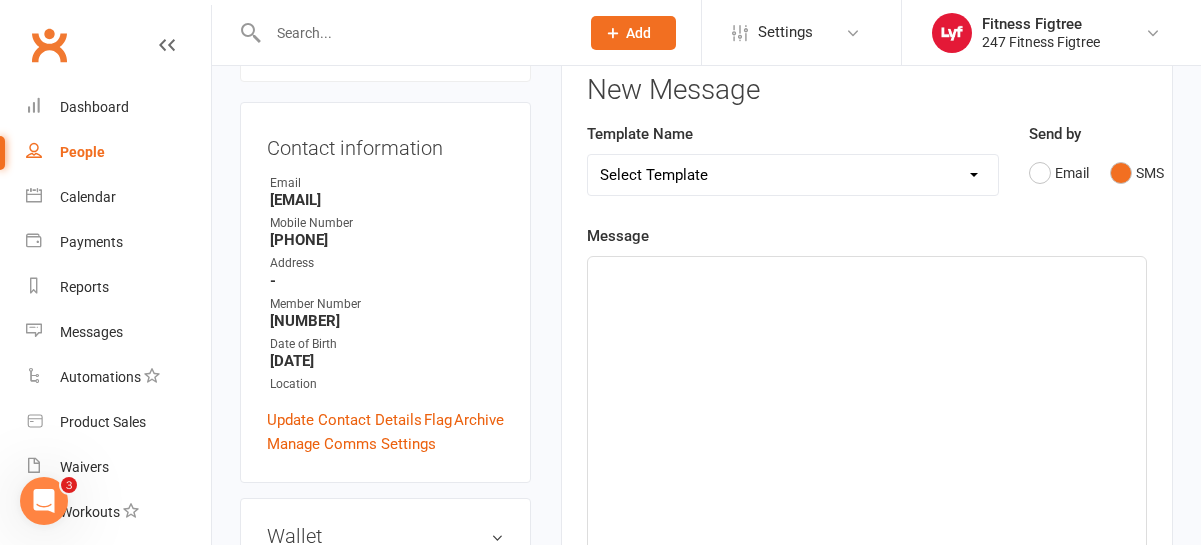scroll, scrollTop: 267, scrollLeft: 0, axis: vertical 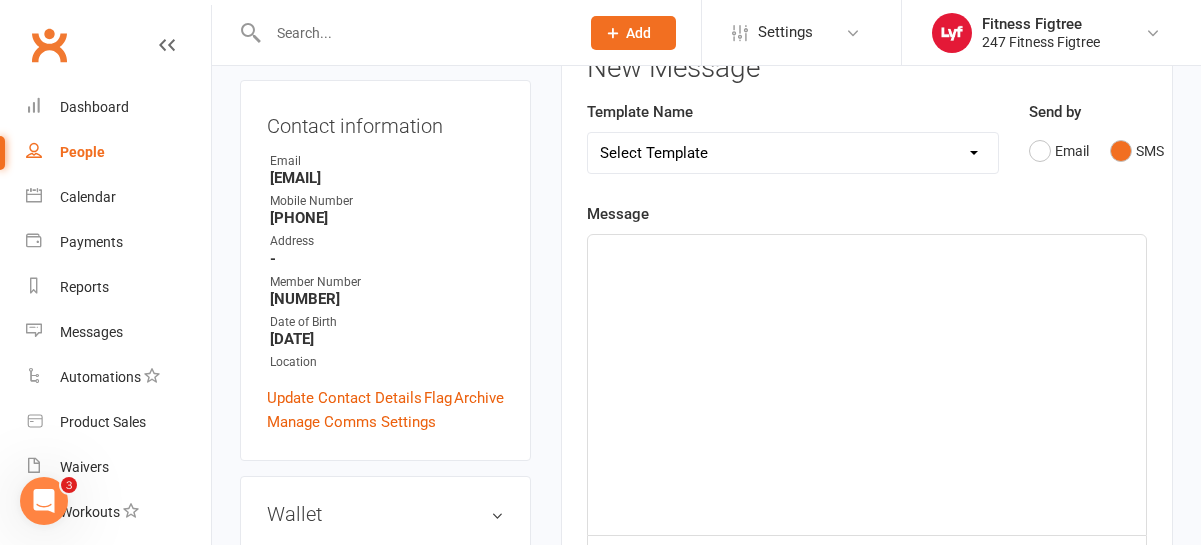 click on "﻿" 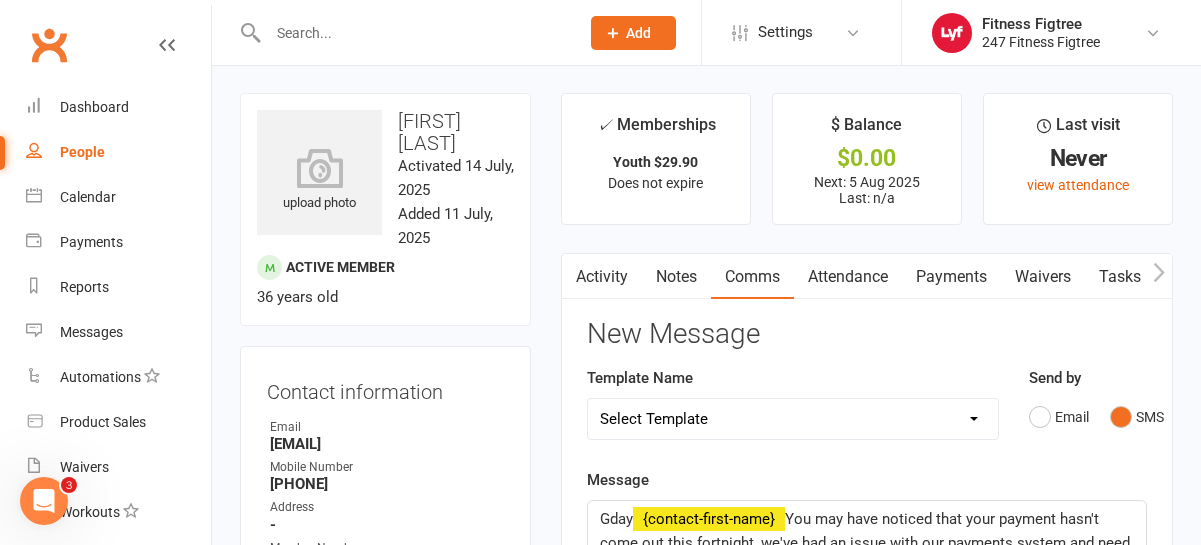 scroll, scrollTop: 2, scrollLeft: 0, axis: vertical 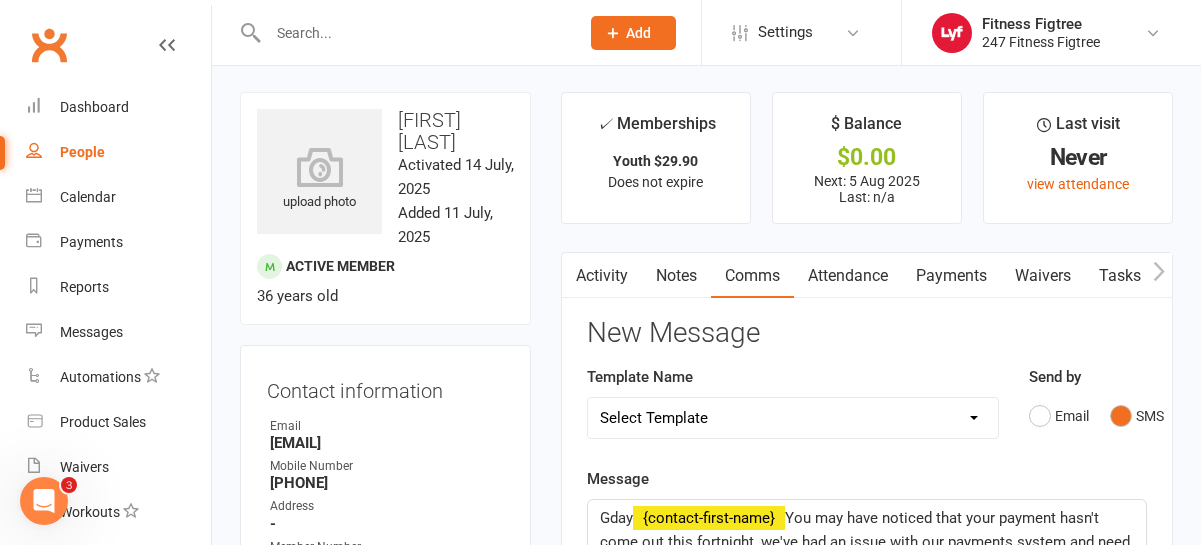 click on "Select Template [SMS] [Default template - review before using] Appointment reminder [SMS] [Default template - review before using] Missed class [SMS] [Default template - review before using] Initial response to enquiry [SMS] [Default template - review before using] Flash sale [Email] [Default template - review before using] Newsletter Email Template - Monthly Edition [SMS] [Default template - review before using] Sign up offer [SMS] [Default template - review before using] Inactive member [SMS] [Default template - review before using] Membership upgrade [SMS] [Default template - review before using] Suspension confirmation [SMS] [Default template - review before using] Follow up from free trial class [Email] [Default template - review before using] Message 1 - New Paid Trial: Welcome Email (Sent Immediately After Signup) [SMS] [Default template - review before using] Message 2 - New Paid Trial: SMS Reminder (Sent 1 Day After Signup) [SMS] [Default template - review before using] Failed payment" at bounding box center (793, 418) 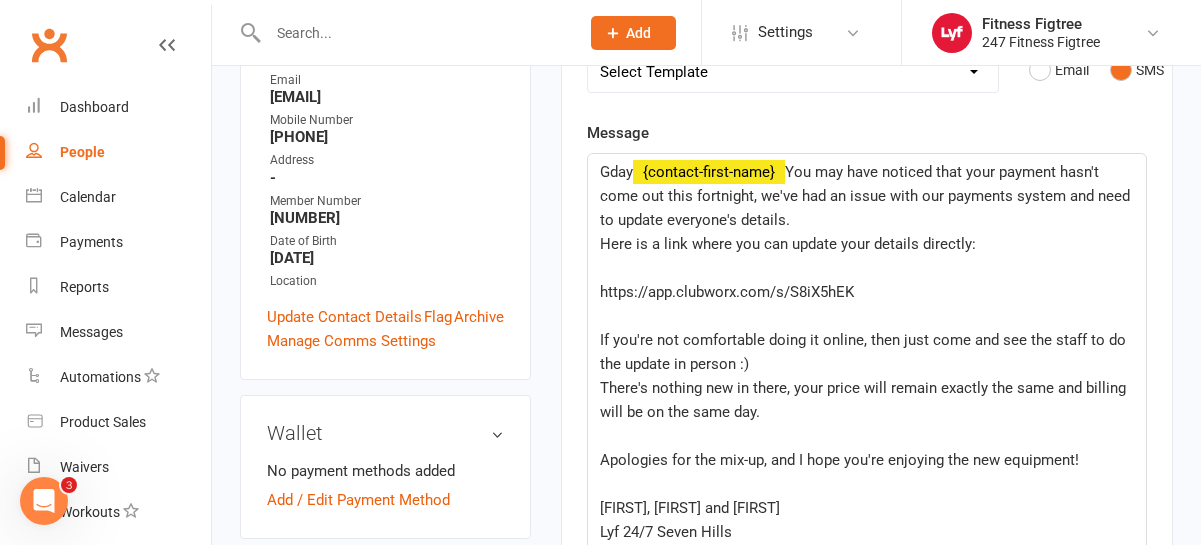 scroll, scrollTop: 376, scrollLeft: 0, axis: vertical 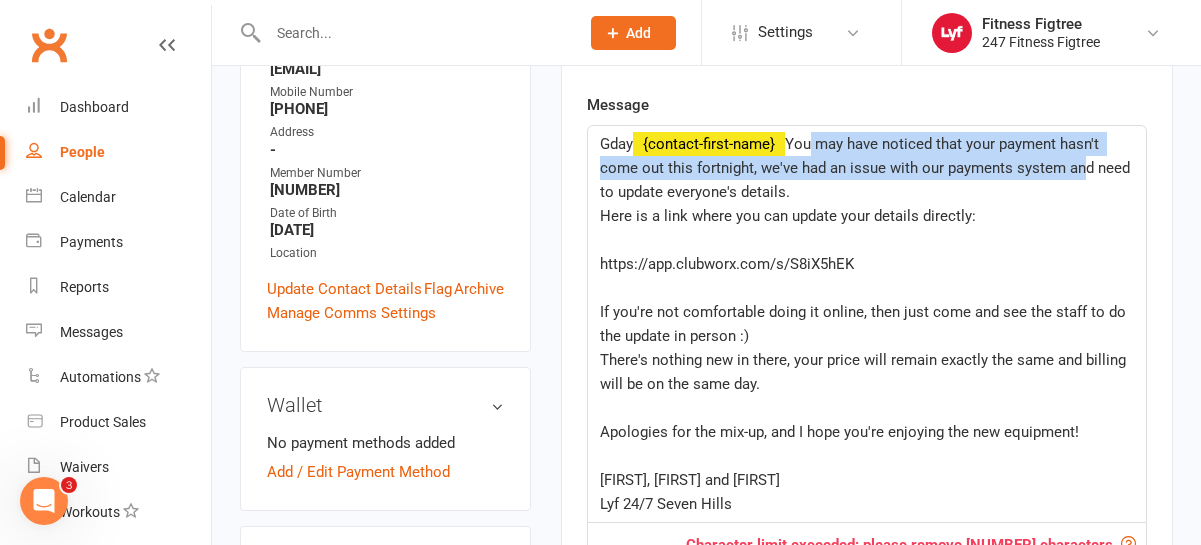 drag, startPoint x: 591, startPoint y: 194, endPoint x: 863, endPoint y: 223, distance: 273.5416 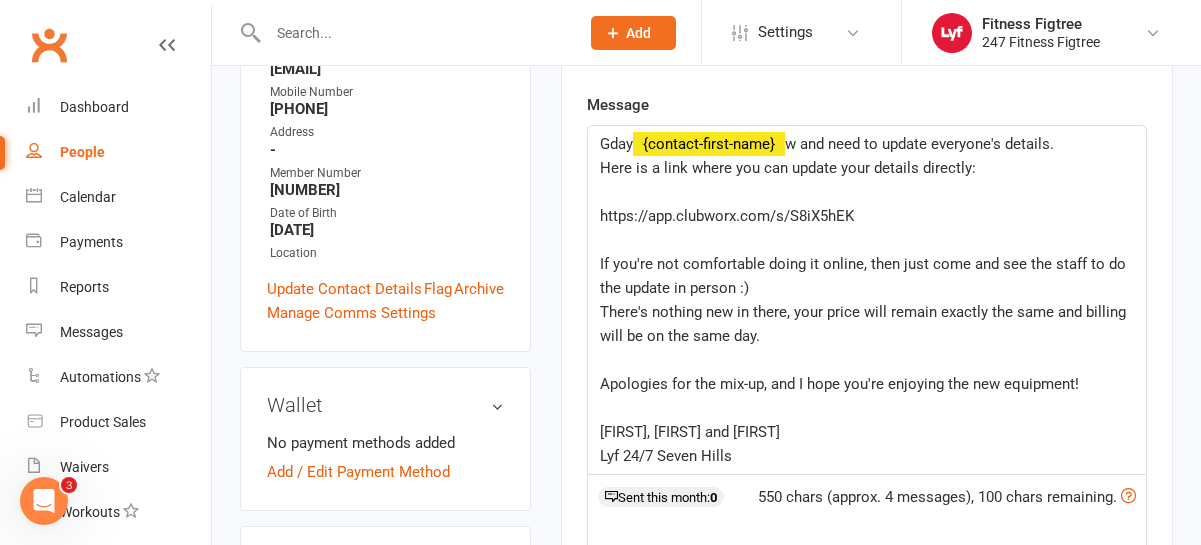 type 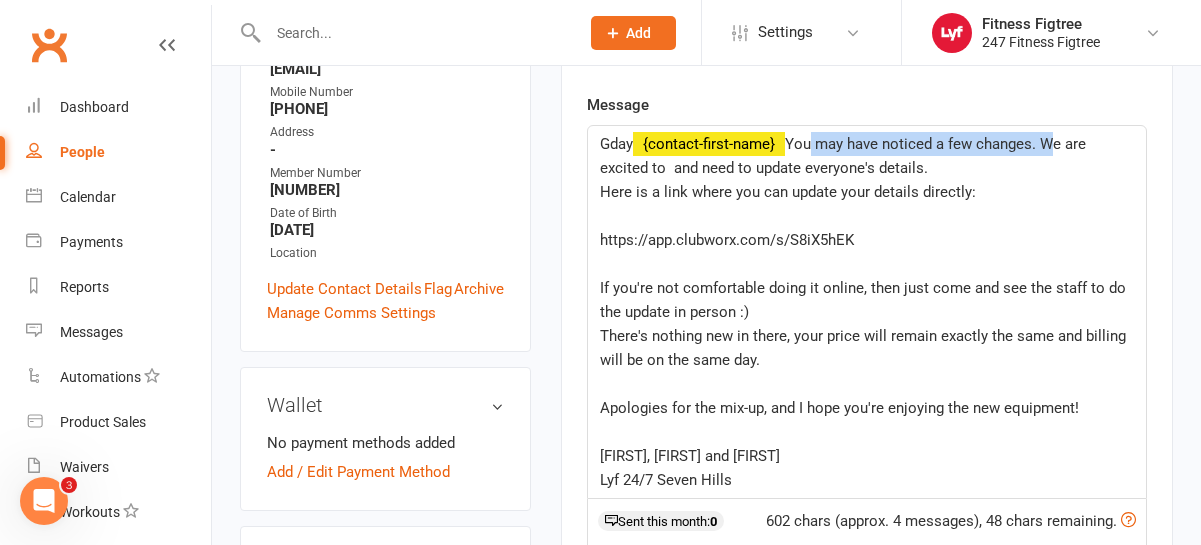 drag, startPoint x: 848, startPoint y: 193, endPoint x: 602, endPoint y: 187, distance: 246.07317 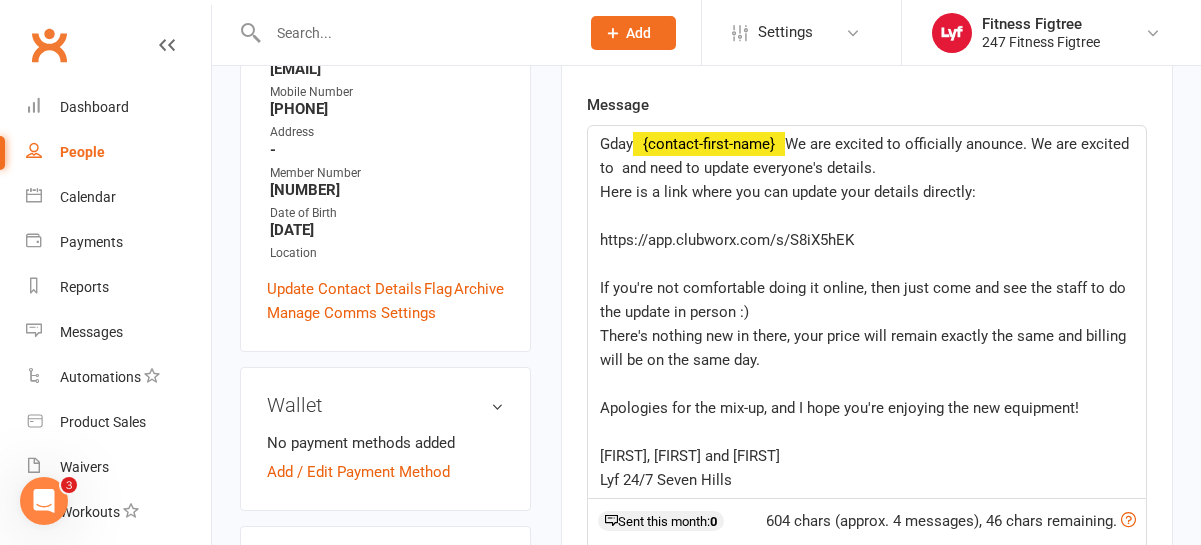 scroll, scrollTop: 0, scrollLeft: 0, axis: both 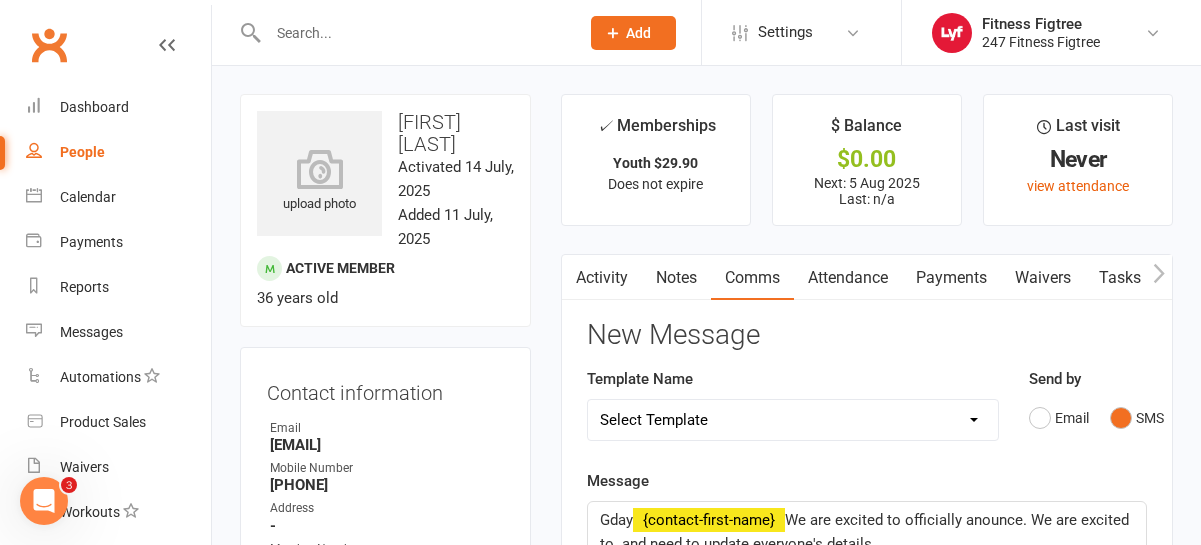 click at bounding box center [413, 33] 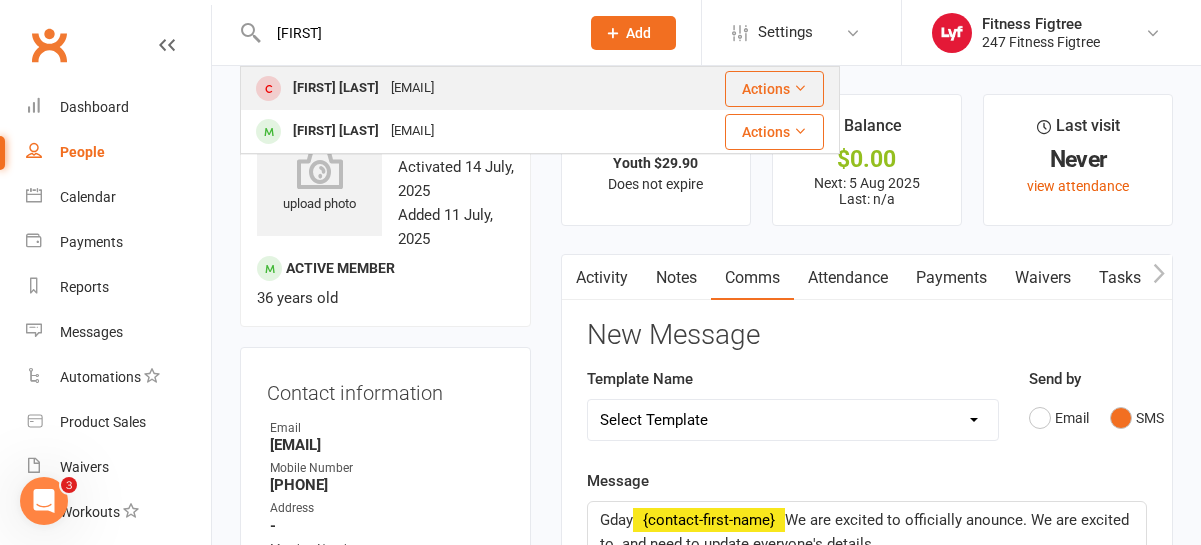 type on "[FIRST]" 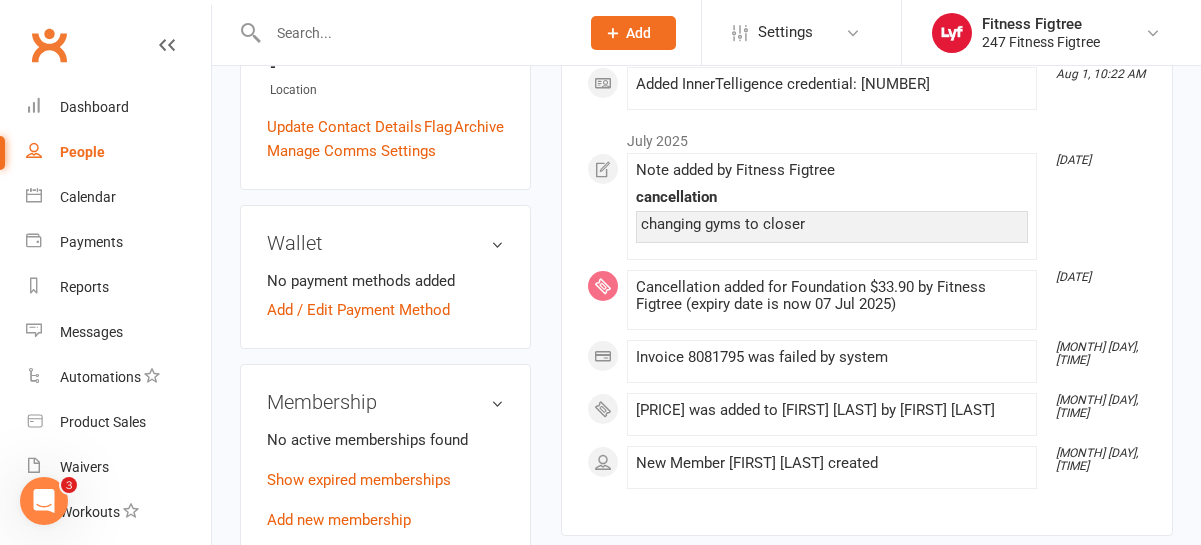 scroll, scrollTop: 530, scrollLeft: 0, axis: vertical 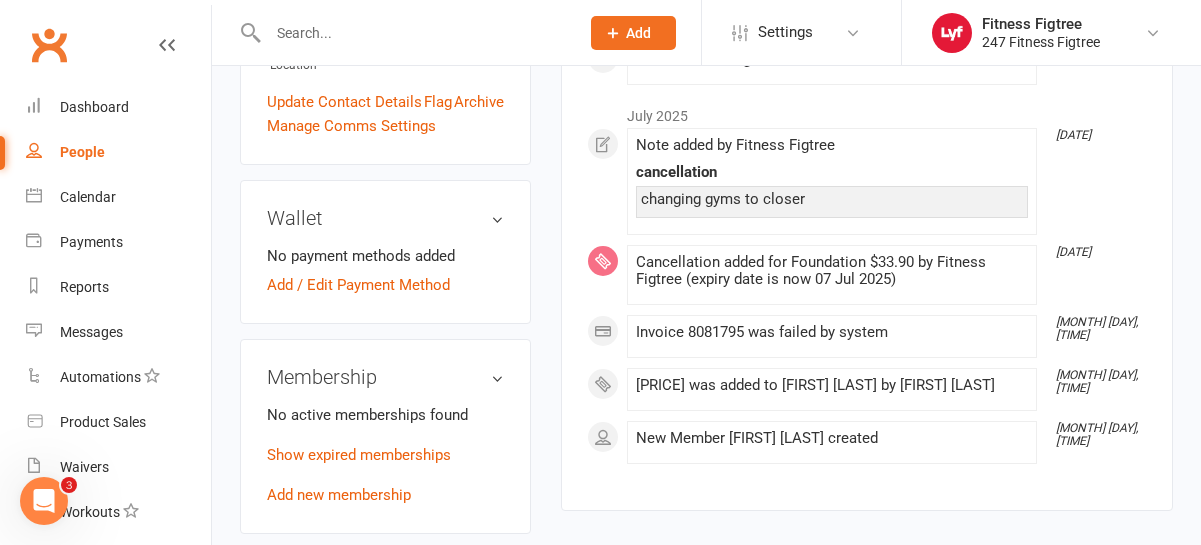 click on "Cancellation added for Foundation $33.90 by Fitness Figtree (expiry date is now 07 Jul 2025)" at bounding box center [832, 271] 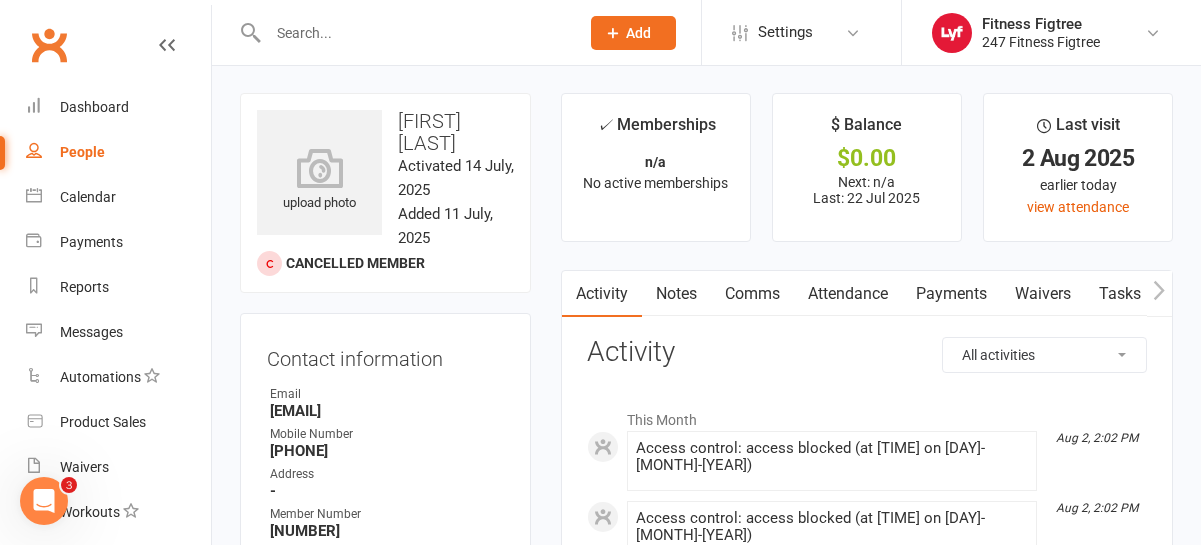 scroll, scrollTop: 0, scrollLeft: 0, axis: both 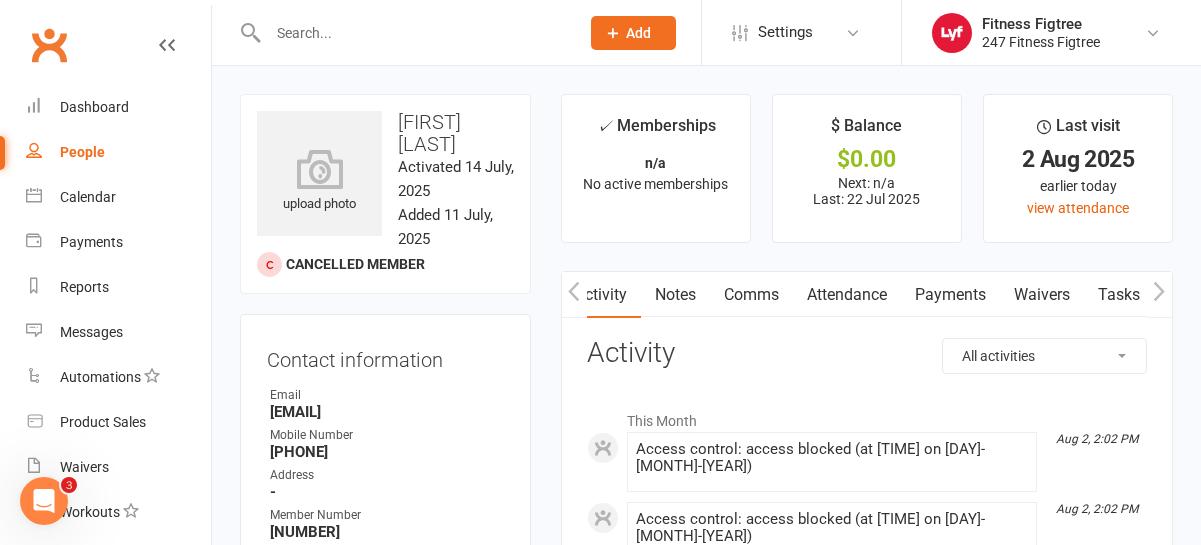 click on "Notes" at bounding box center [675, 295] 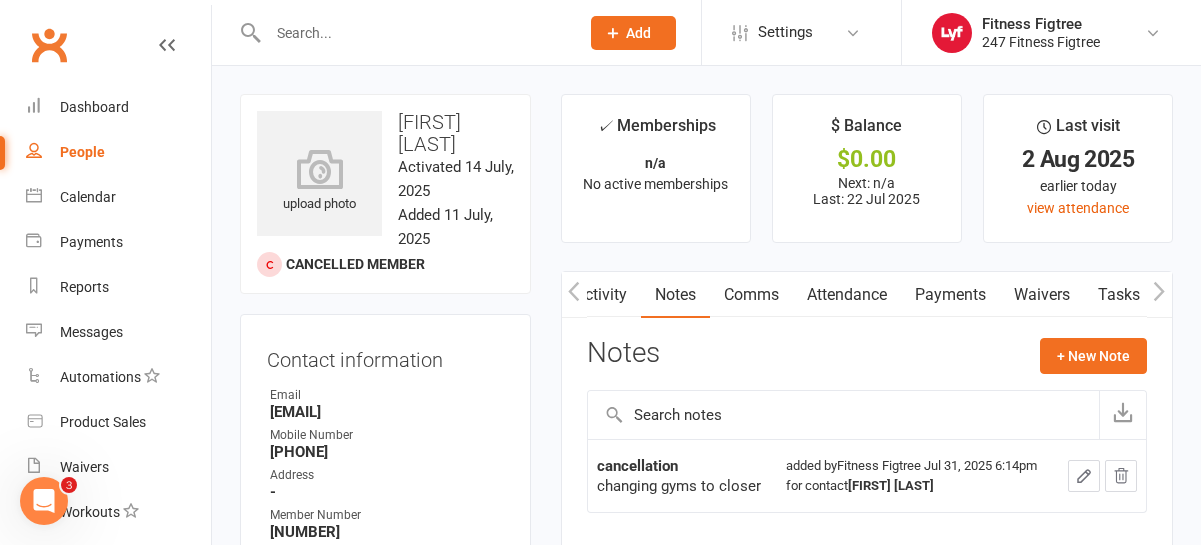 click on "Comms" at bounding box center [751, 295] 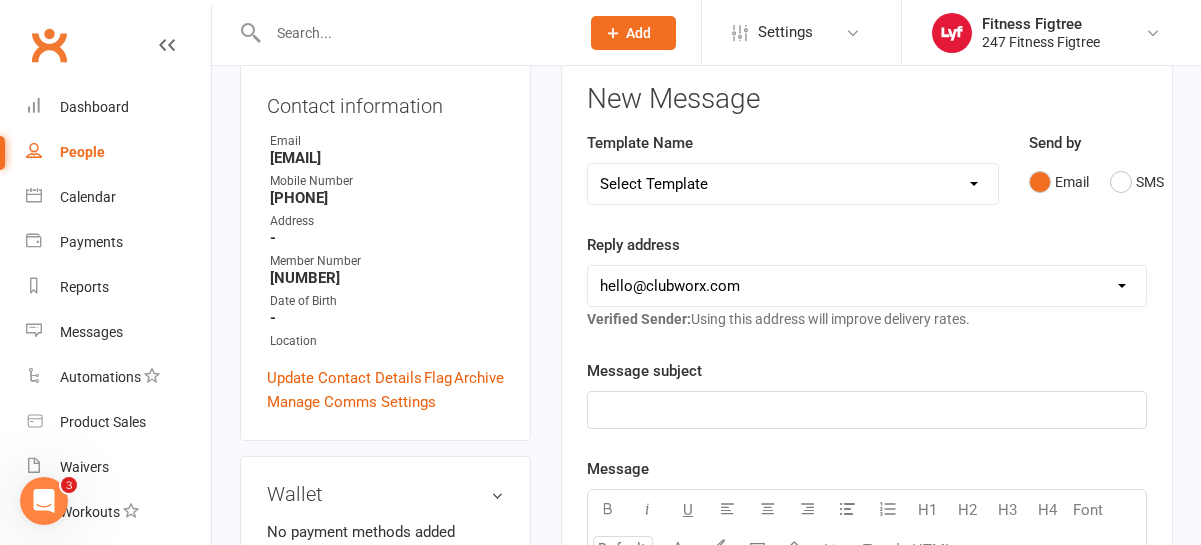 scroll, scrollTop: 0, scrollLeft: 0, axis: both 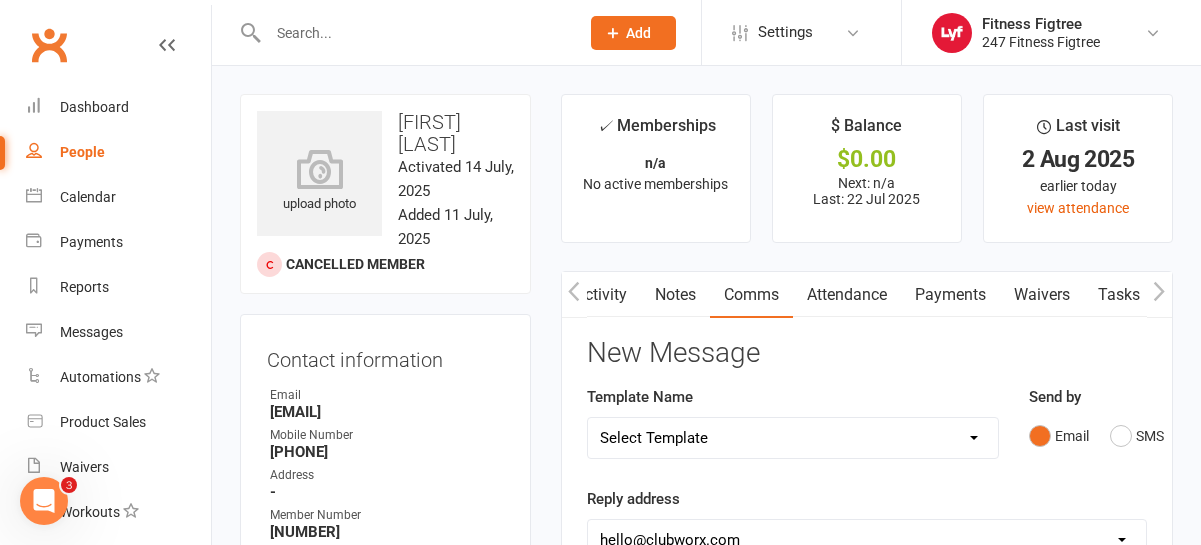 click on "Activity" at bounding box center [601, 295] 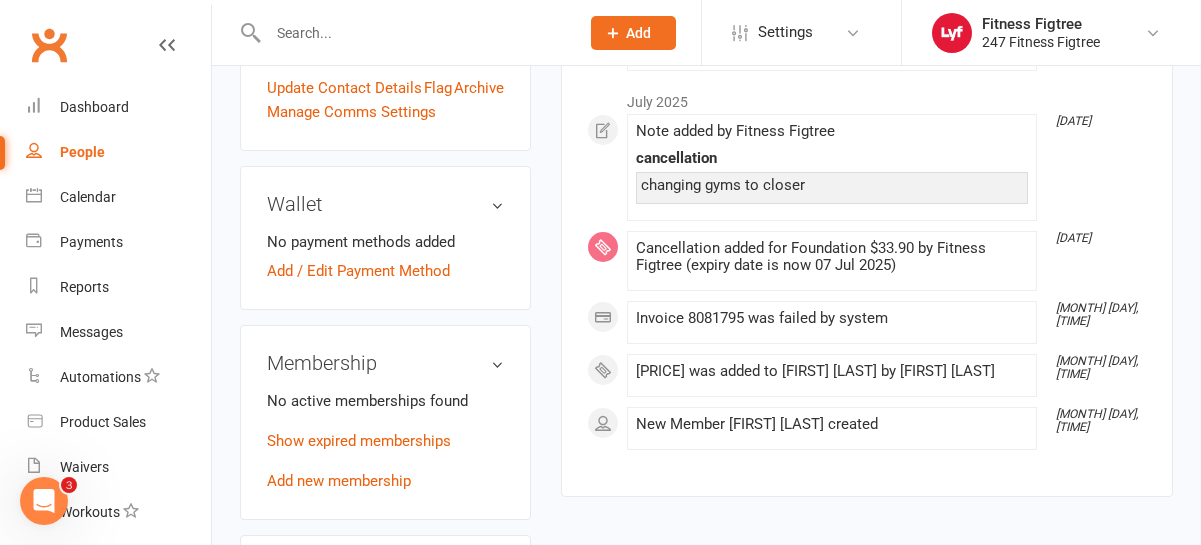 scroll, scrollTop: 575, scrollLeft: 0, axis: vertical 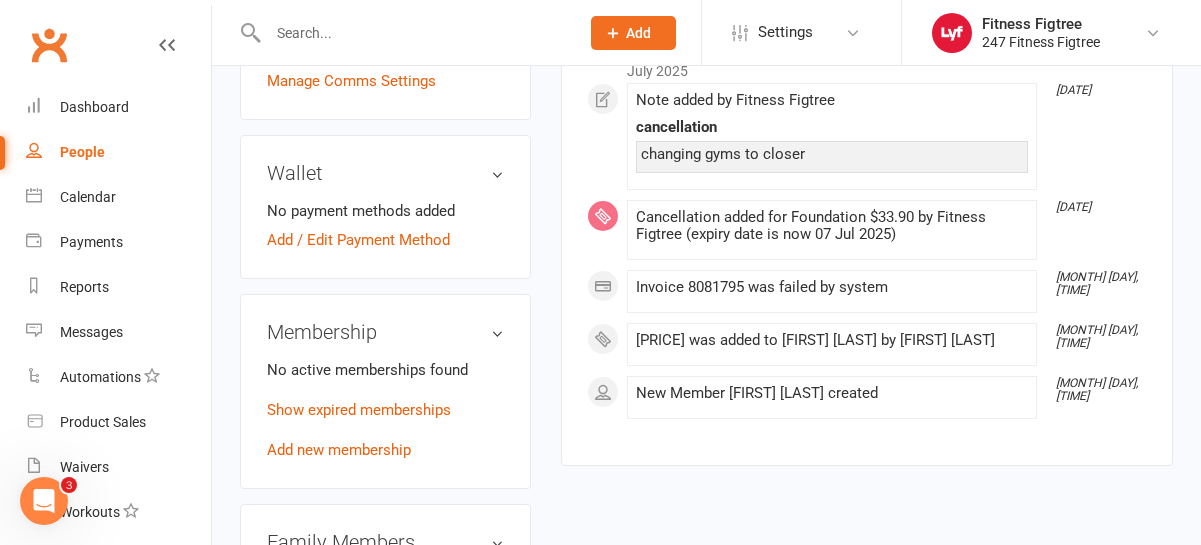 click on "Cancellation added for Foundation $33.90 by Fitness Figtree (expiry date is now 07 Jul 2025)" at bounding box center [832, 226] 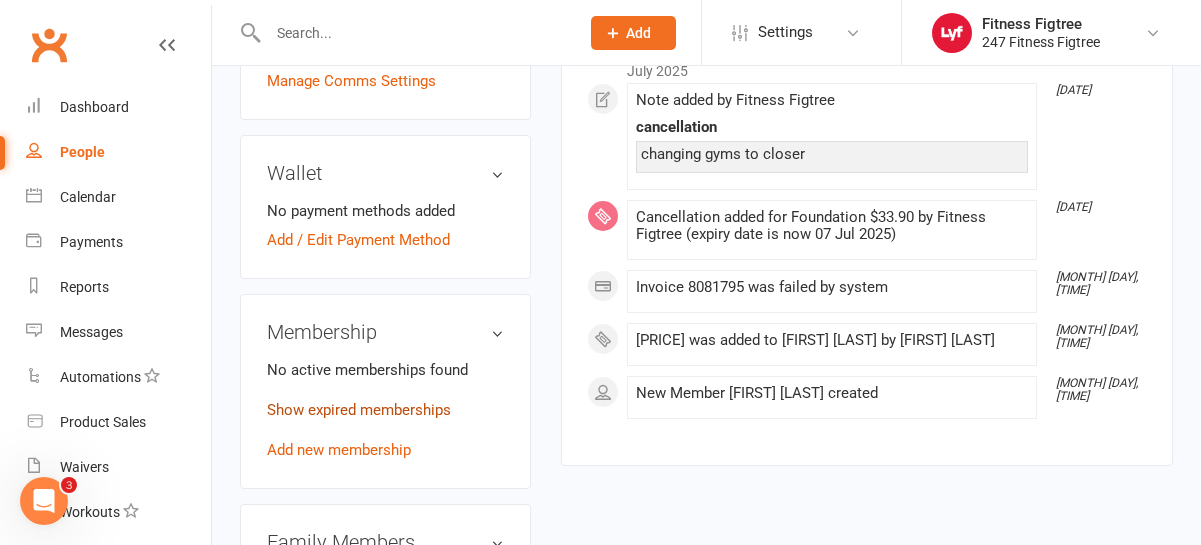 click on "Show expired memberships" at bounding box center [359, 410] 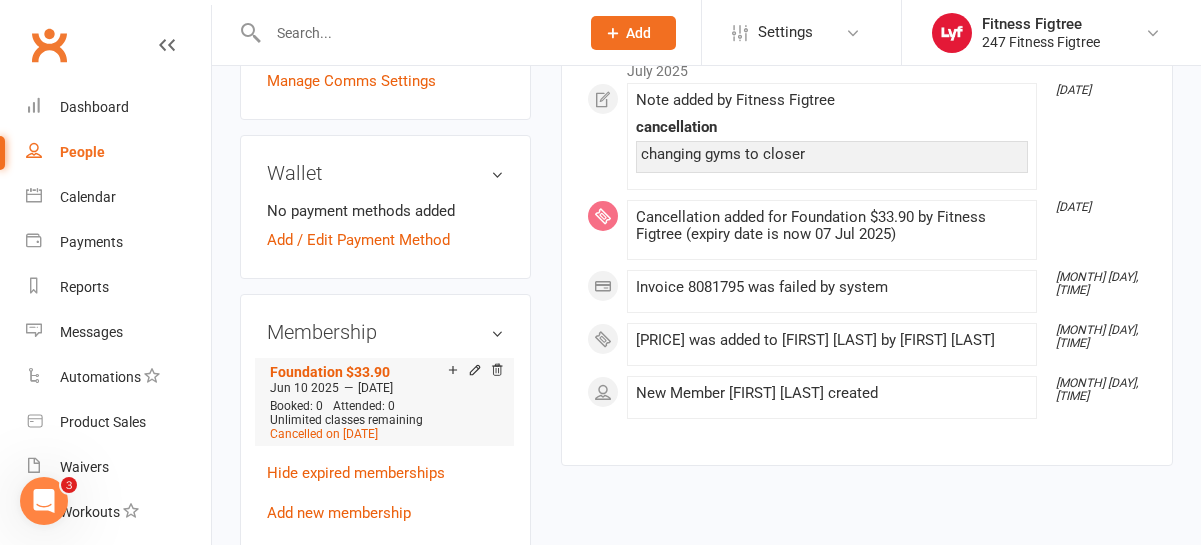 click at bounding box center [472, 371] 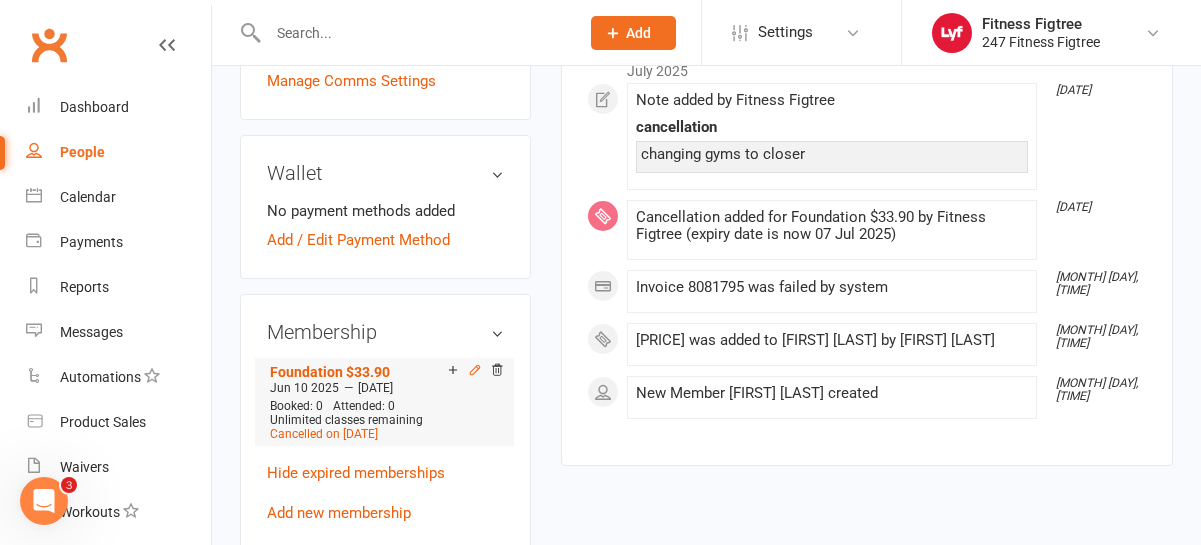 click 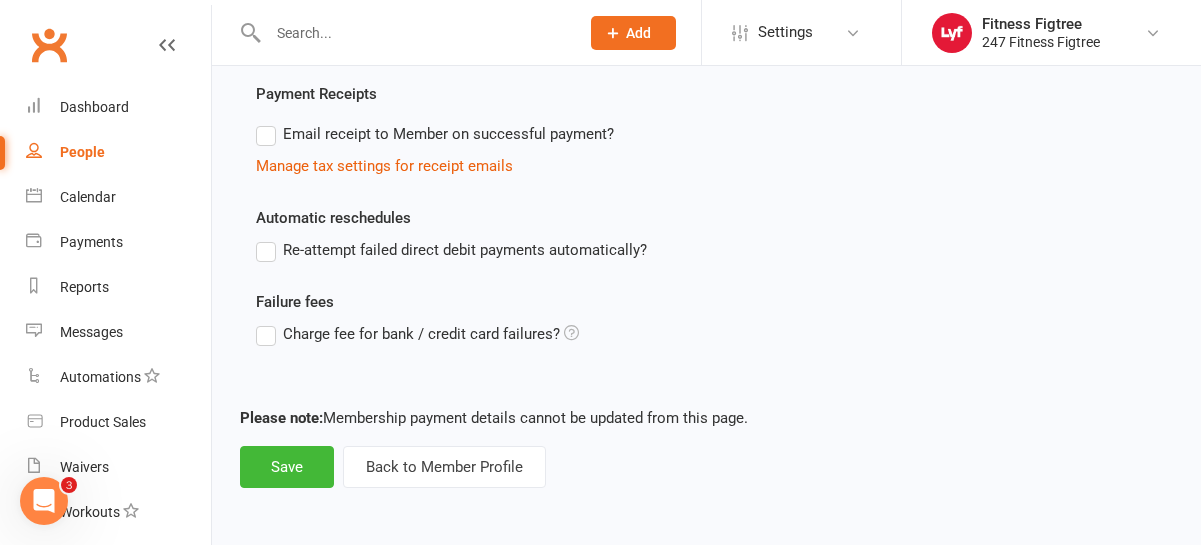 scroll, scrollTop: 958, scrollLeft: 0, axis: vertical 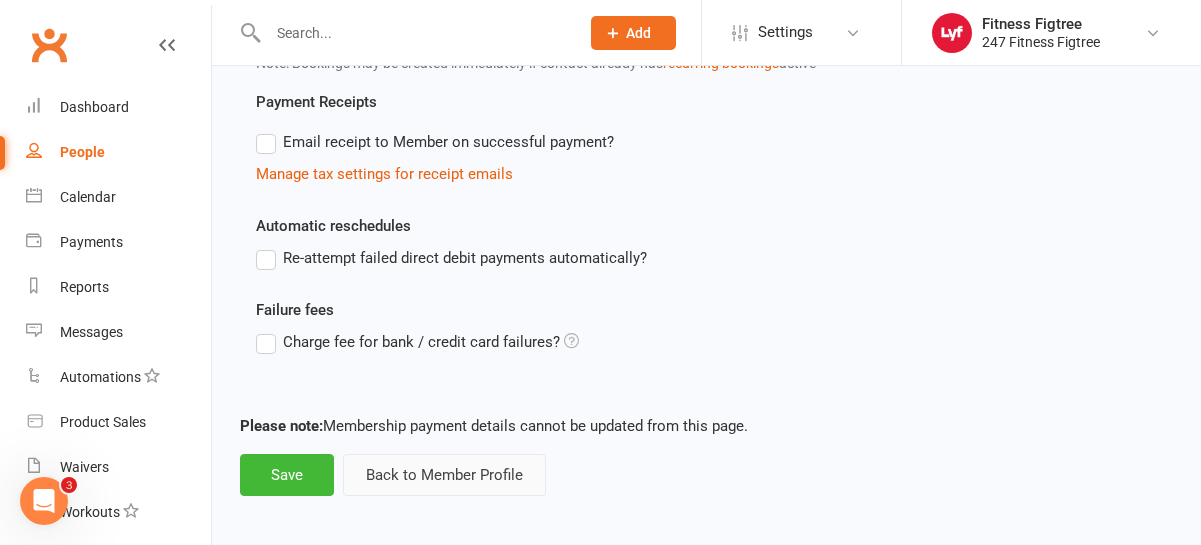 click on "Back to Member Profile" at bounding box center (444, 475) 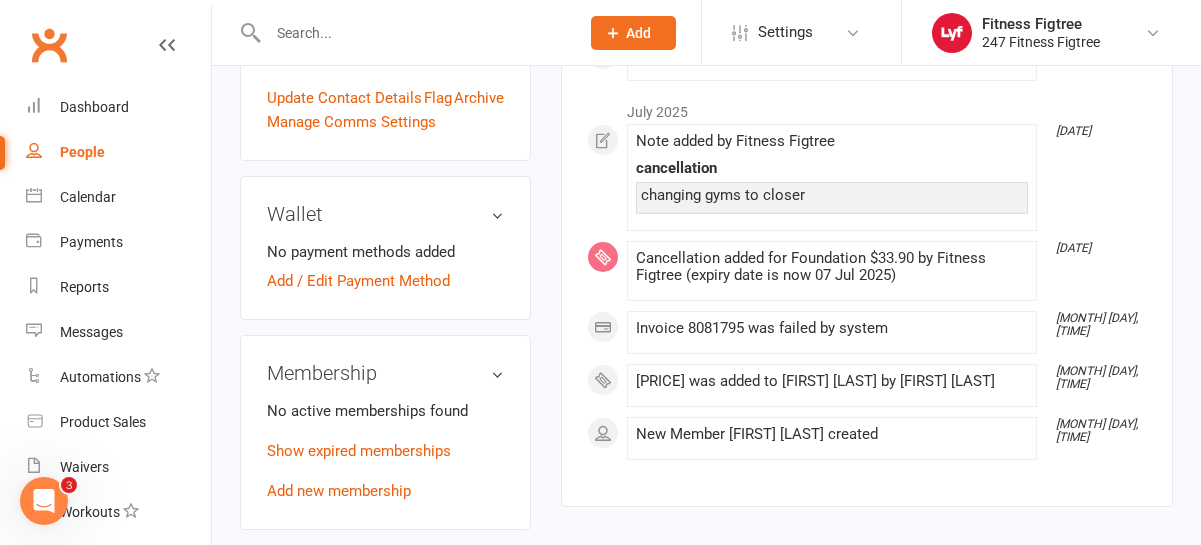 scroll, scrollTop: 512, scrollLeft: 0, axis: vertical 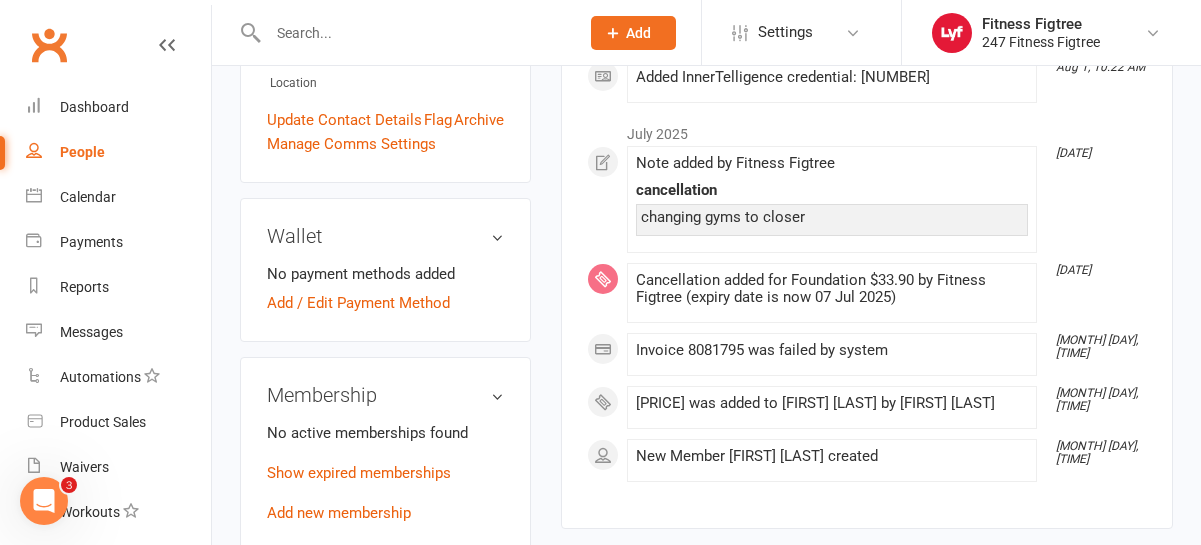 click on "Membership" at bounding box center (385, 395) 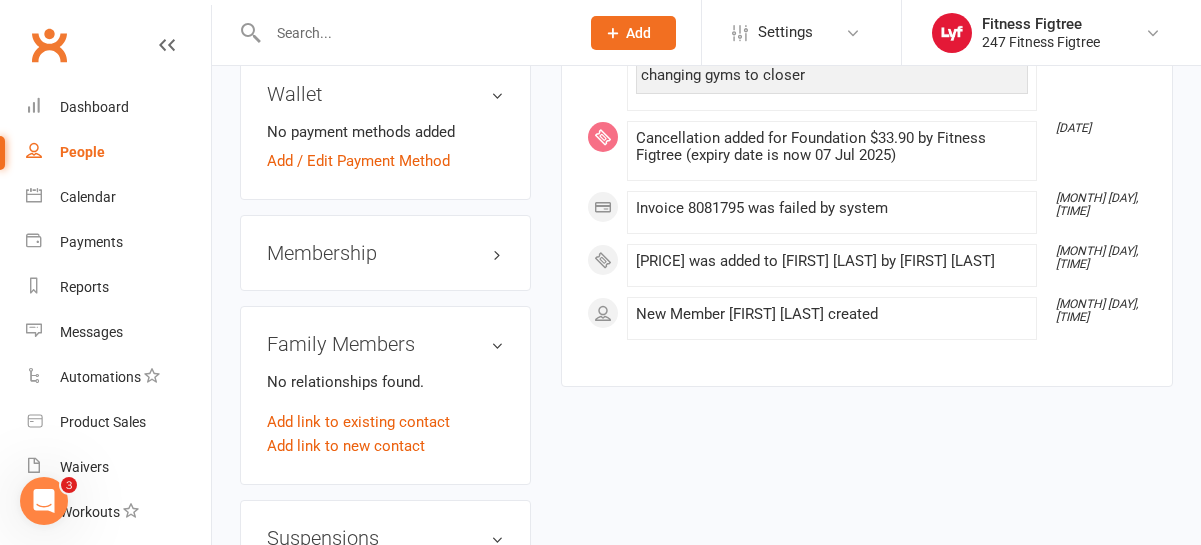 scroll, scrollTop: 637, scrollLeft: 0, axis: vertical 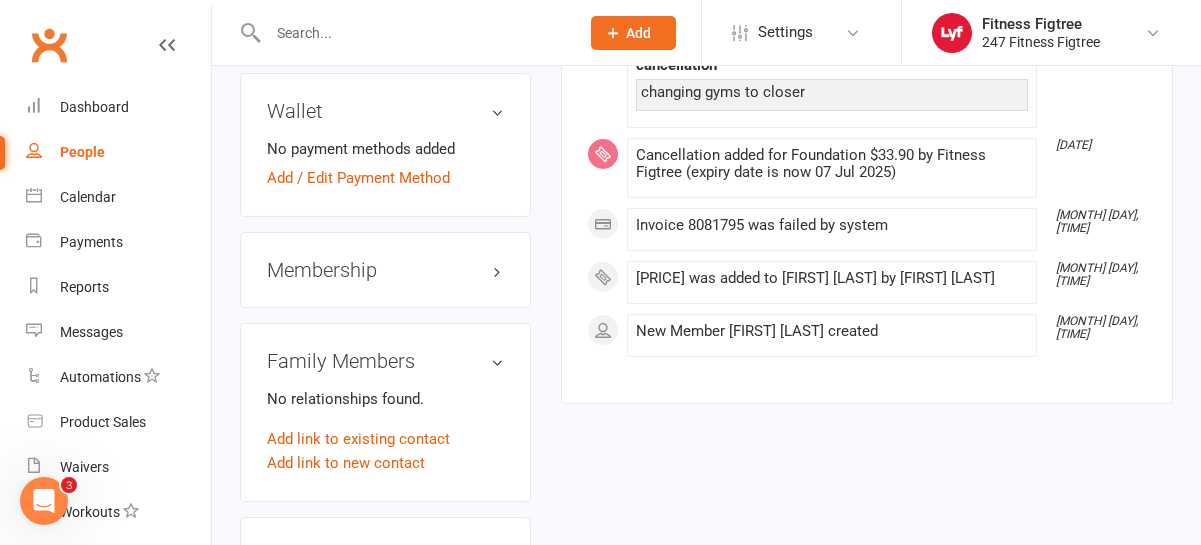 click on "Membership" at bounding box center [385, 270] 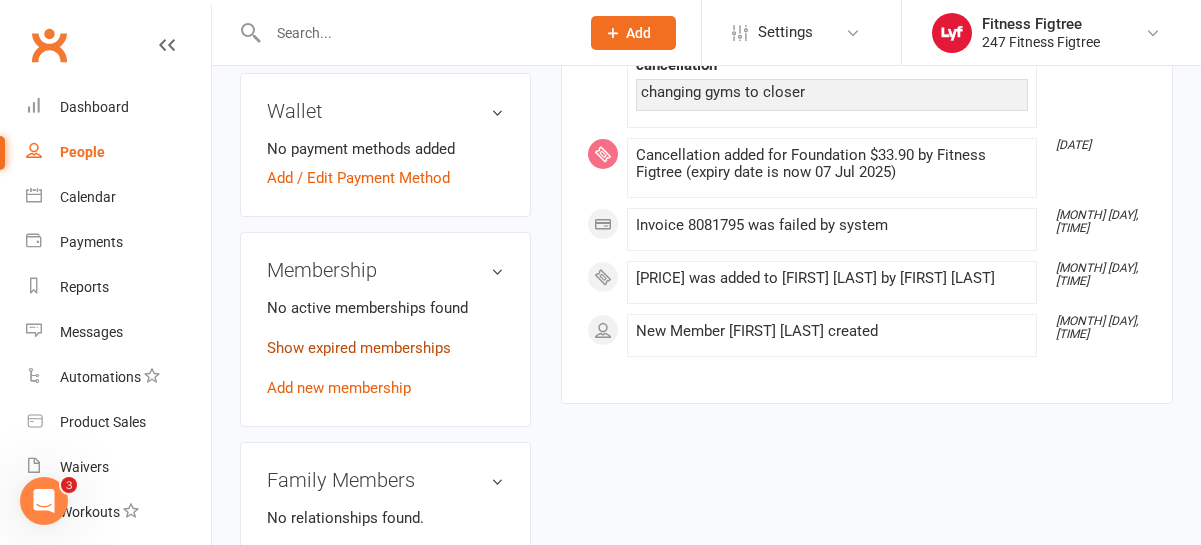 click on "Show expired memberships" at bounding box center (359, 348) 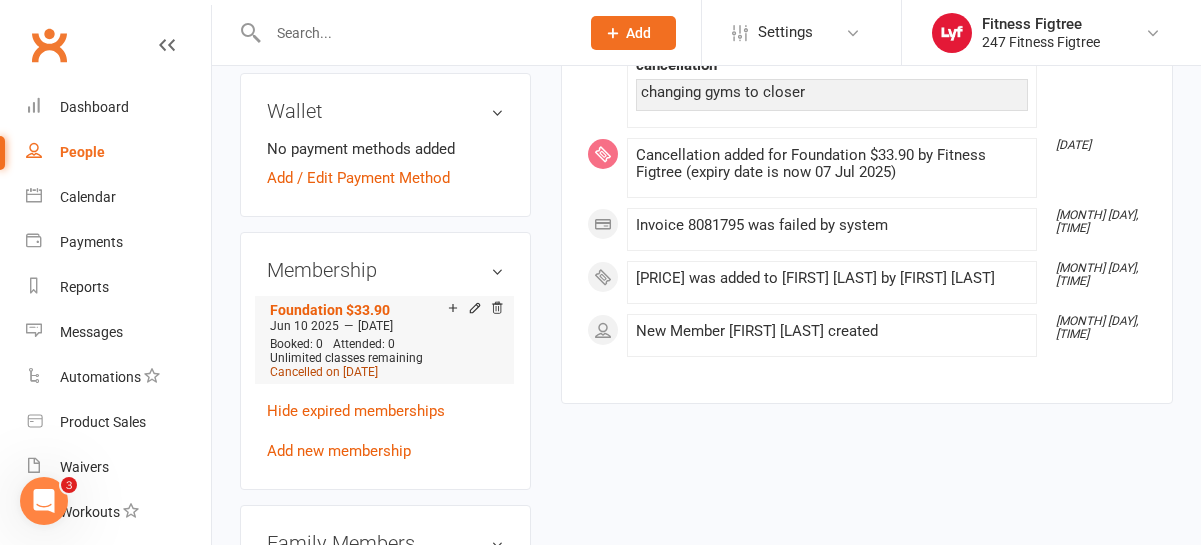 click on "Cancelled on [DATE]" at bounding box center (324, 372) 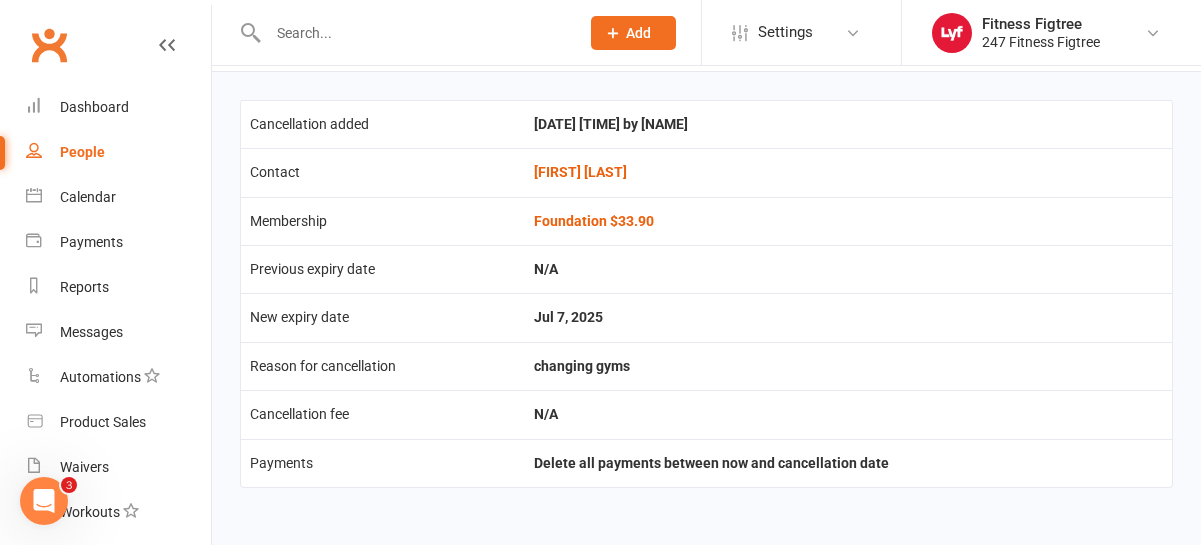 scroll, scrollTop: 0, scrollLeft: 0, axis: both 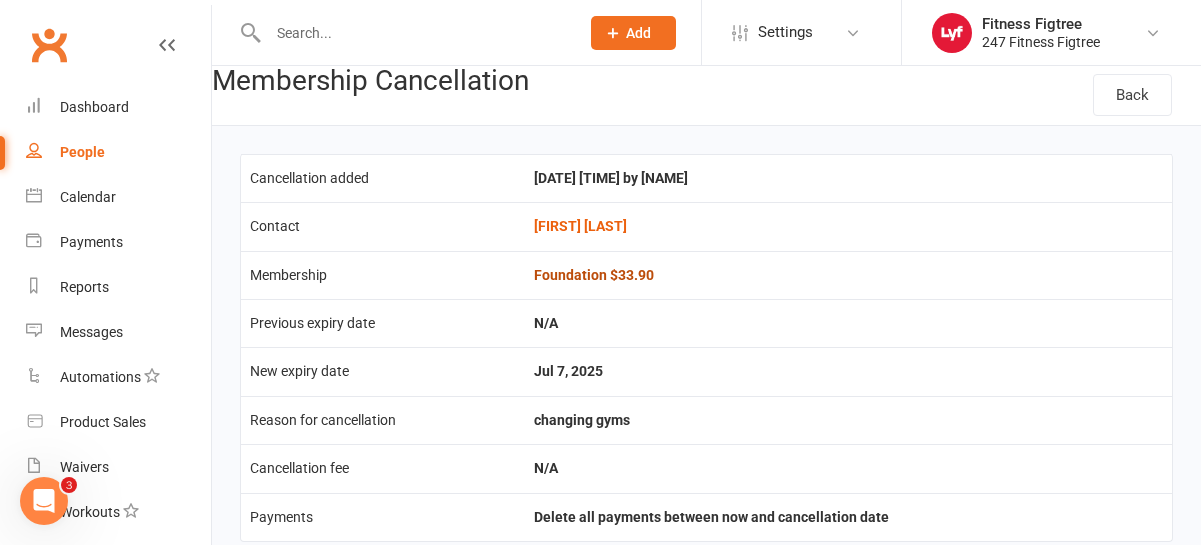 click on "Foundation $33.90" at bounding box center (594, 275) 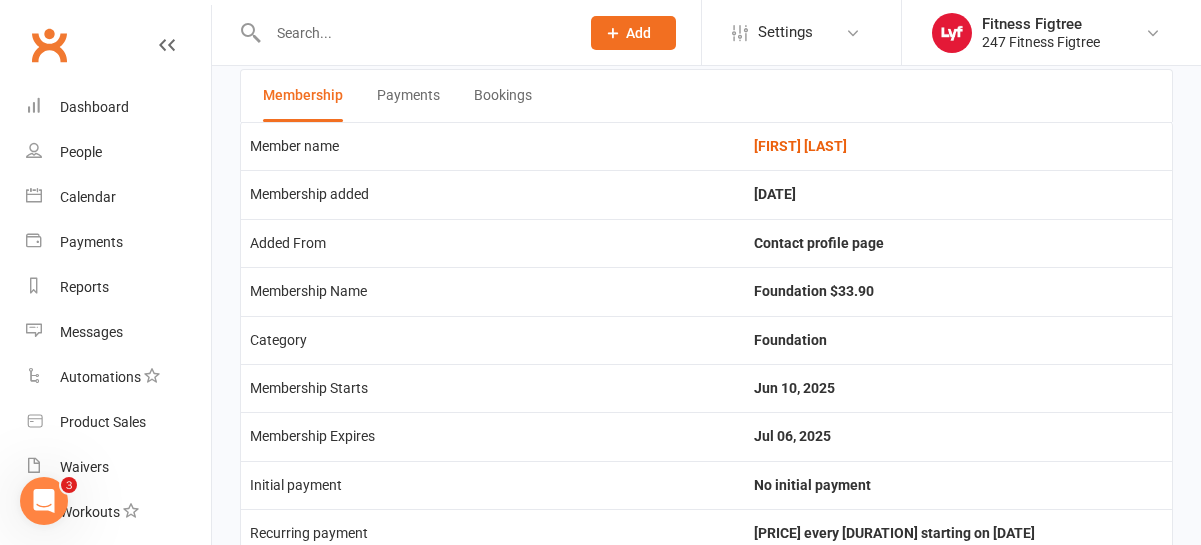 scroll, scrollTop: 205, scrollLeft: 0, axis: vertical 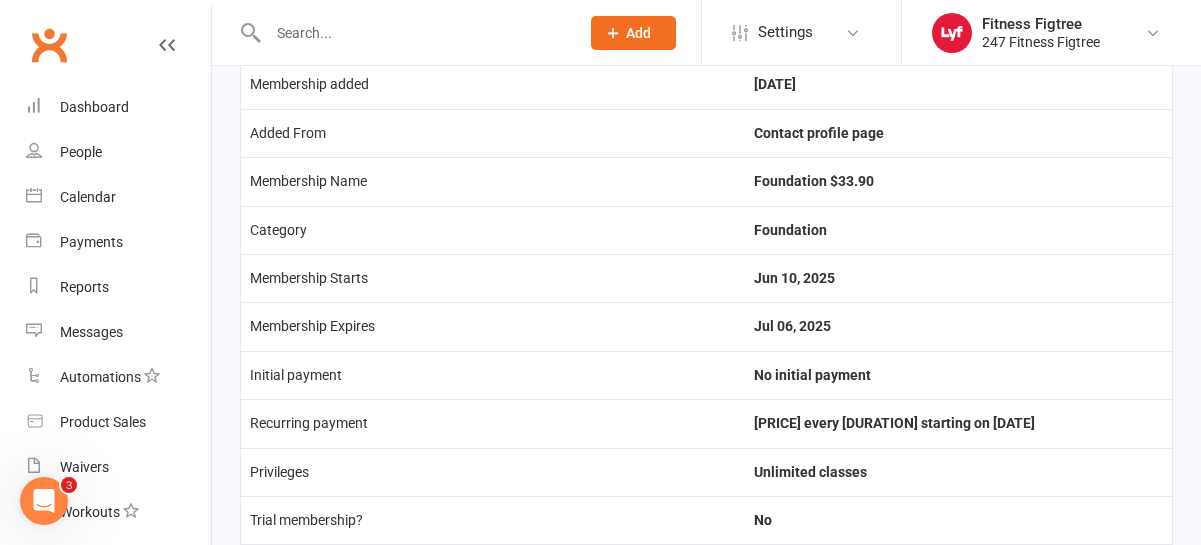 click on "Jul 06, 2025" at bounding box center [958, 326] 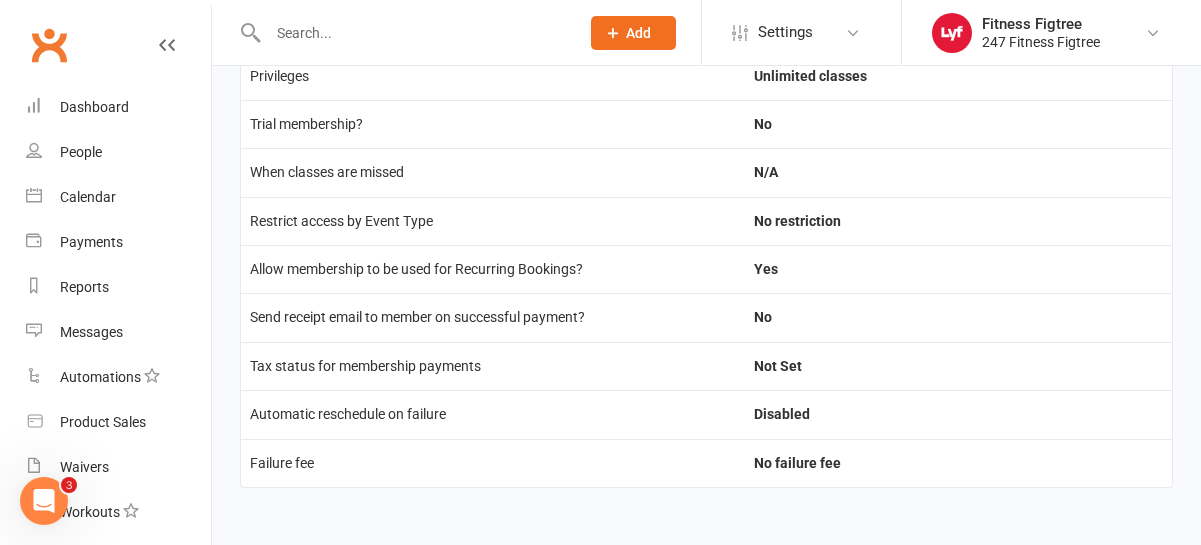 scroll, scrollTop: 0, scrollLeft: 0, axis: both 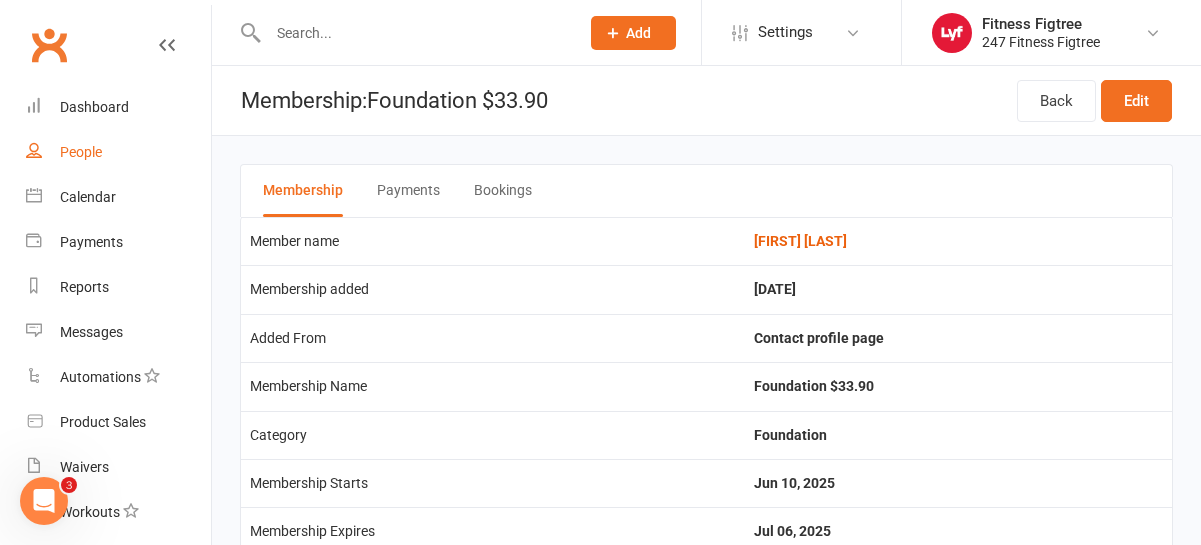 click on "People" at bounding box center [81, 152] 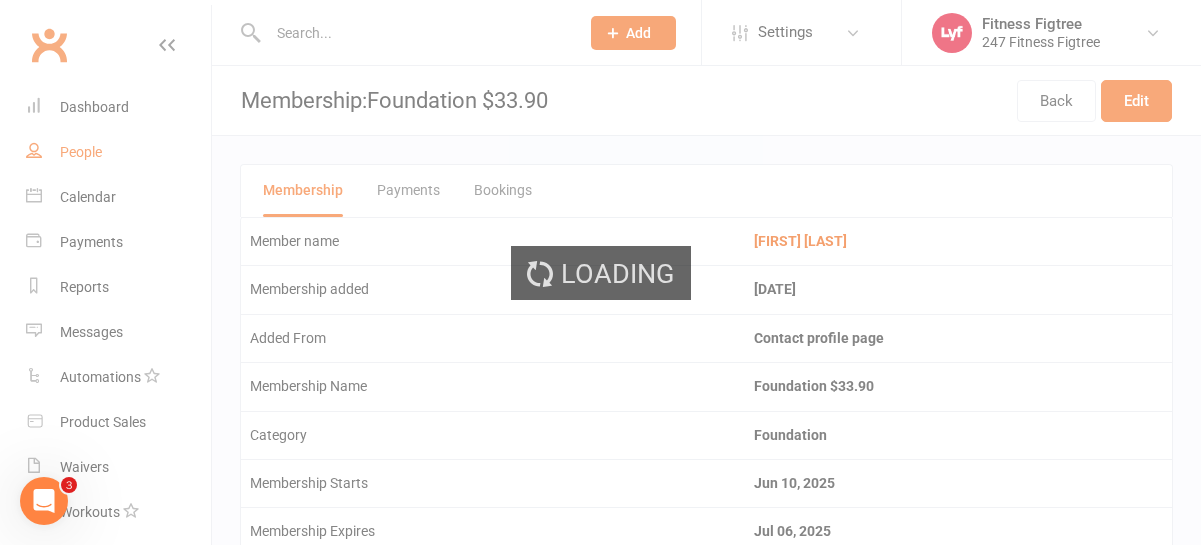 select on "50" 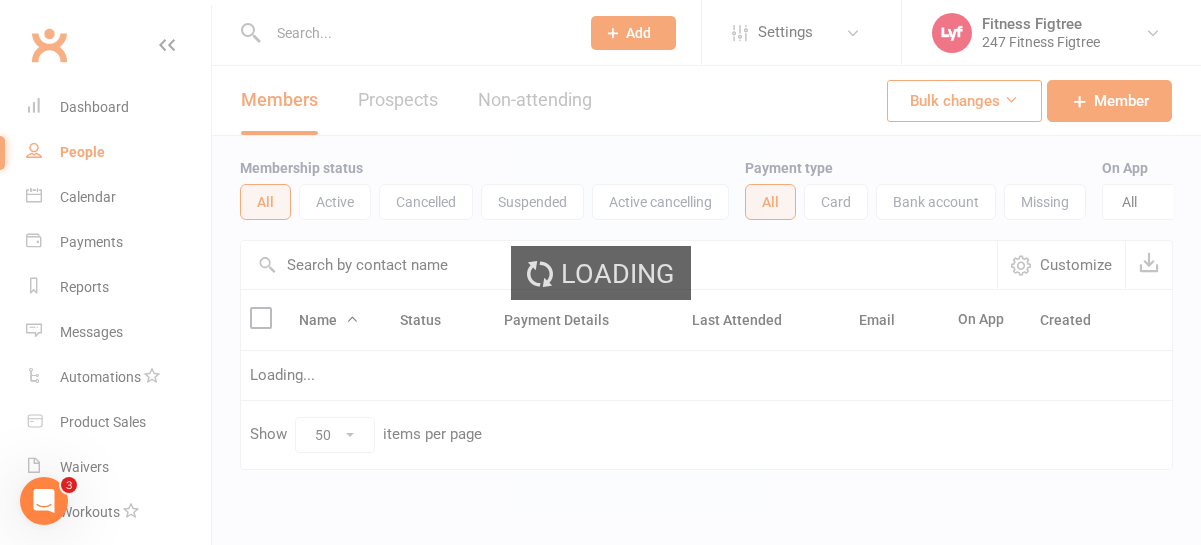 click on "Loading" at bounding box center [600, 272] 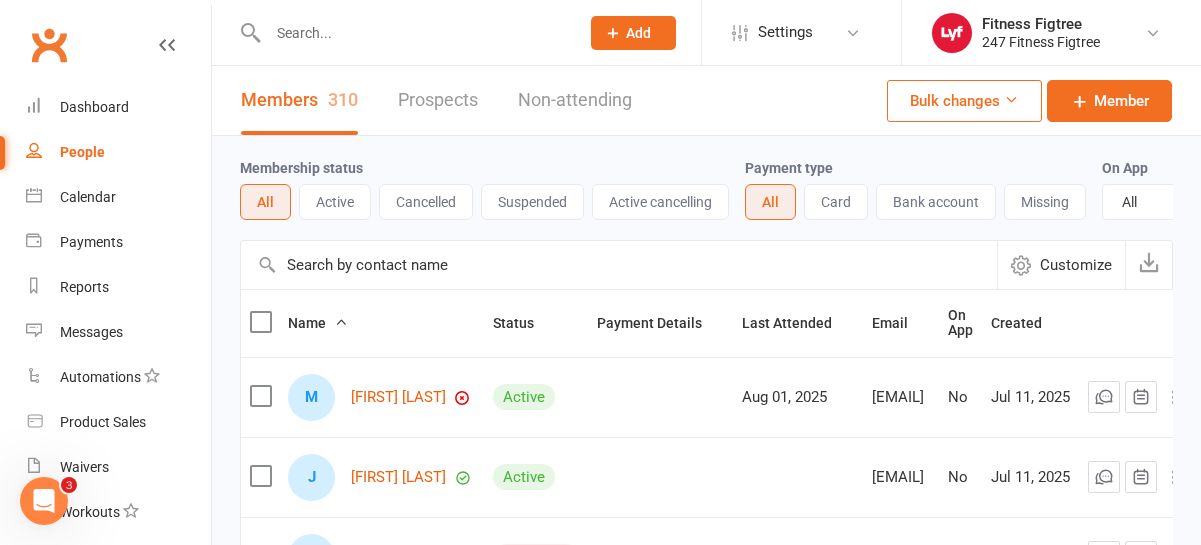 click on "Prospect
Member
Non-attending contact
Class / event
Appointment
Task
Membership plan
Bulk message
Add
Settings Membership Plans Event Templates Appointment Types Website Image Library Customize Contacts Bulk Imports Users Account Profile Clubworx API Fitness Figtree 247 Fitness Figtree My profile Help Terms & conditions  Privacy policy  Sign out" at bounding box center (600, 33) 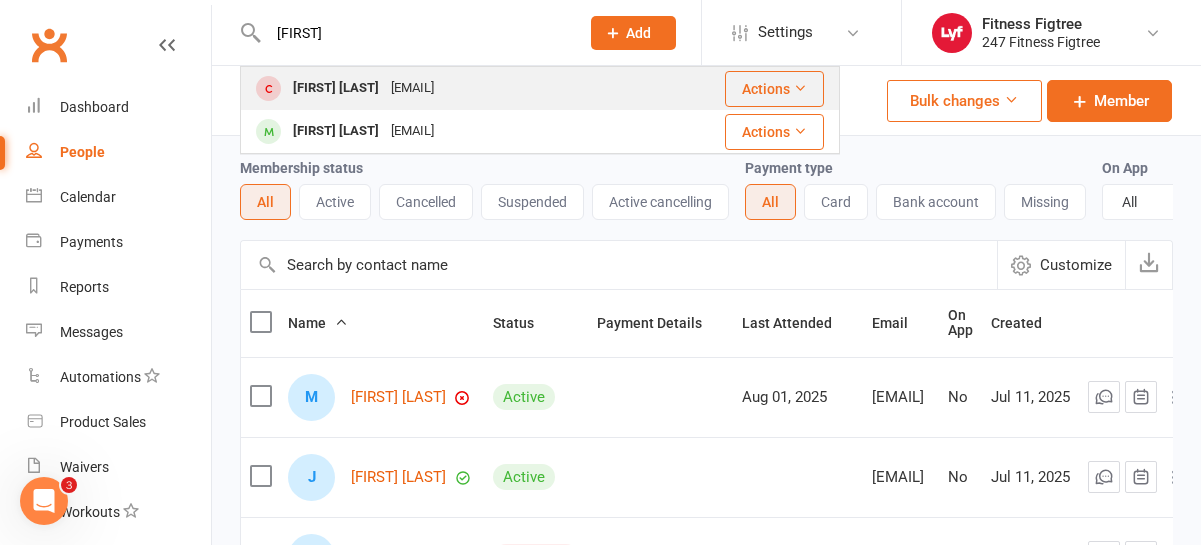 type on "[FIRST]" 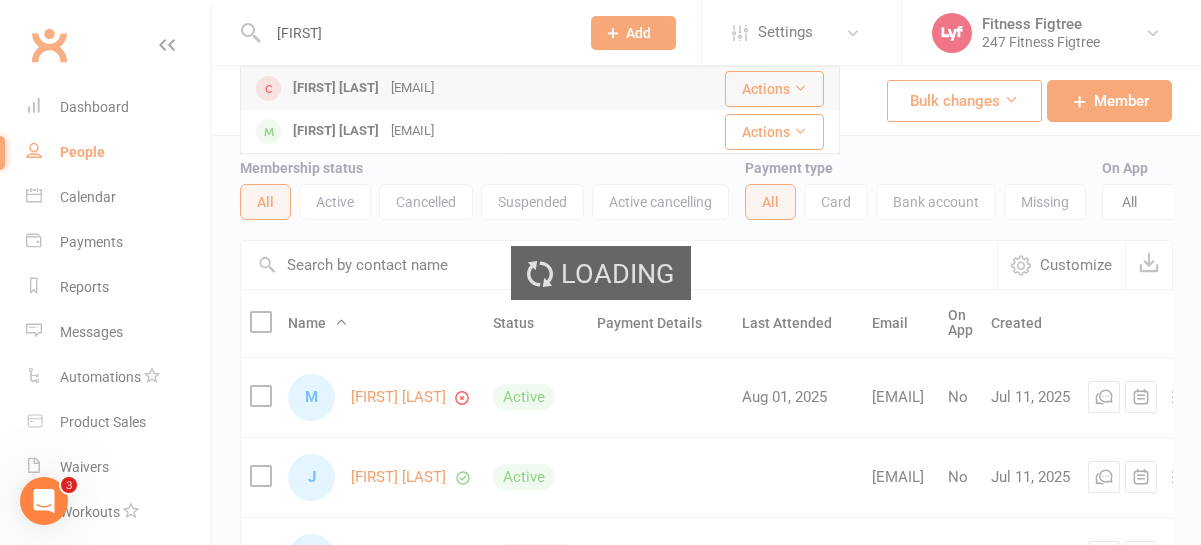 type 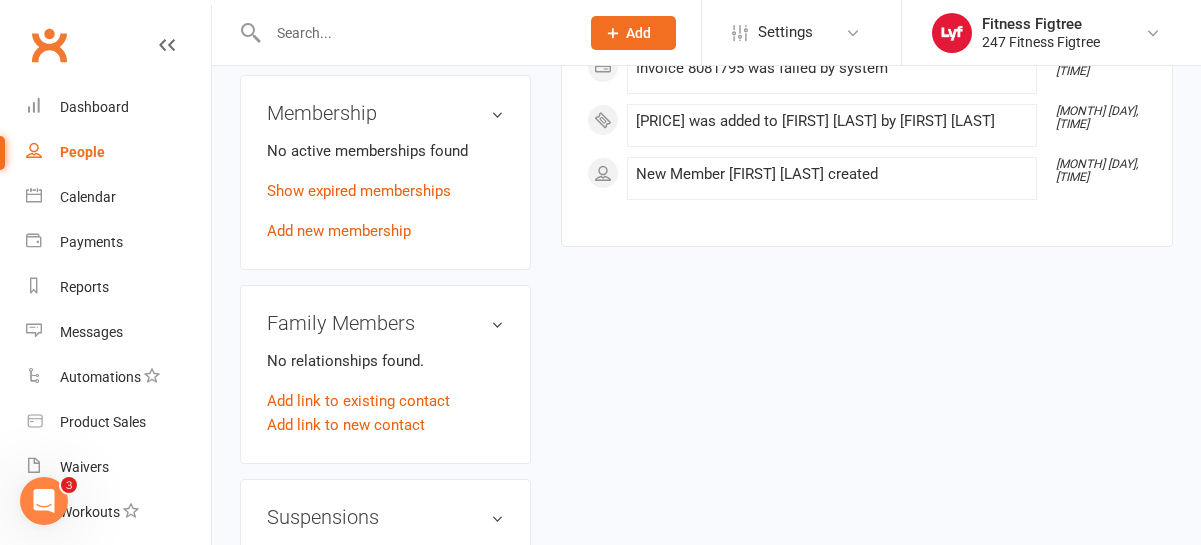 scroll, scrollTop: 783, scrollLeft: 0, axis: vertical 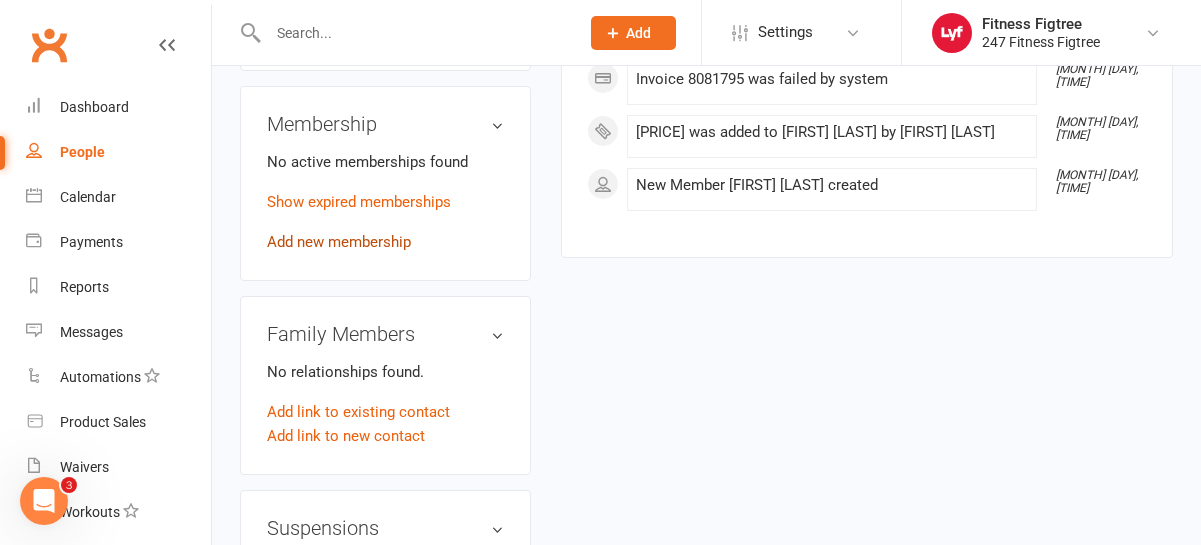 click on "Add new membership" at bounding box center (339, 242) 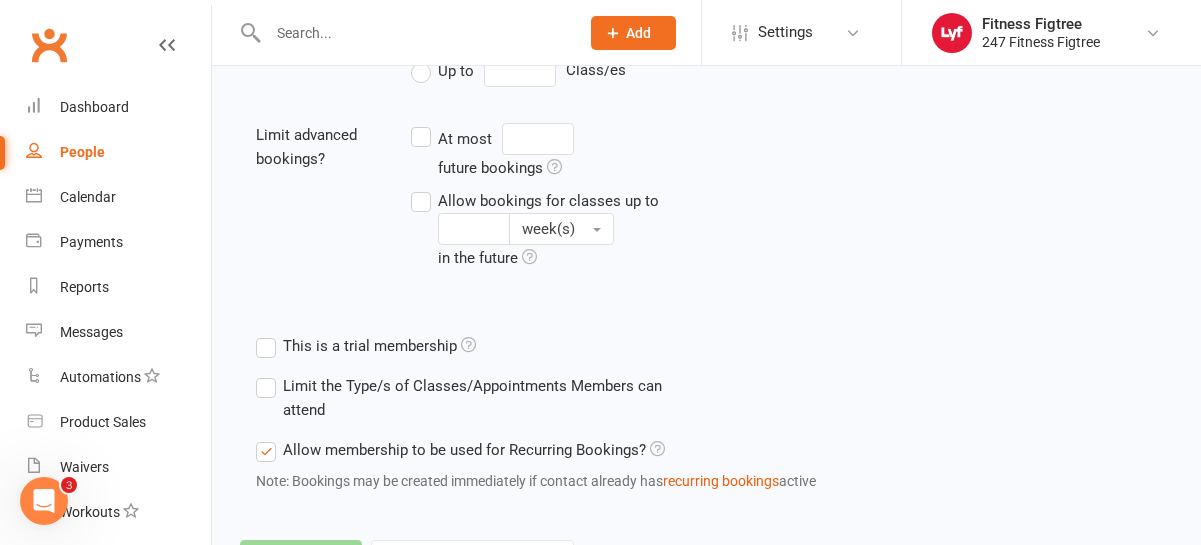 scroll, scrollTop: 0, scrollLeft: 0, axis: both 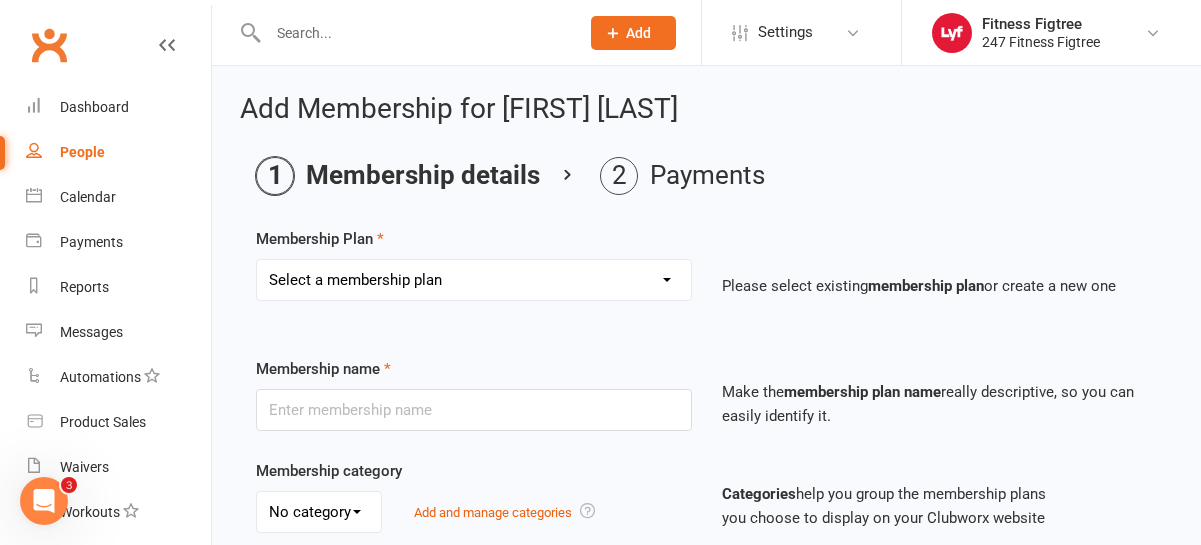 click on "Select a membership plan Create new Membership Plan Youth $33.90 Youth $29.90 Foundation $23.90 Foundation $23.45 Foundation $19.45 Foundation $33.90 Foundation $25.90 Foundation $27.90 Foundation $29.90 Foundation $31.90 Fighting Fit Only - Free plan Stripe - Foundation $36 Stripe - Foundation $33.90 Stripe - Foundation $29.90 TEAM MEMBERSHIP PIA - Foundation PIA - $849" at bounding box center [474, 280] 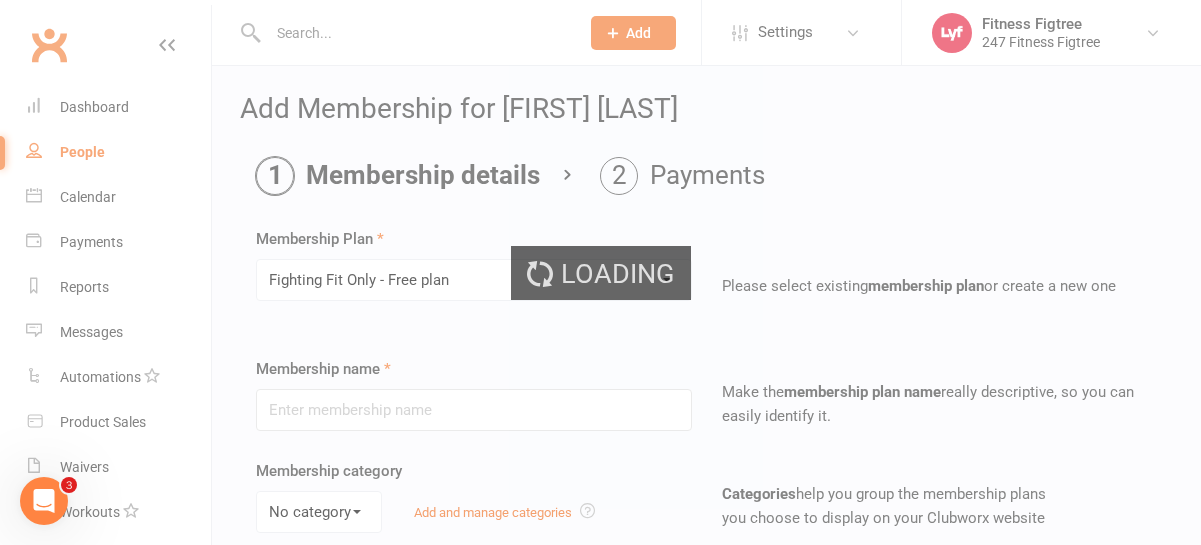 type on "Fighting Fit Only - Free plan" 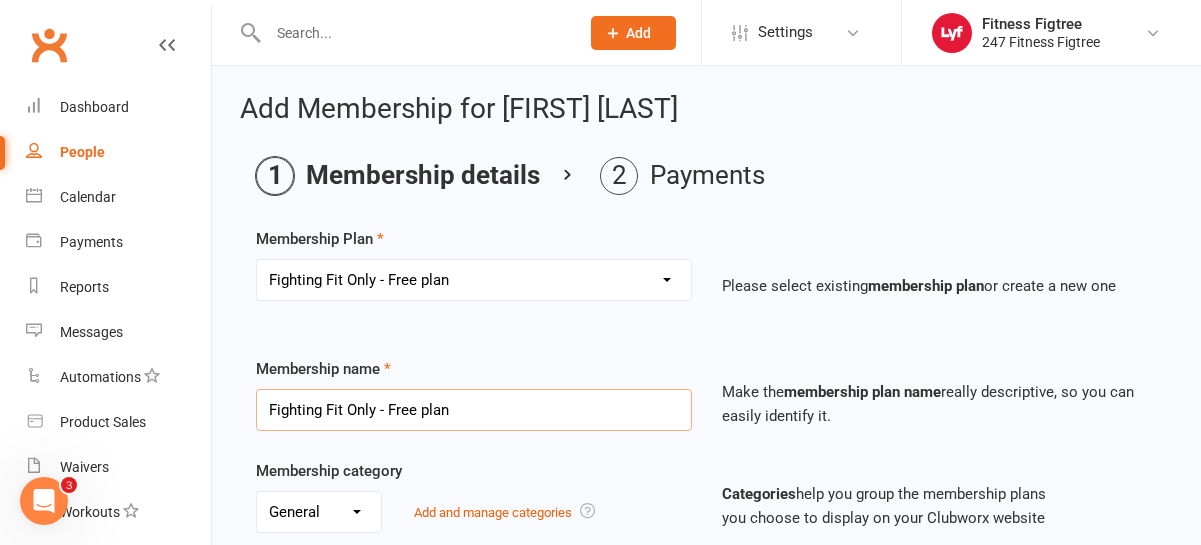 click on "Fighting Fit Only - Free plan" at bounding box center [474, 410] 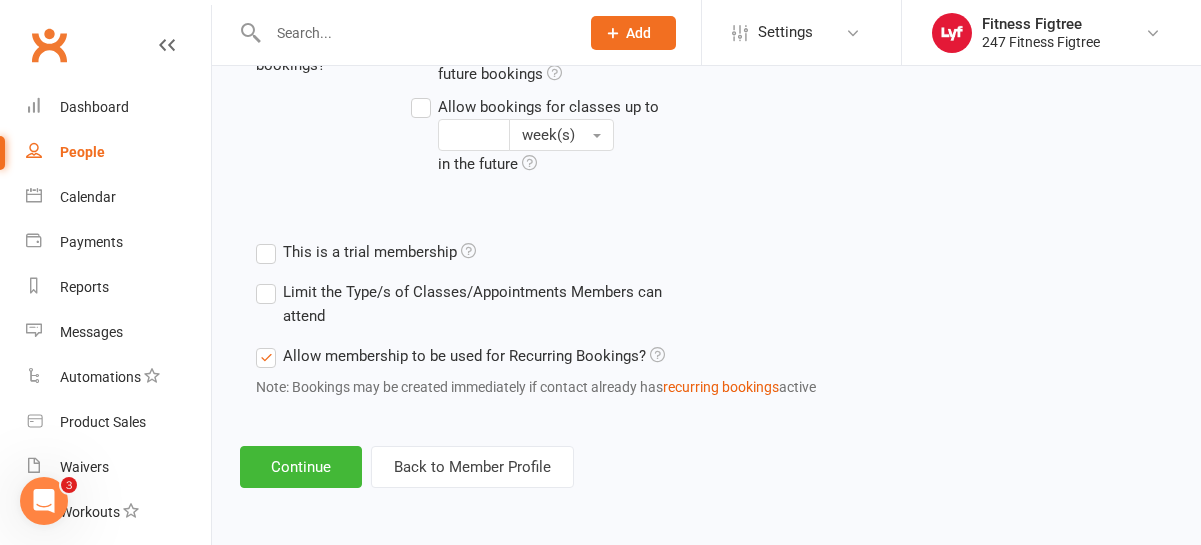 scroll, scrollTop: 877, scrollLeft: 0, axis: vertical 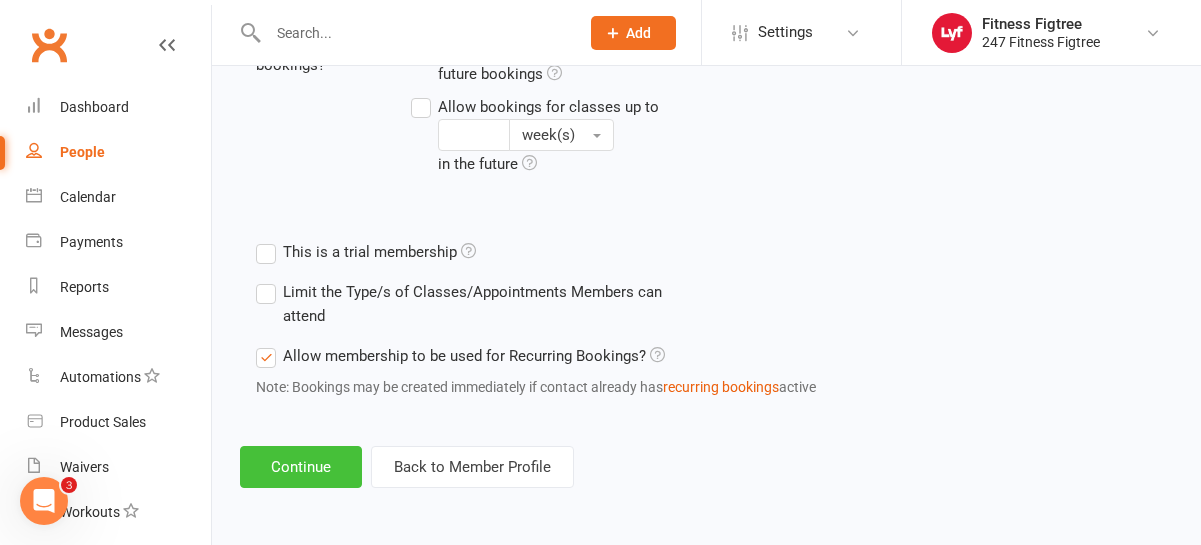 click on "Continue" at bounding box center [301, 467] 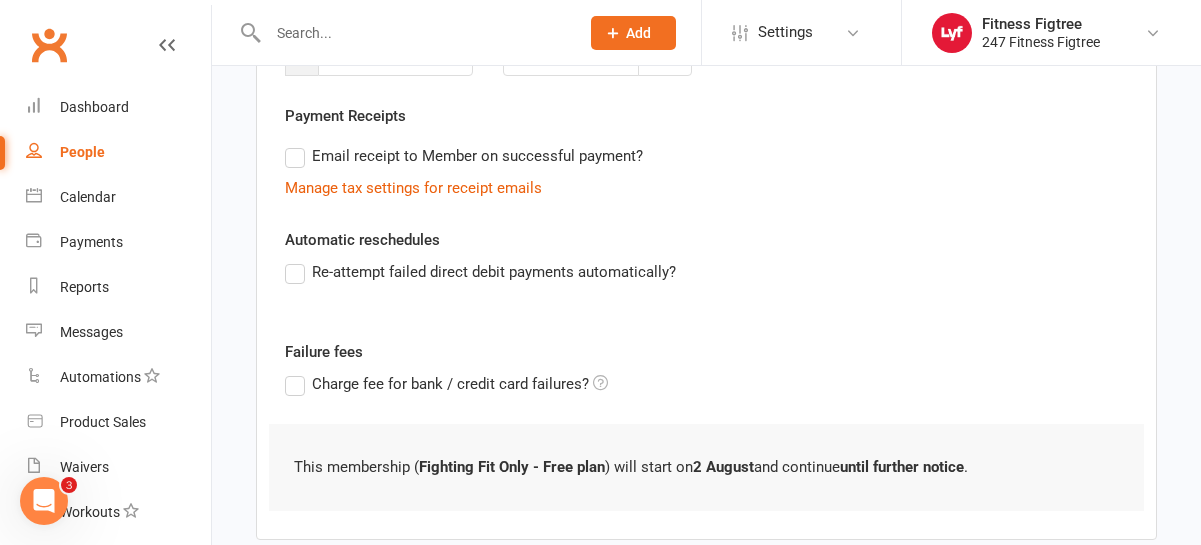 scroll, scrollTop: 464, scrollLeft: 0, axis: vertical 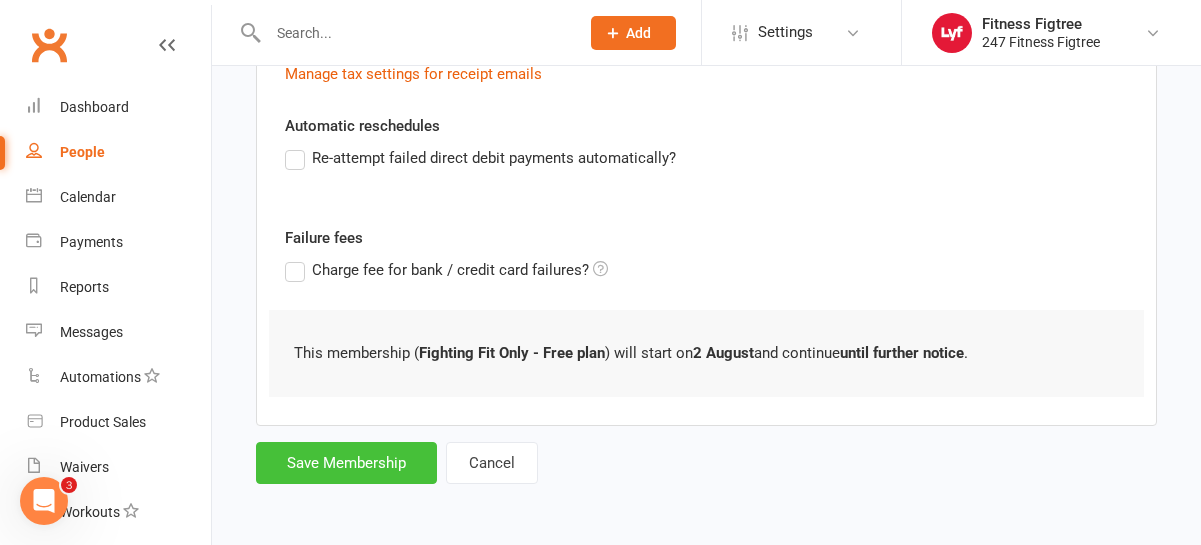 click on "Save Membership" at bounding box center [346, 463] 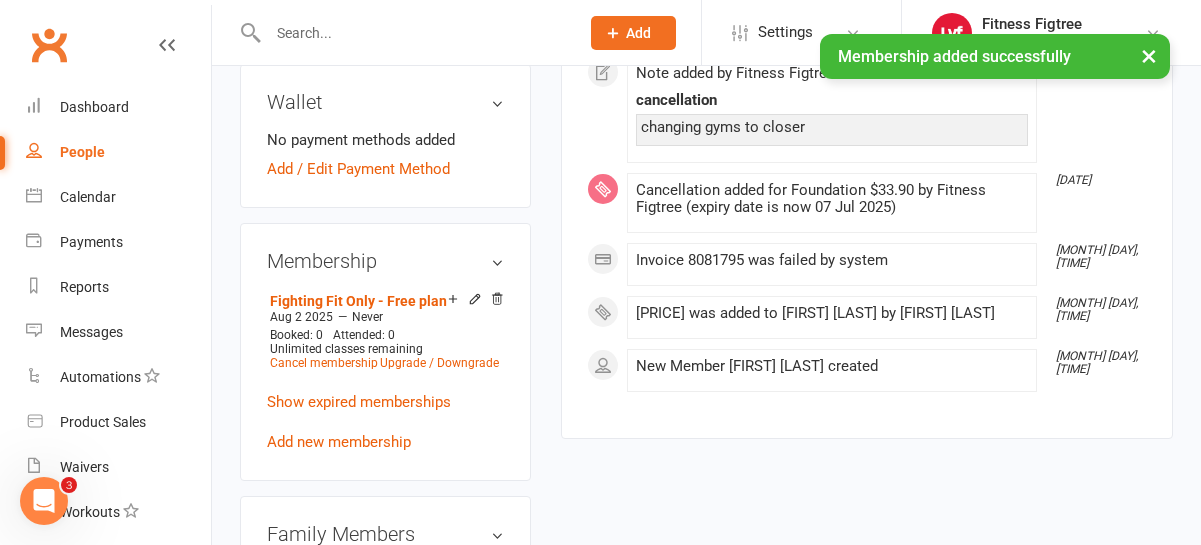 scroll, scrollTop: 669, scrollLeft: 0, axis: vertical 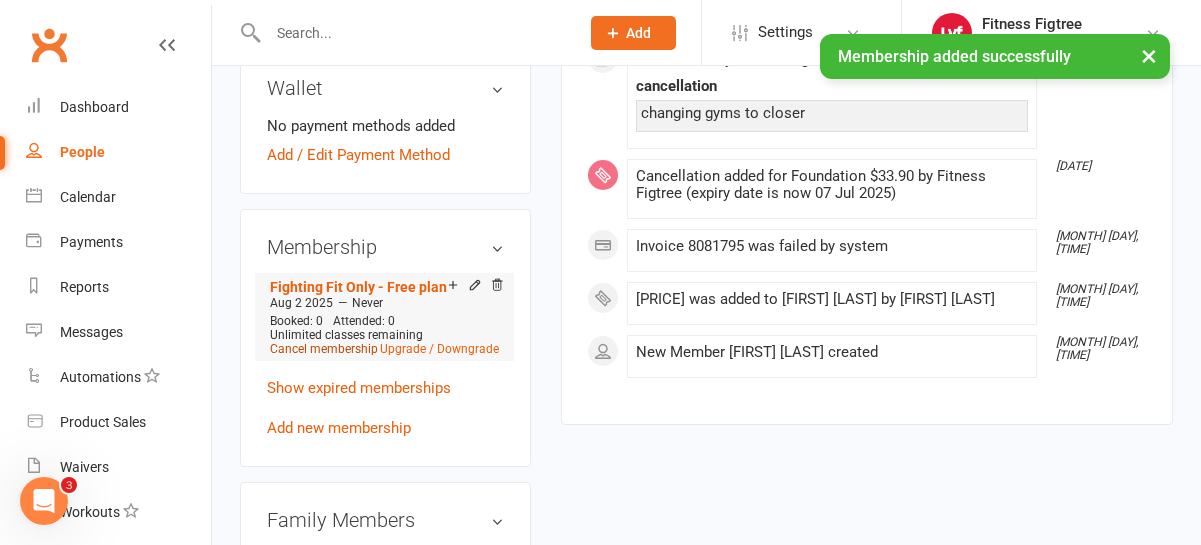 click on "Cancel membership" at bounding box center (324, 349) 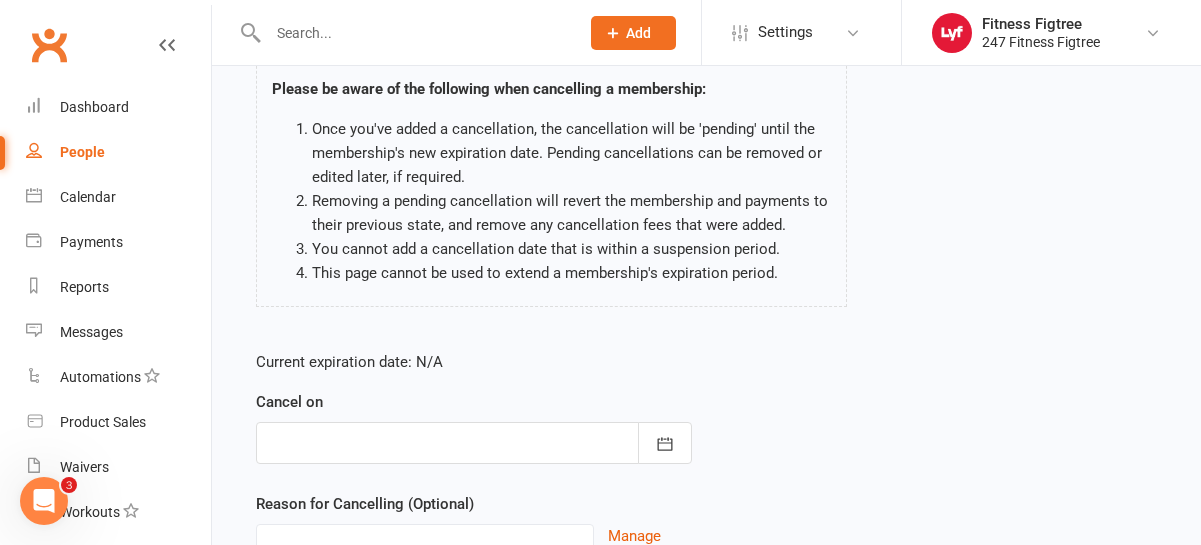 scroll, scrollTop: 343, scrollLeft: 0, axis: vertical 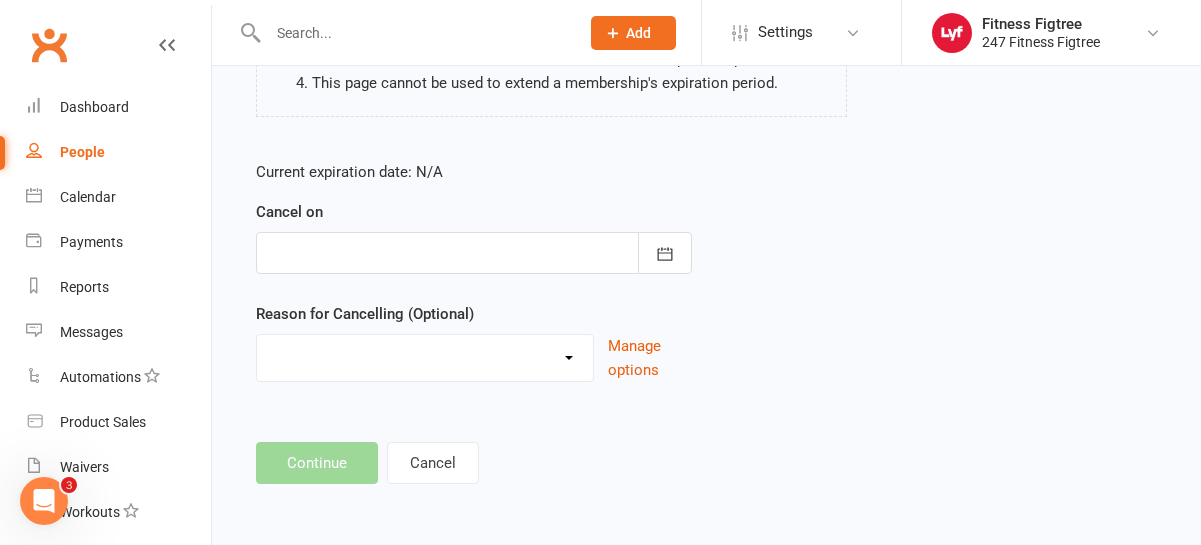 click at bounding box center (474, 253) 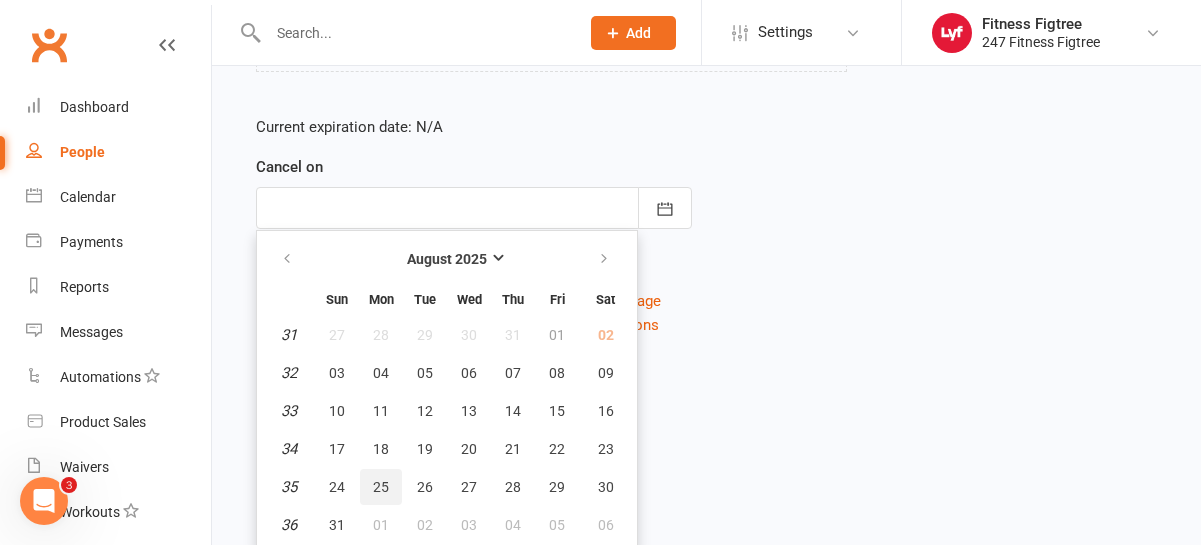 scroll, scrollTop: 393, scrollLeft: 0, axis: vertical 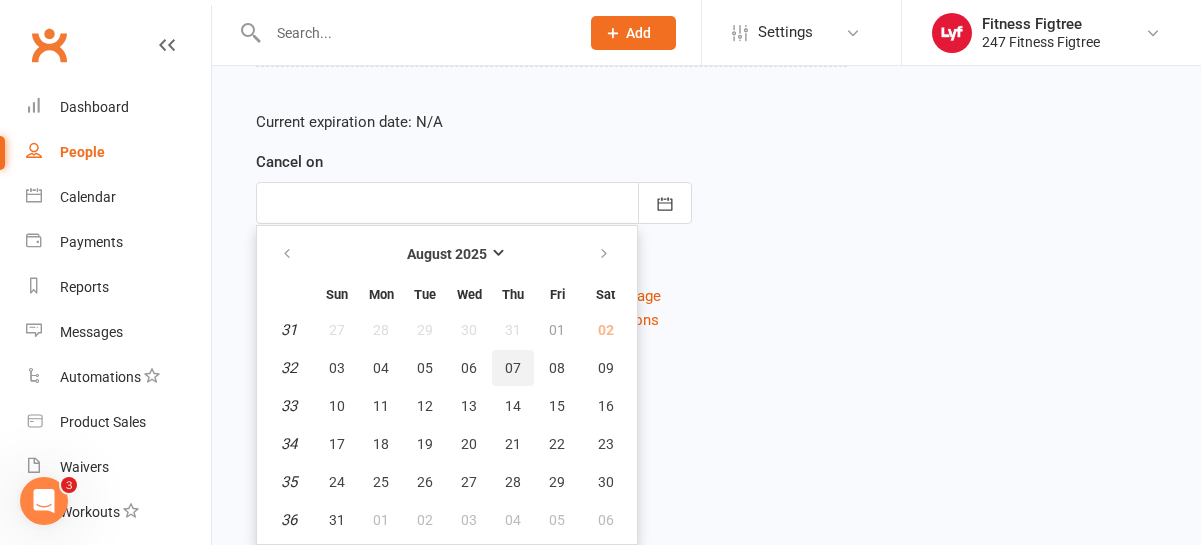 click on "07" at bounding box center [513, 368] 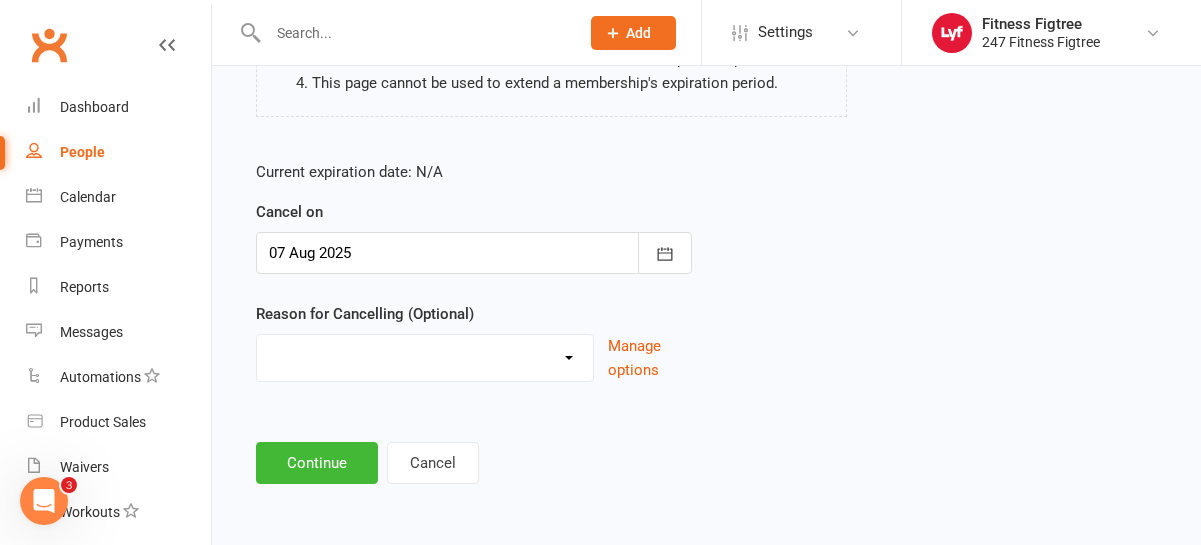 scroll, scrollTop: 343, scrollLeft: 0, axis: vertical 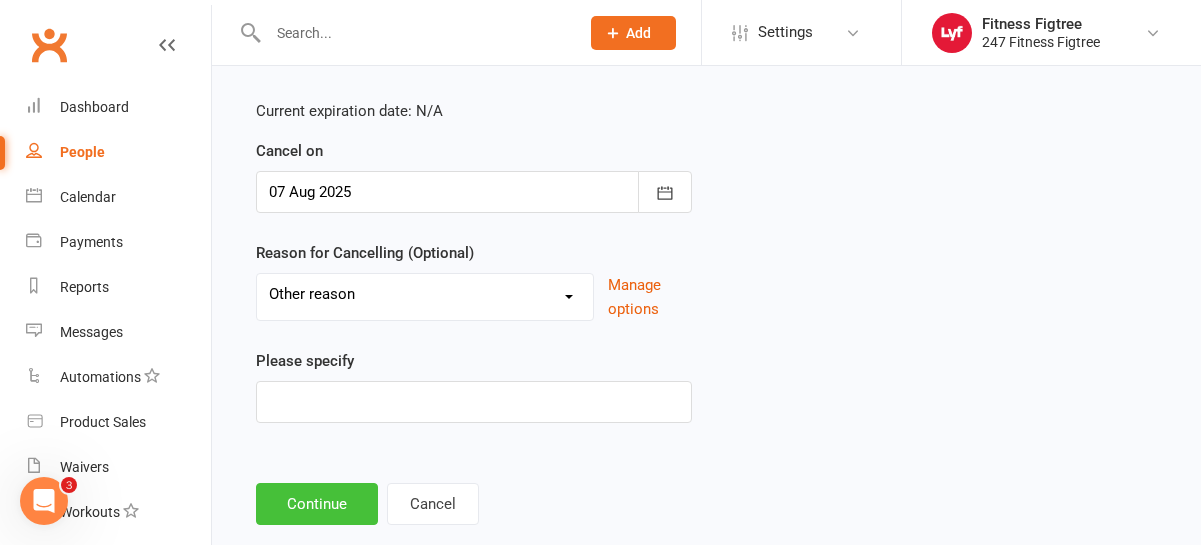 click on "Continue" at bounding box center (317, 504) 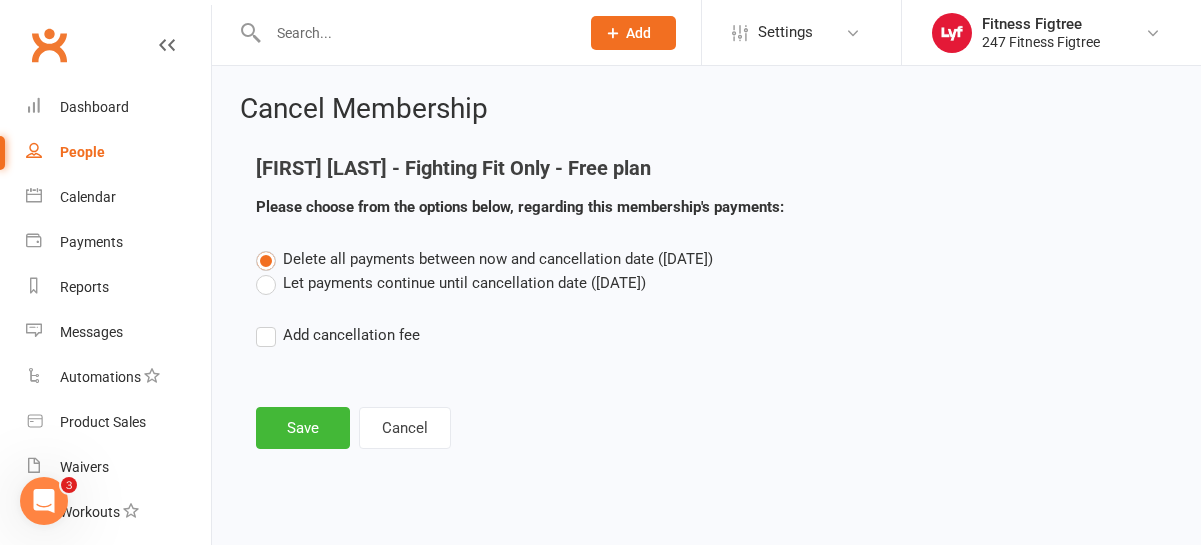 scroll, scrollTop: 0, scrollLeft: 0, axis: both 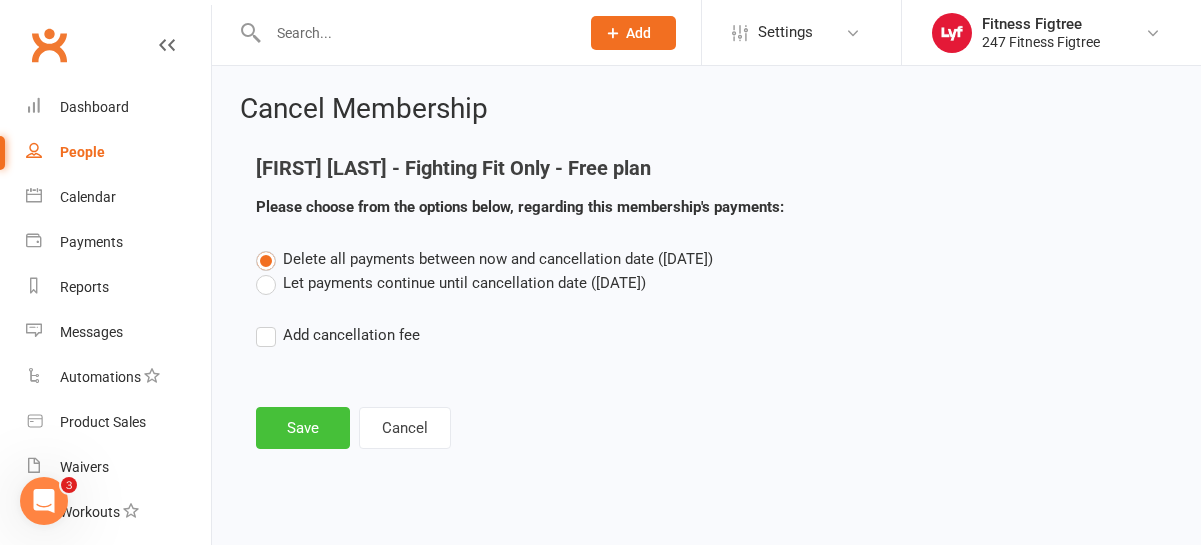 click on "Save" at bounding box center (303, 428) 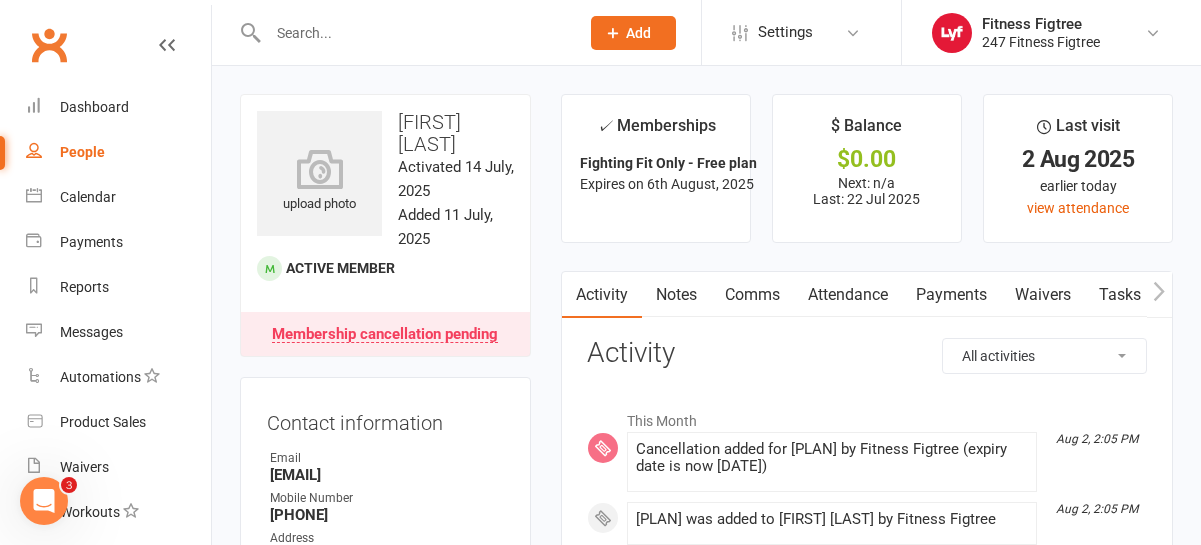 click on "Notes" at bounding box center [676, 295] 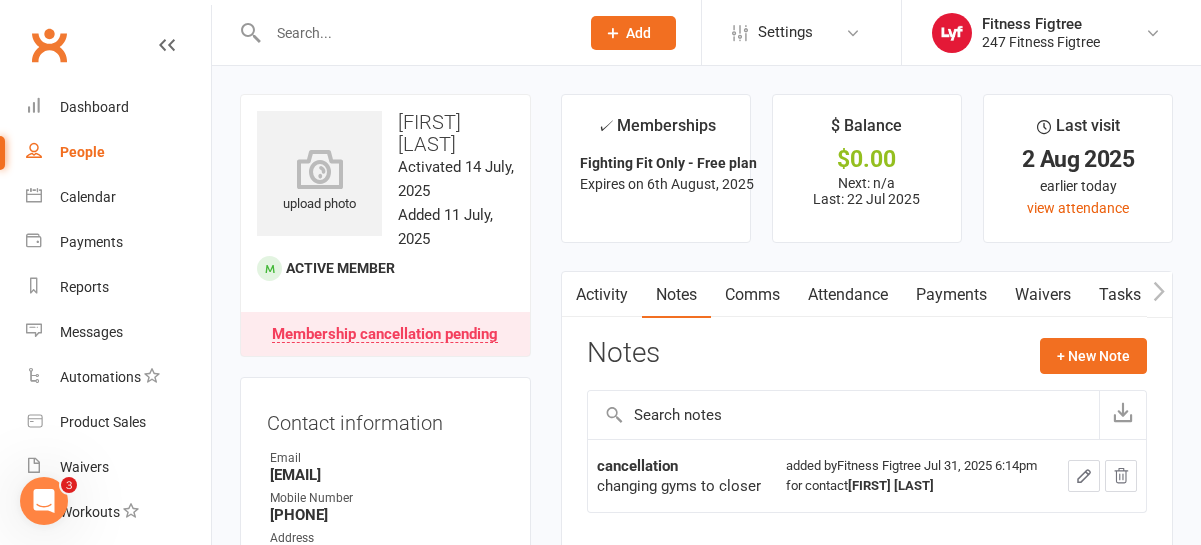 click on "Notes + New Note" at bounding box center (867, 364) 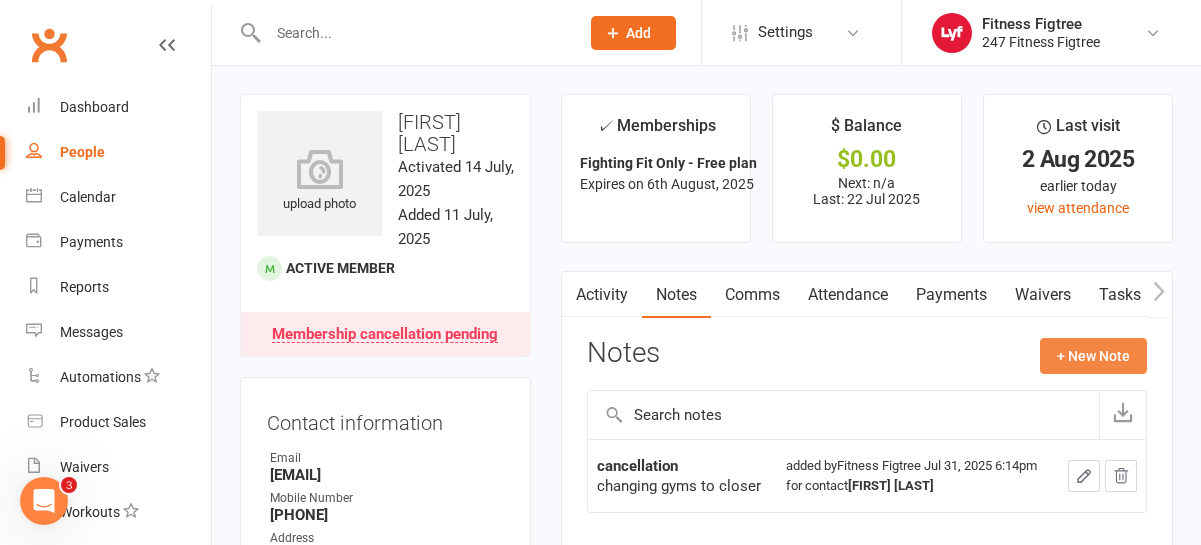 click on "+ New Note" at bounding box center [1093, 356] 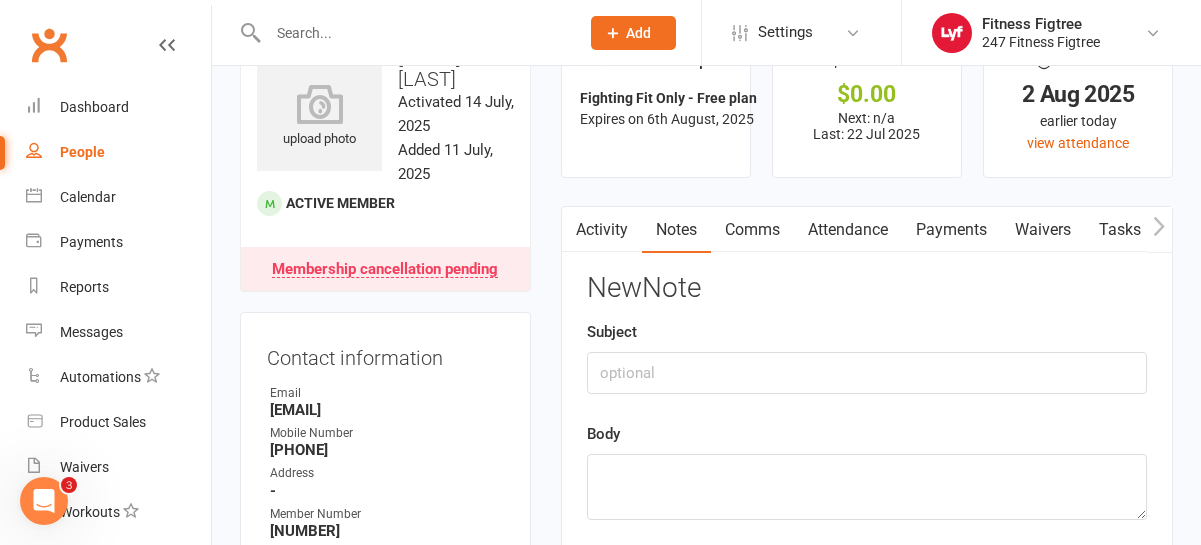 scroll, scrollTop: 133, scrollLeft: 0, axis: vertical 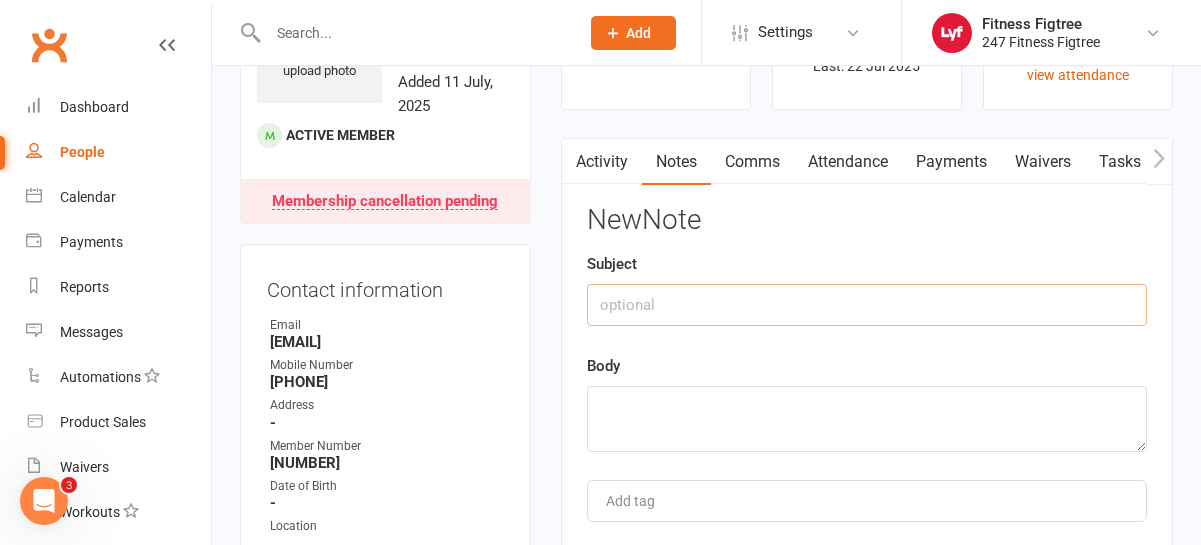 click at bounding box center [867, 305] 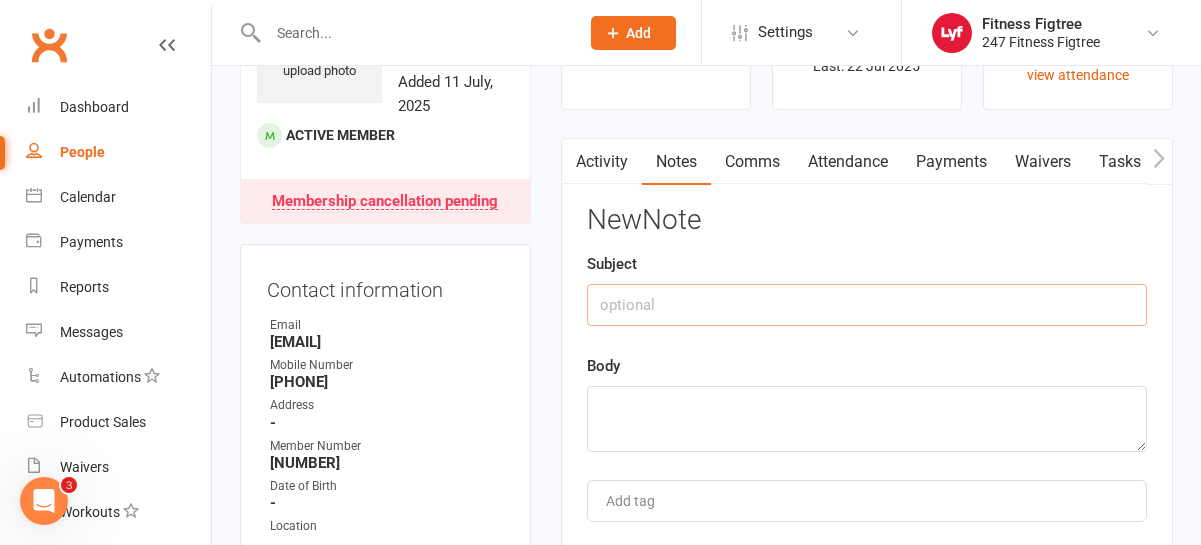 type on "S" 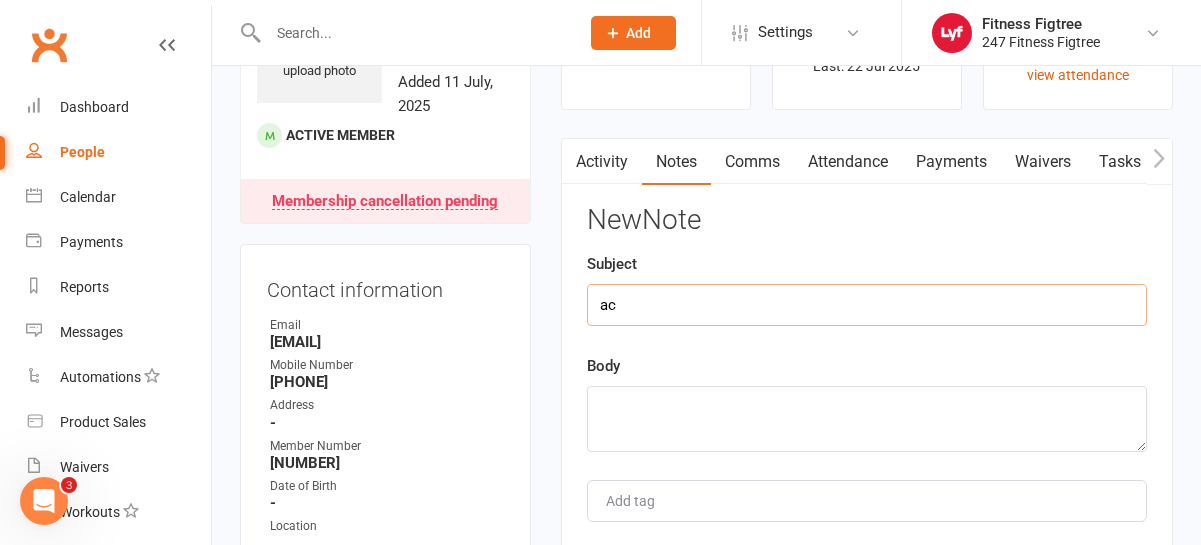 type on "a" 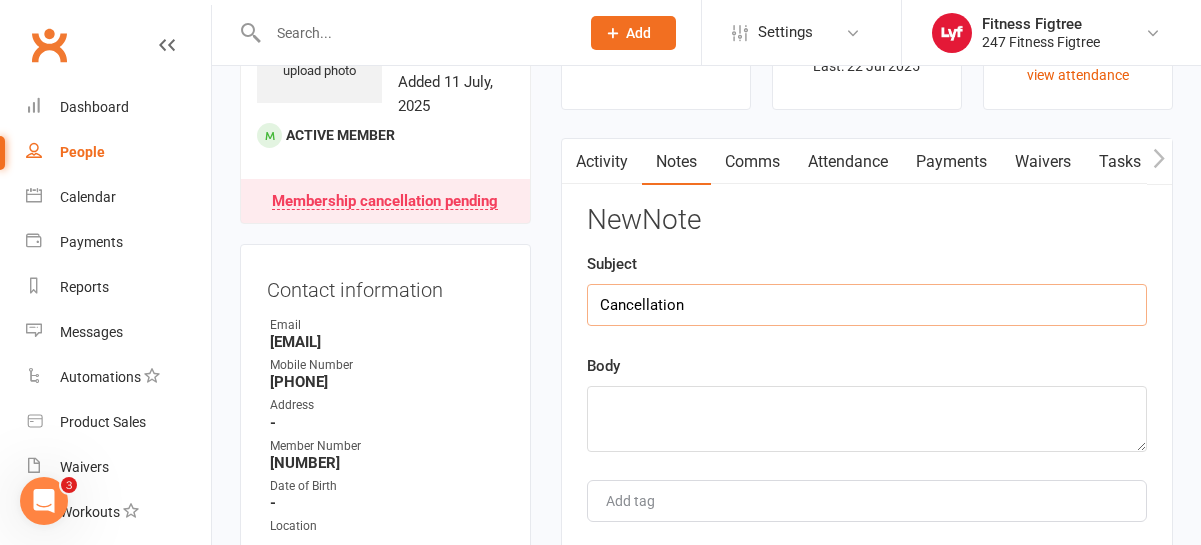 type on "Cancellation" 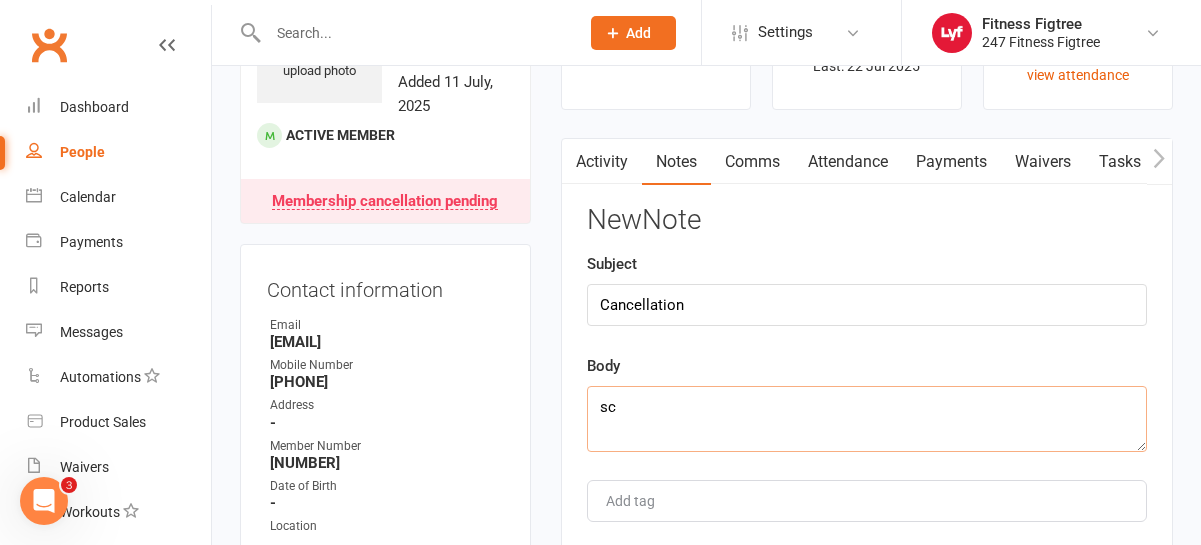 type on "s" 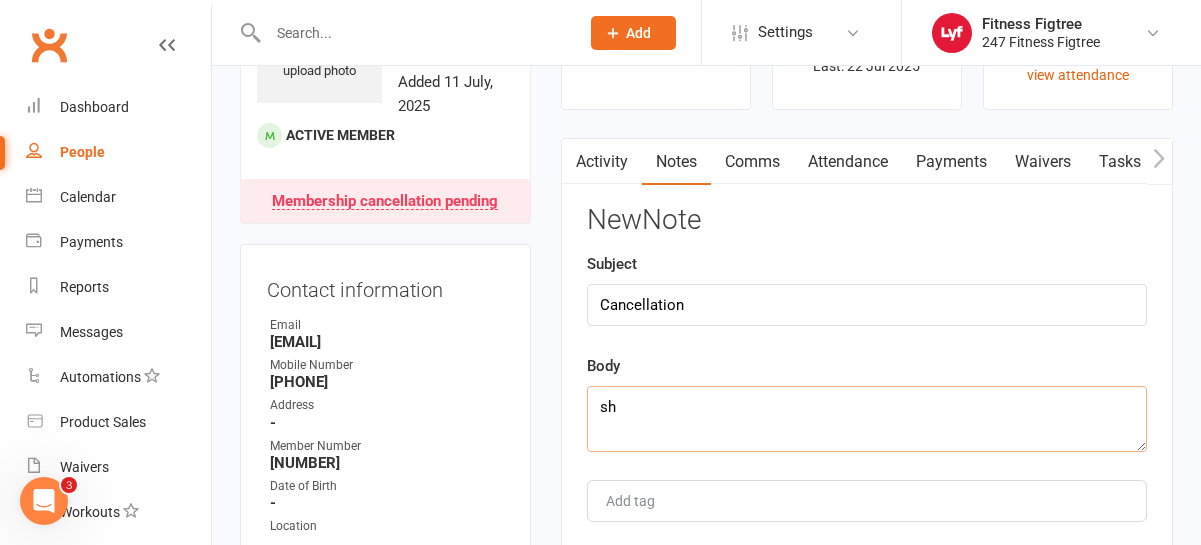 type on "s" 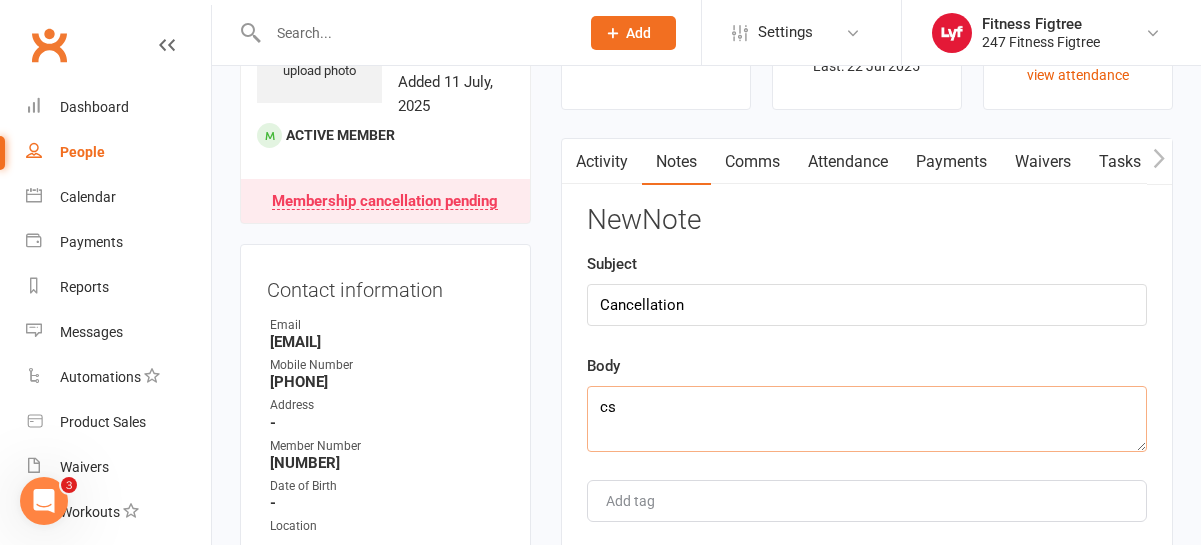 type on "c" 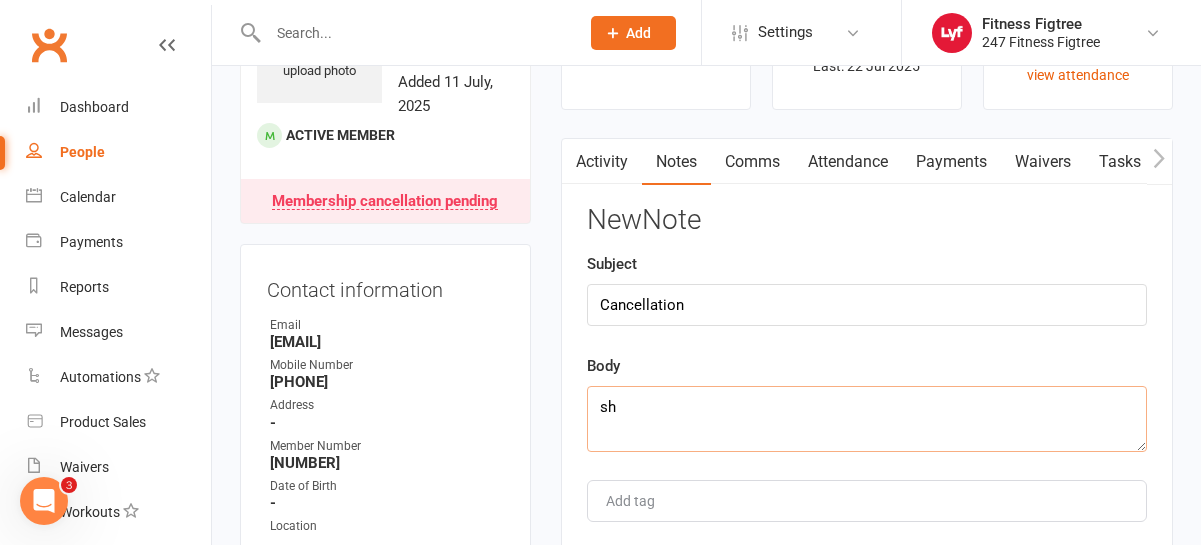 type on "s" 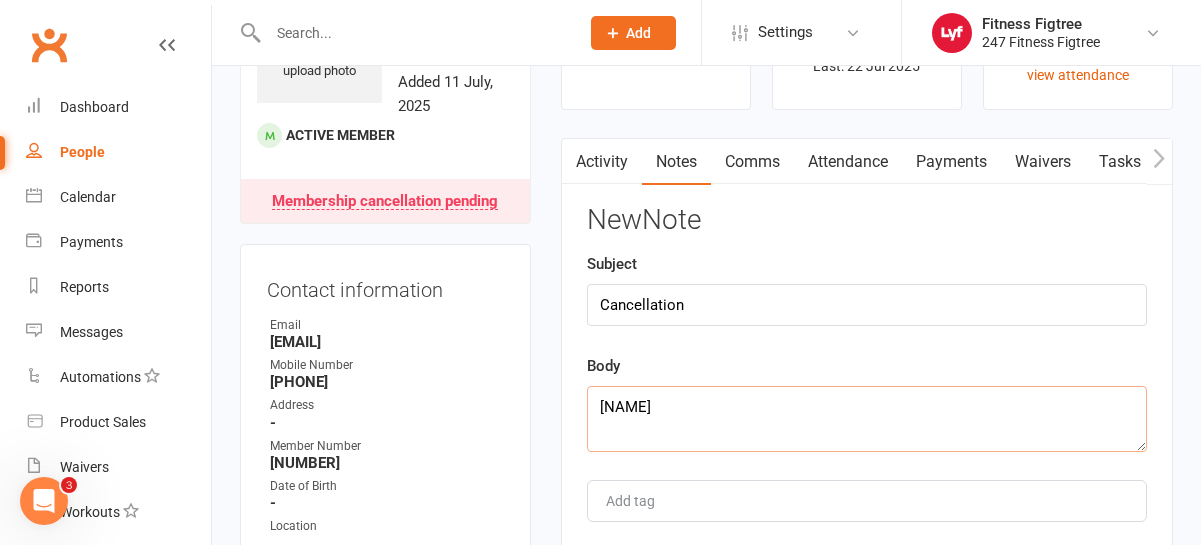 drag, startPoint x: 695, startPoint y: 412, endPoint x: 586, endPoint y: 403, distance: 109.370926 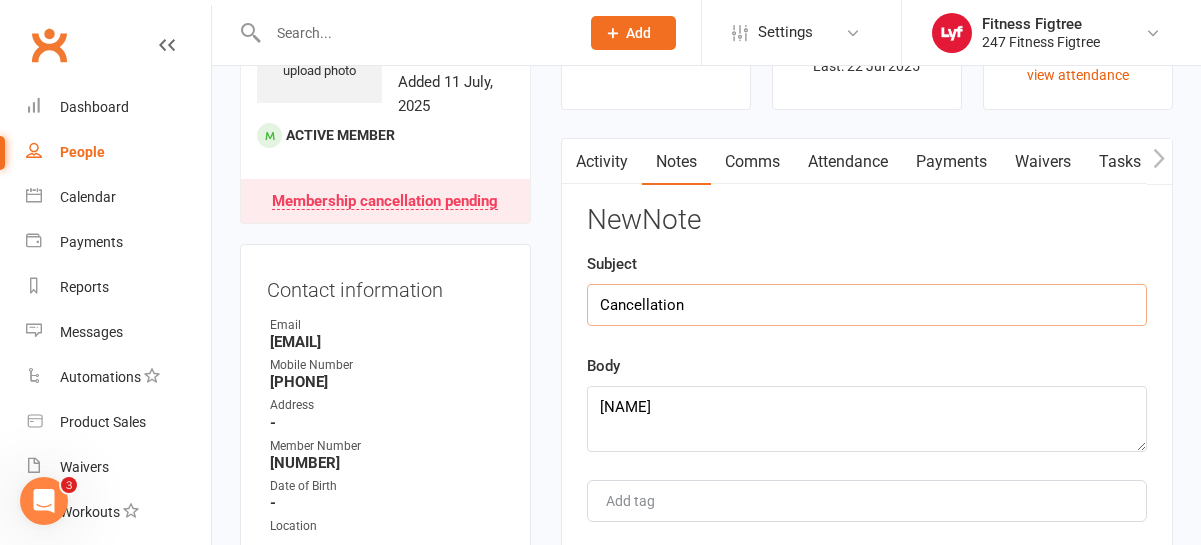 drag, startPoint x: 709, startPoint y: 287, endPoint x: 649, endPoint y: 285, distance: 60.033325 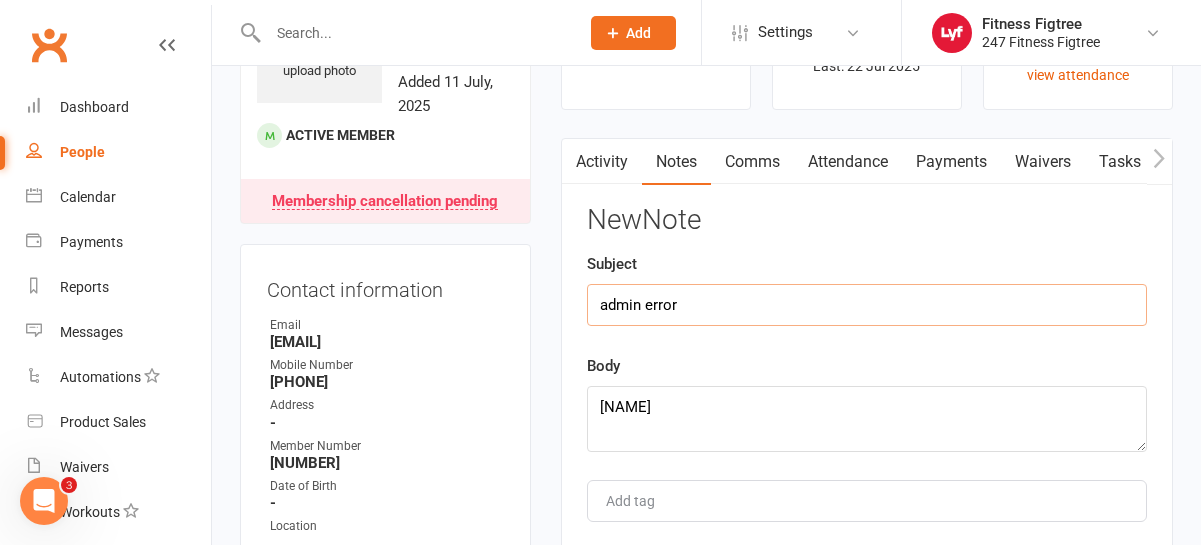 type on "admin error" 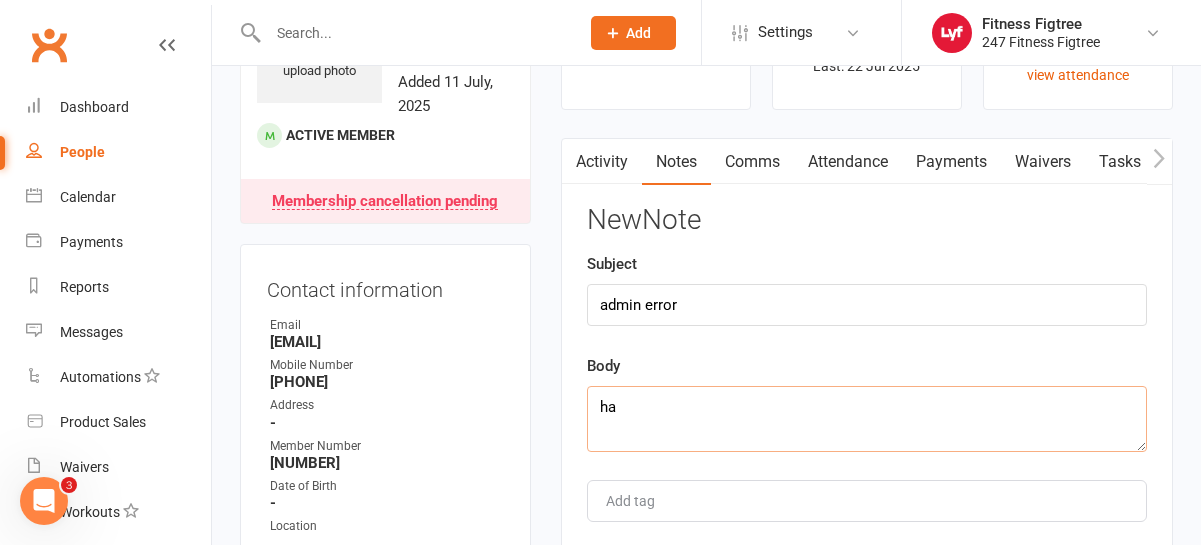 type on "h" 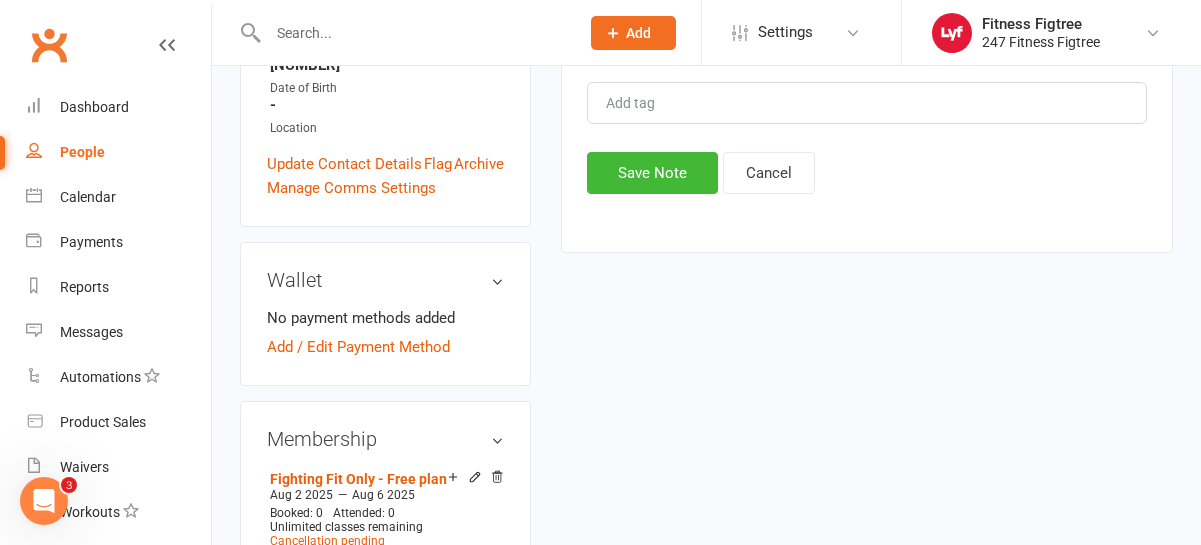 scroll, scrollTop: 525, scrollLeft: 0, axis: vertical 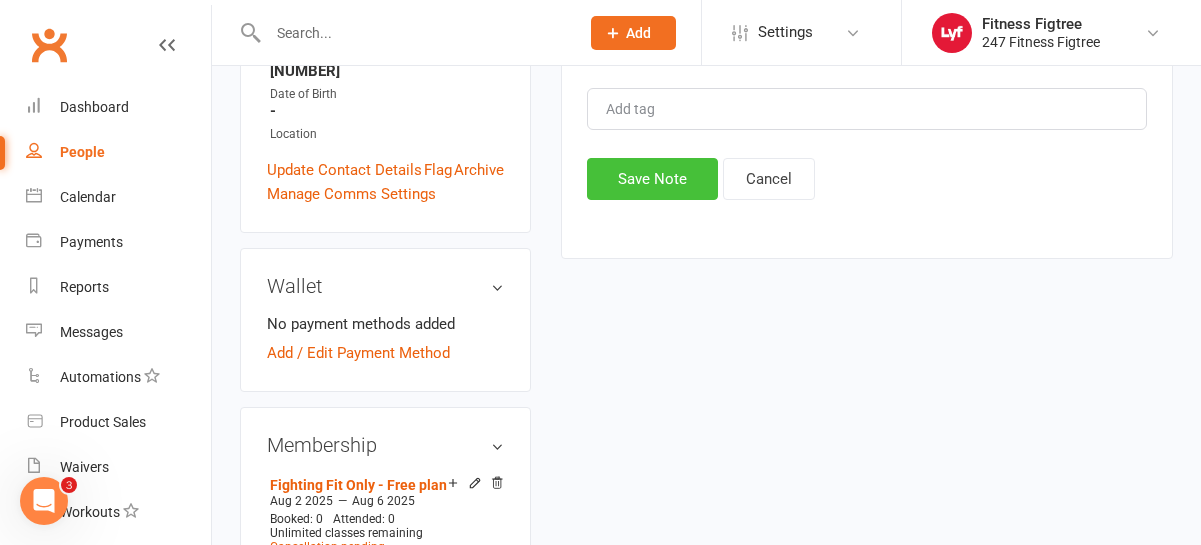 type on "wrong end date schedule all fixed now" 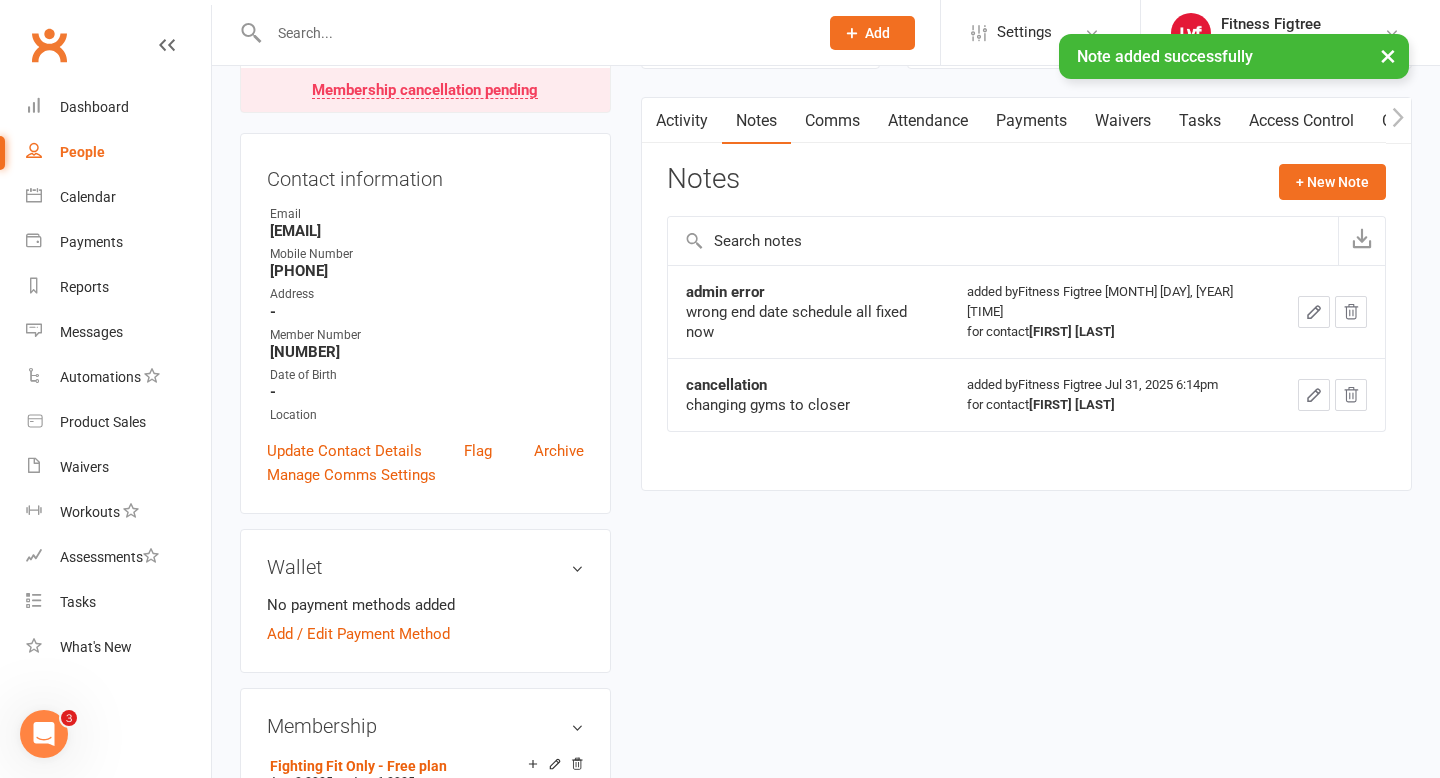 scroll, scrollTop: 0, scrollLeft: 0, axis: both 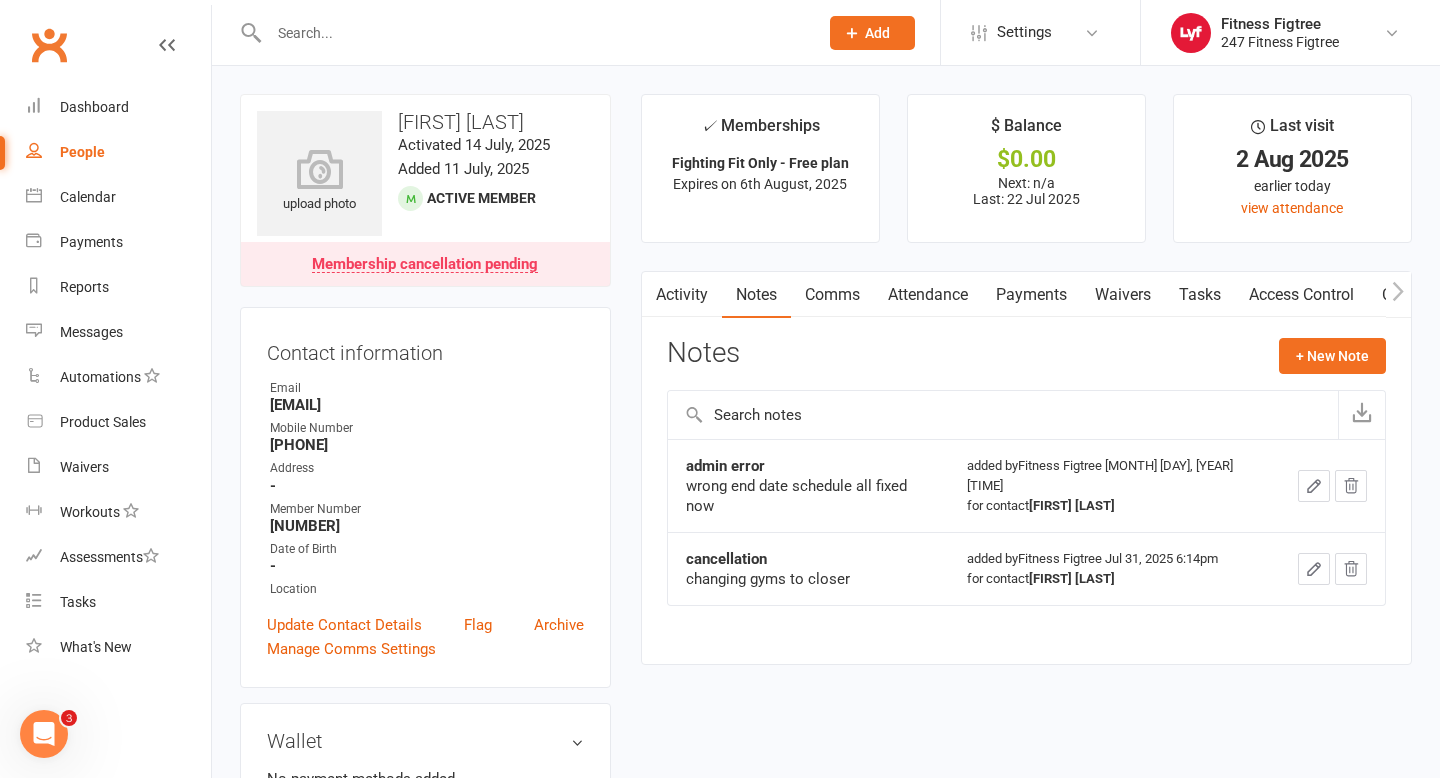 click on "Activity" at bounding box center (682, 295) 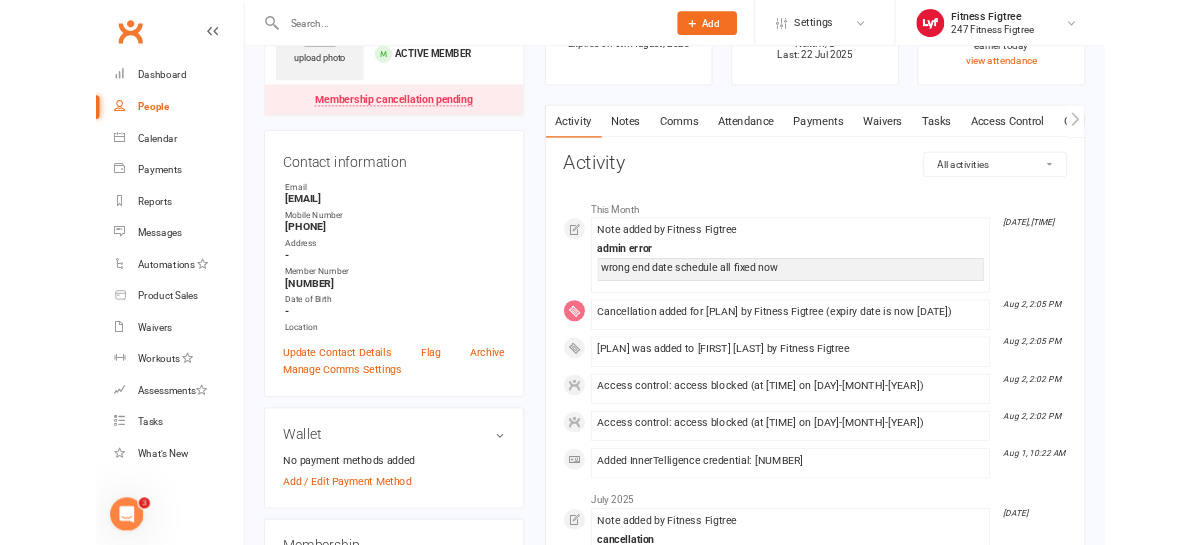scroll, scrollTop: 0, scrollLeft: 0, axis: both 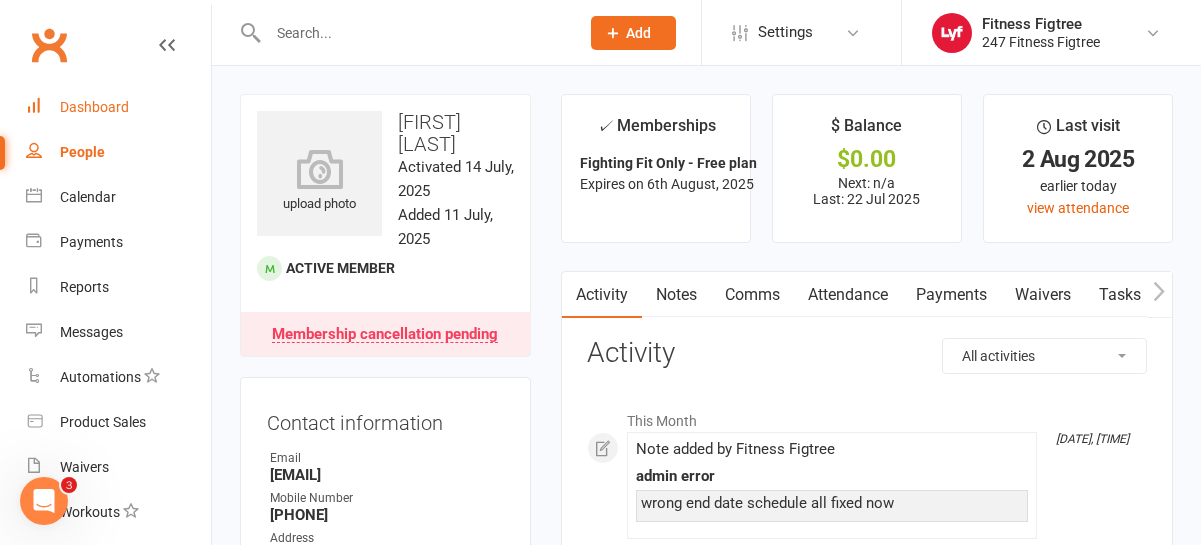 click on "Dashboard" at bounding box center (94, 107) 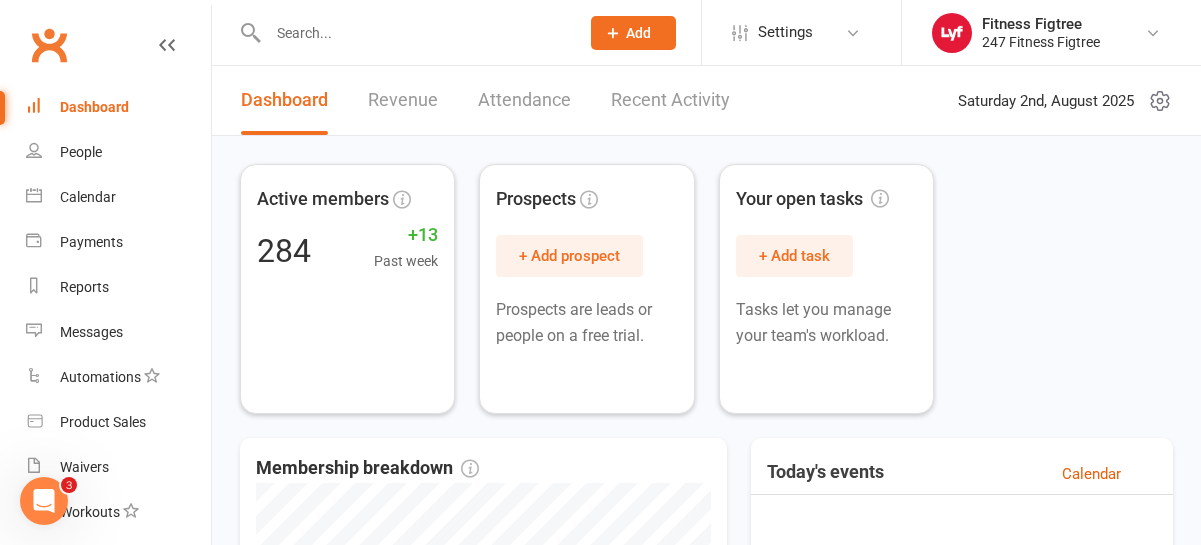 click on "Recent Activity" at bounding box center (670, 100) 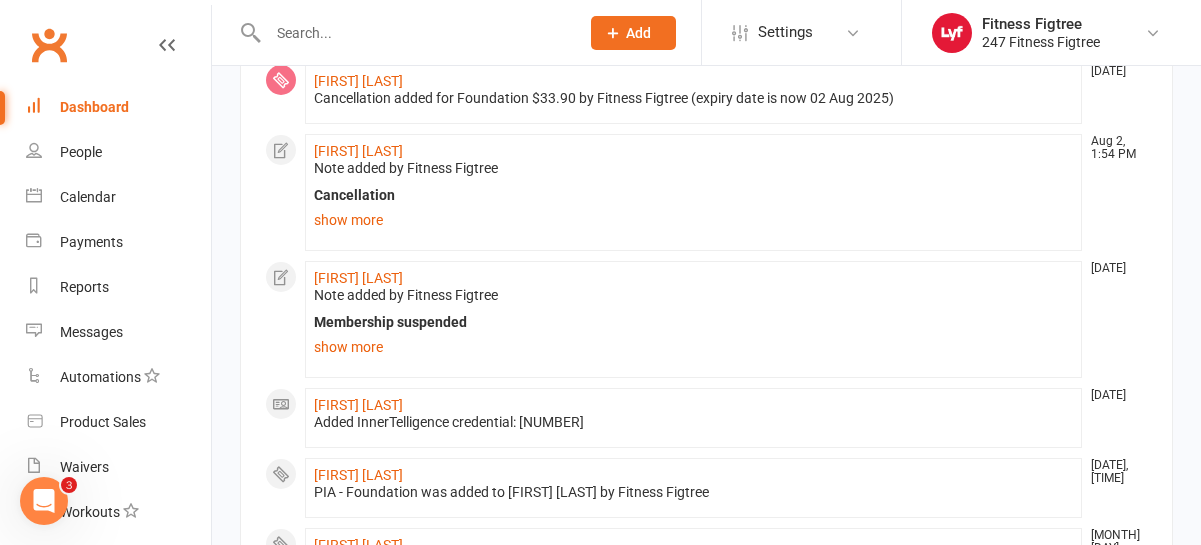 scroll, scrollTop: 0, scrollLeft: 0, axis: both 